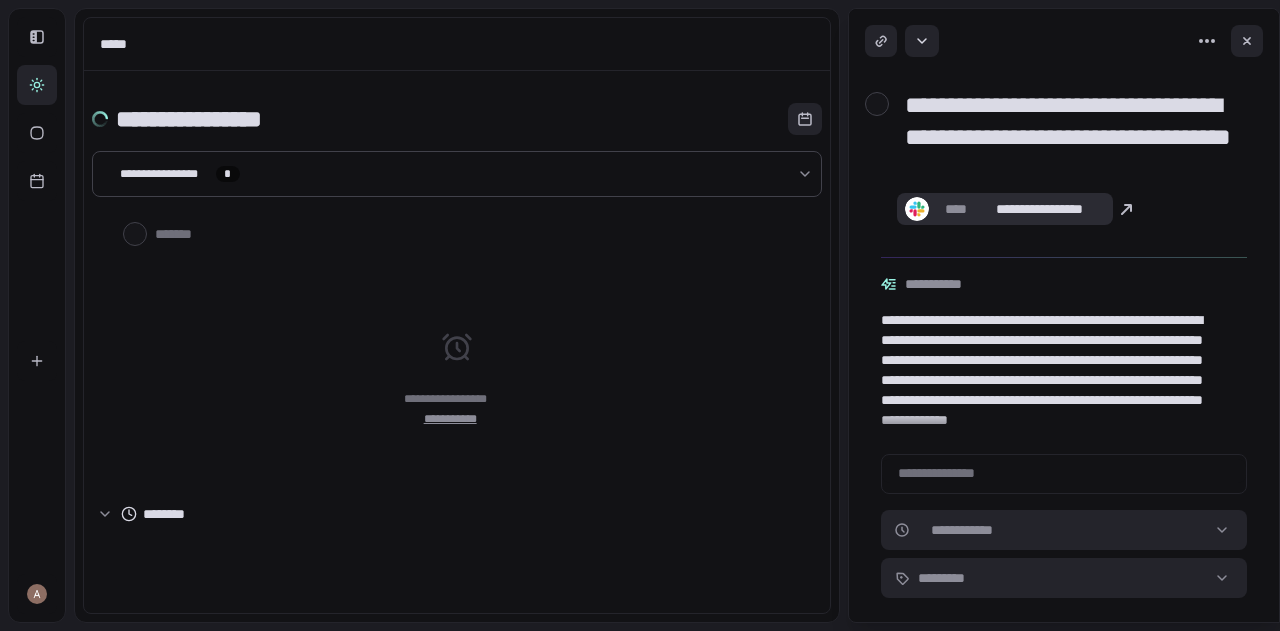 scroll, scrollTop: 0, scrollLeft: 0, axis: both 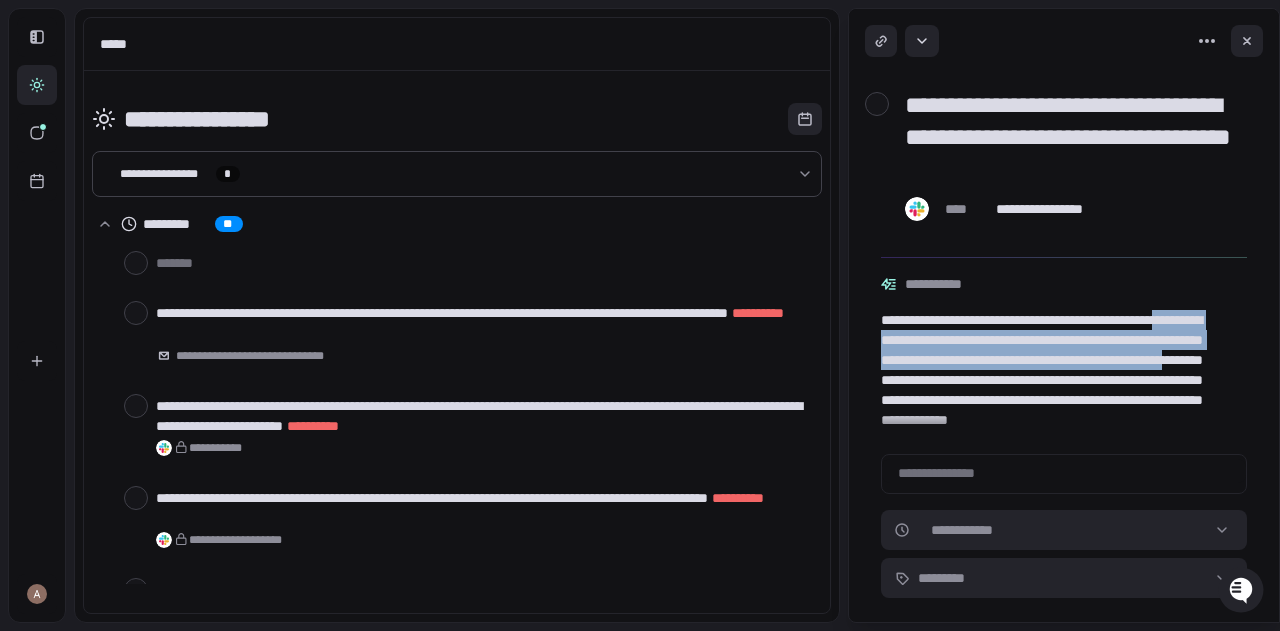 drag, startPoint x: 946, startPoint y: 346, endPoint x: 1149, endPoint y: 386, distance: 206.90337 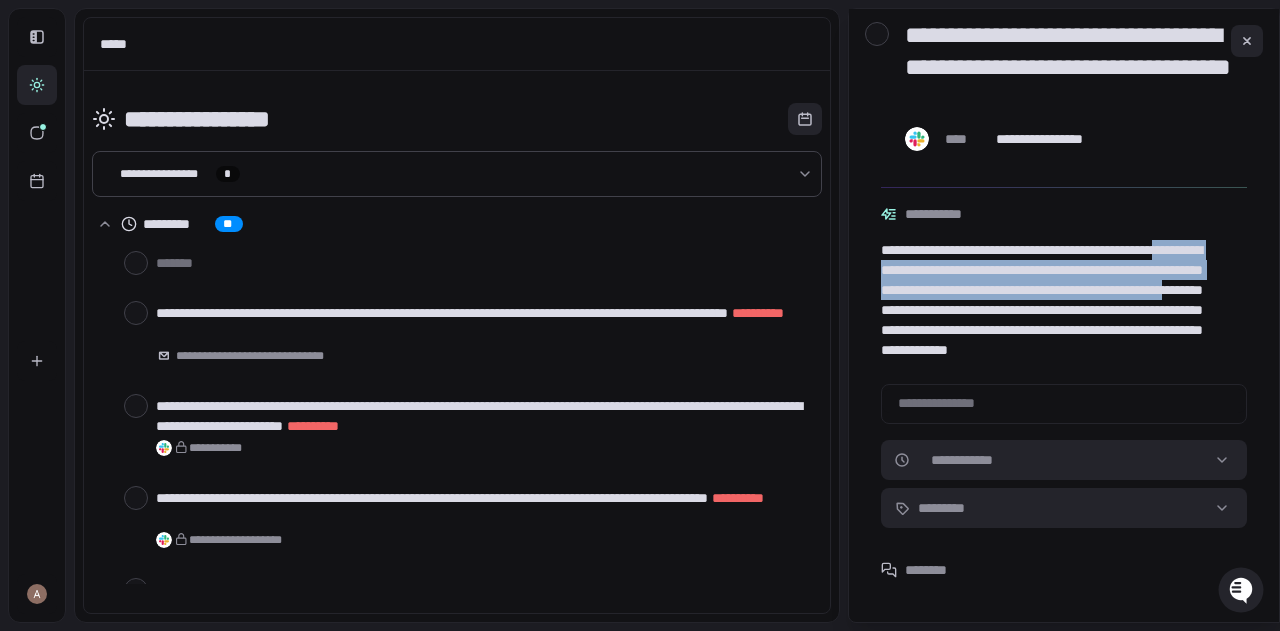 scroll, scrollTop: 134, scrollLeft: 0, axis: vertical 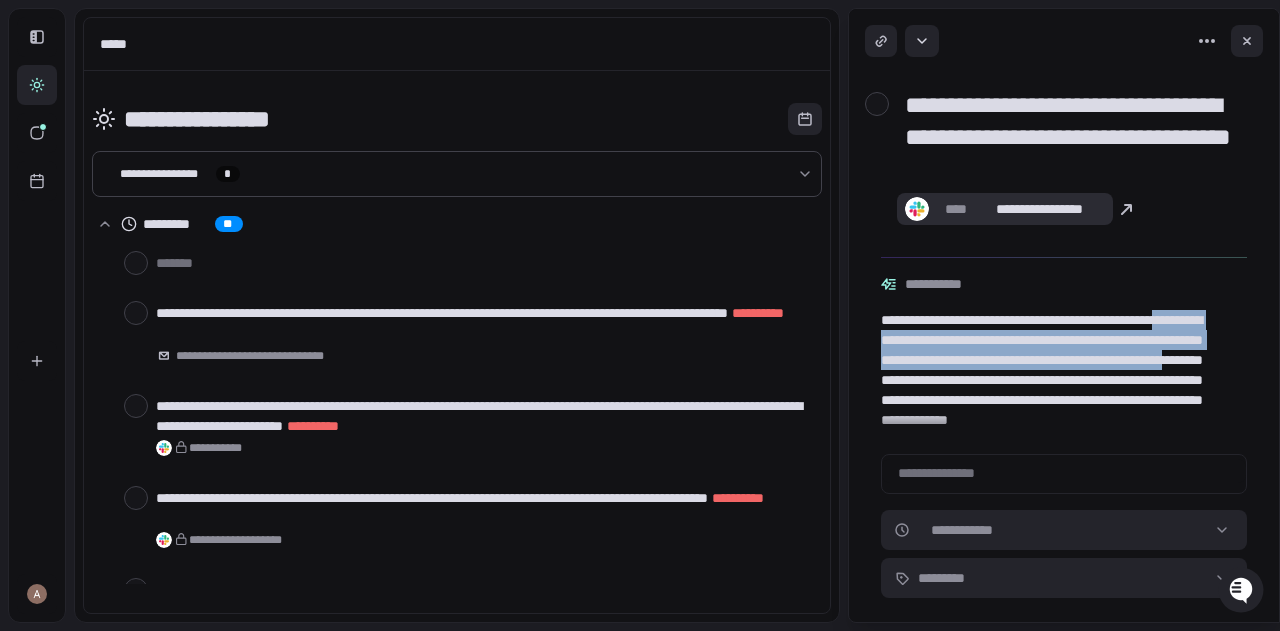 click on "****" at bounding box center [955, 209] 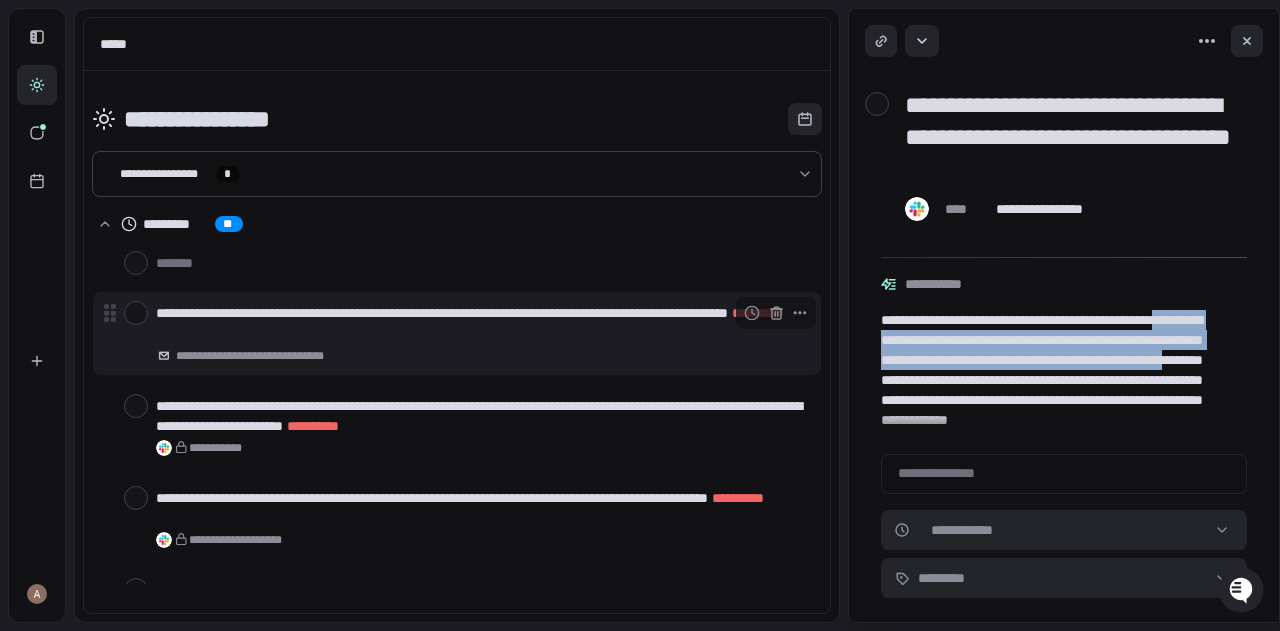 type on "*" 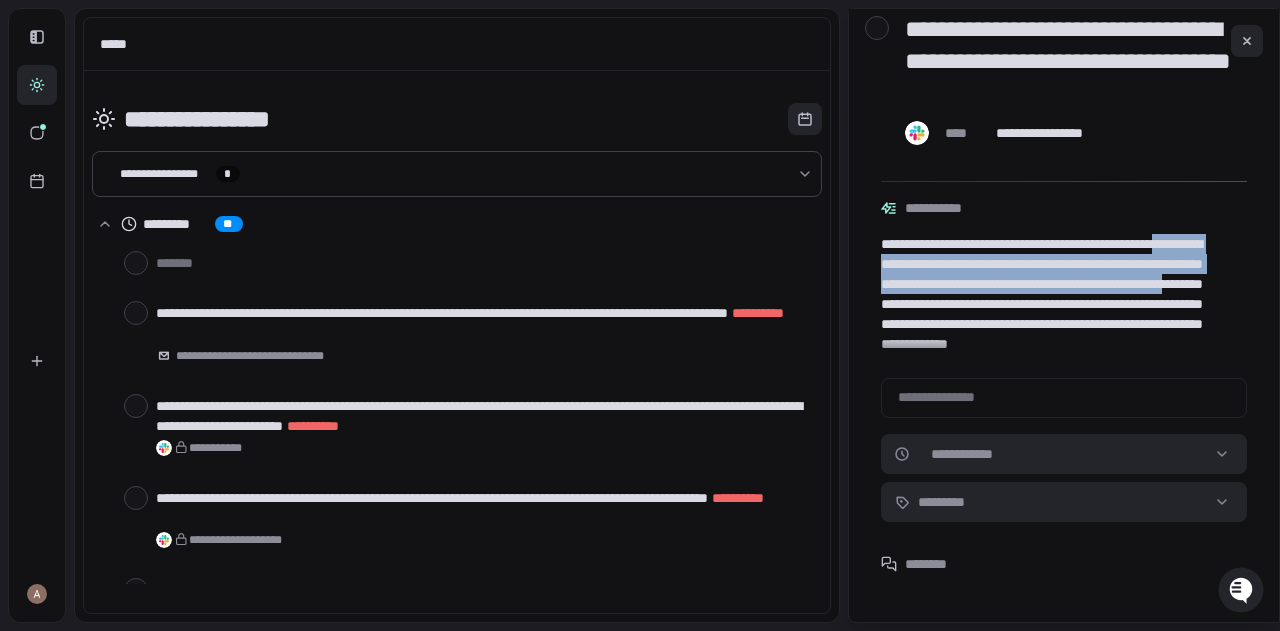 scroll, scrollTop: 0, scrollLeft: 0, axis: both 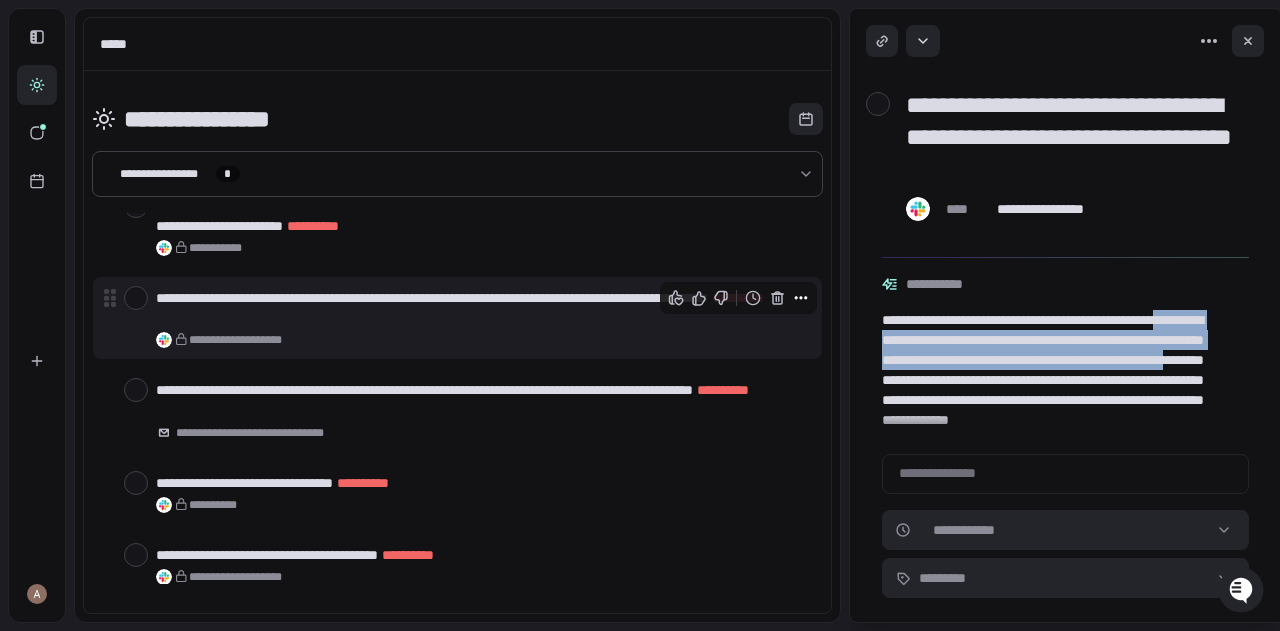click at bounding box center (801, 298) 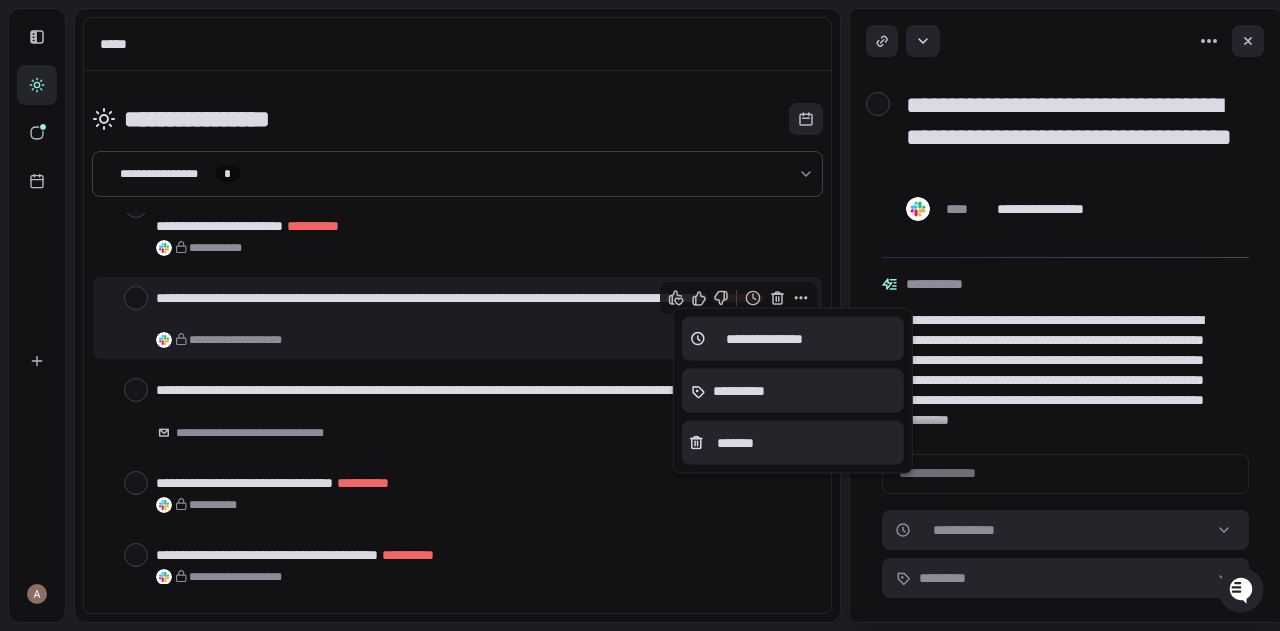 click at bounding box center [640, 315] 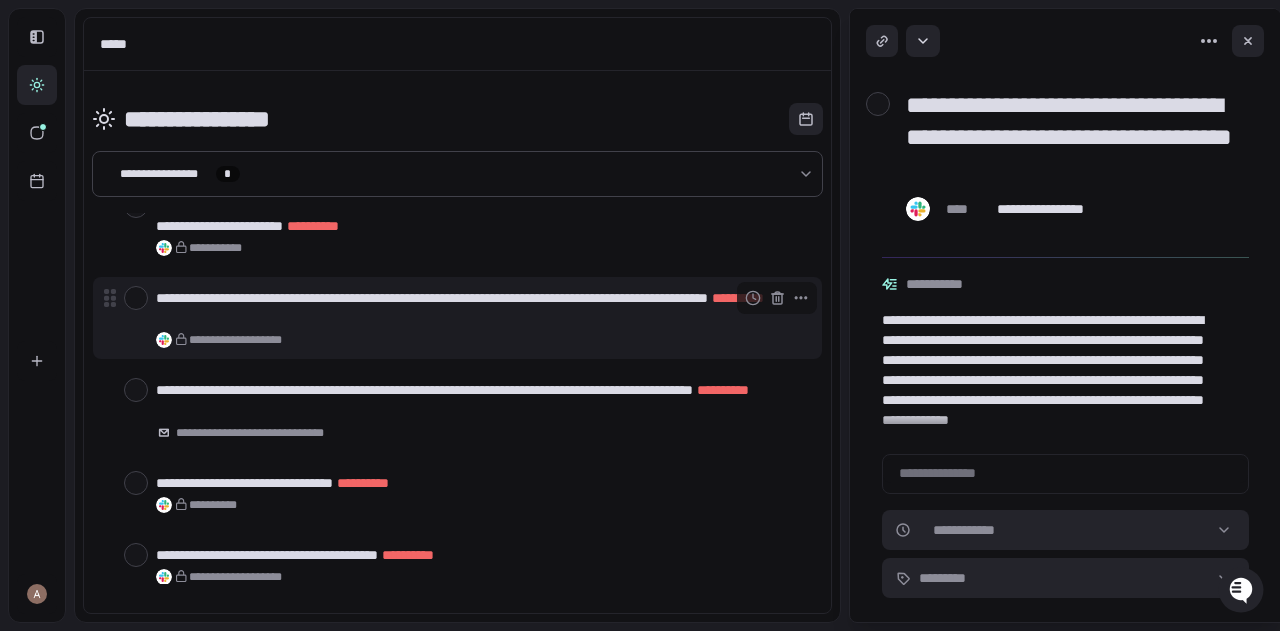 click at bounding box center [136, 298] 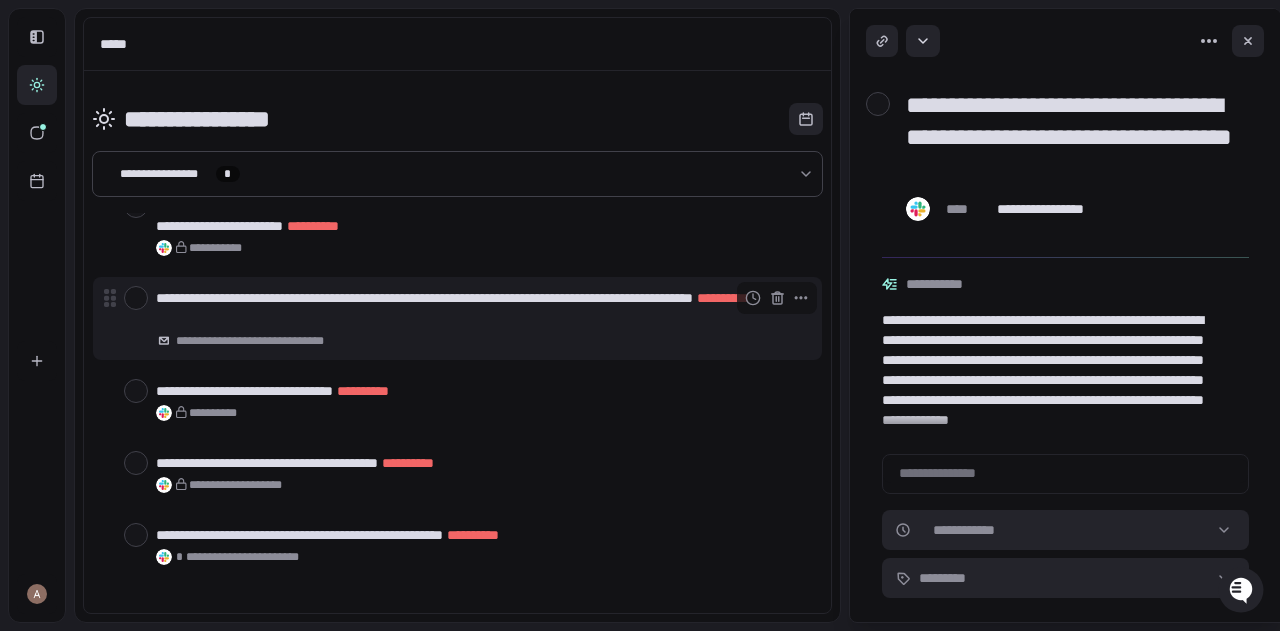 click at bounding box center (136, 298) 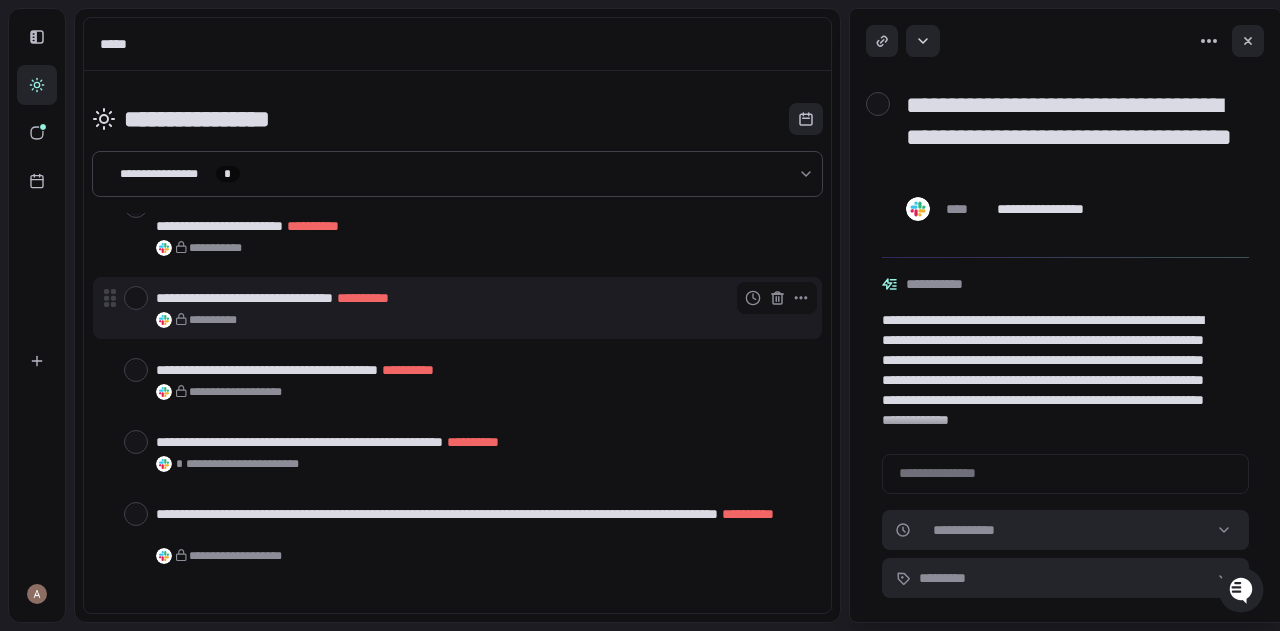 click on "**********" at bounding box center (481, 298) 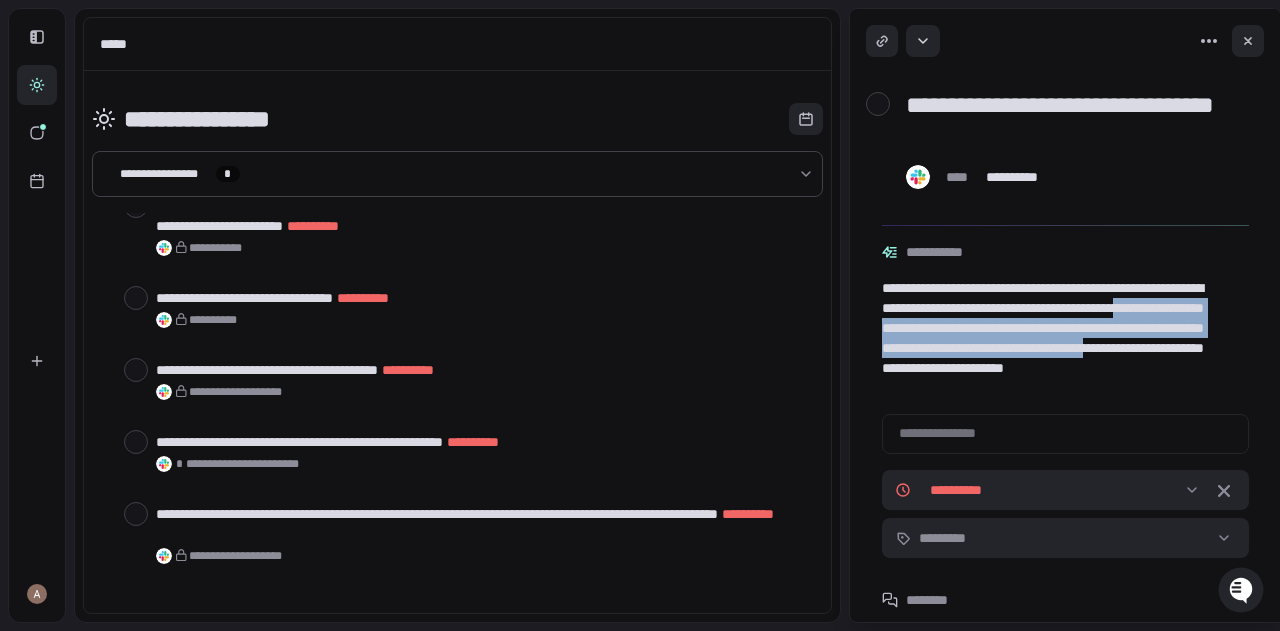 drag, startPoint x: 944, startPoint y: 331, endPoint x: 1070, endPoint y: 372, distance: 132.50282 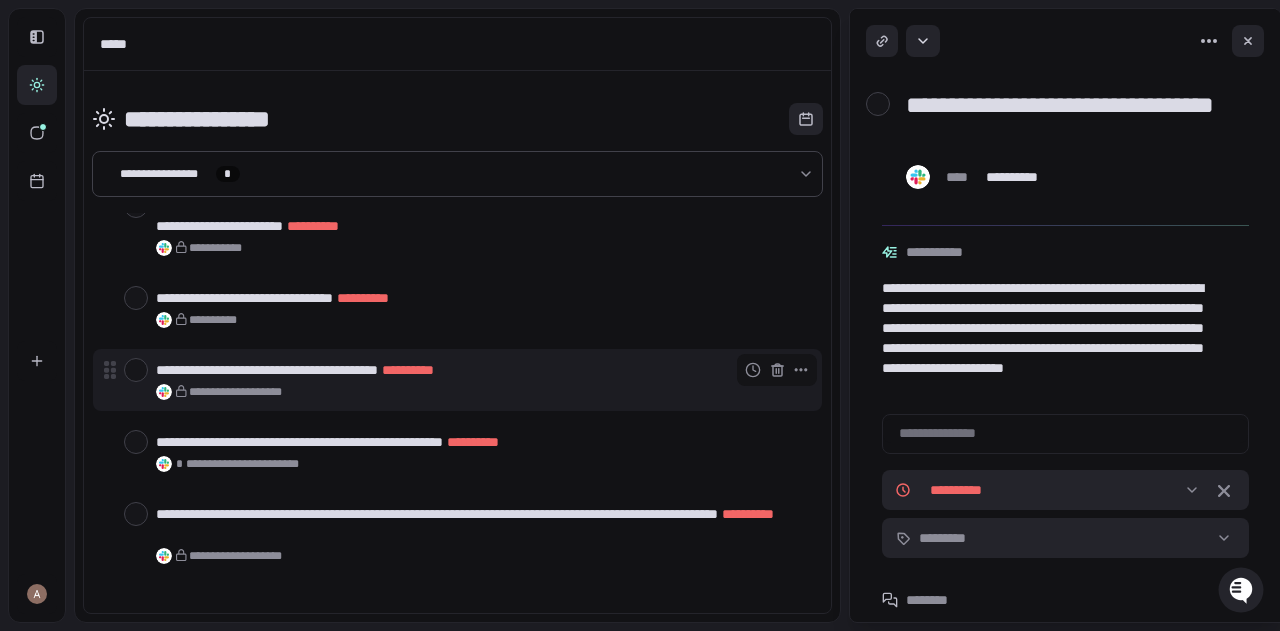 click at bounding box center (136, 370) 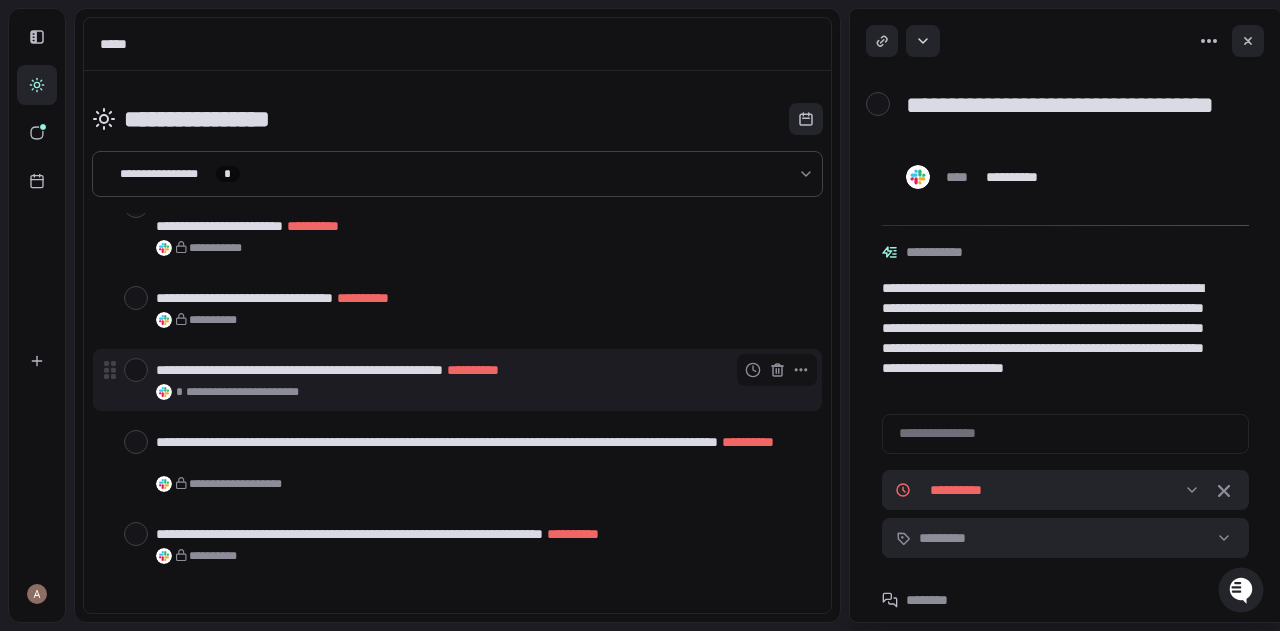 click at bounding box center (136, 370) 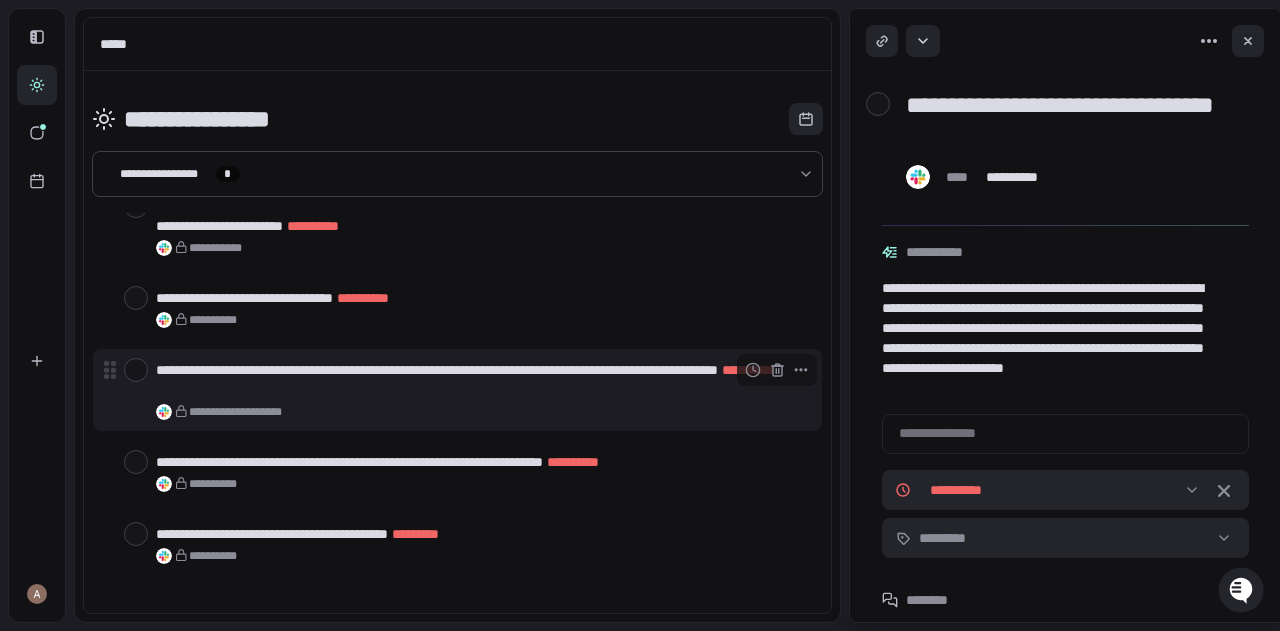 click on "**********" at bounding box center (481, 380) 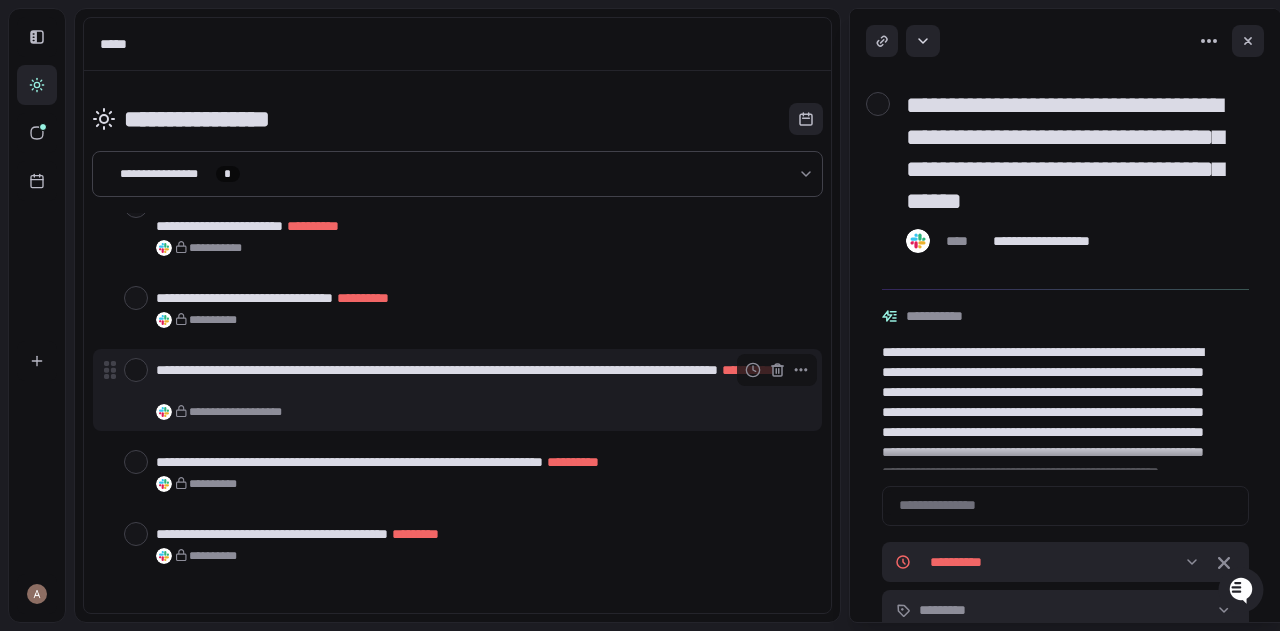 click at bounding box center [136, 370] 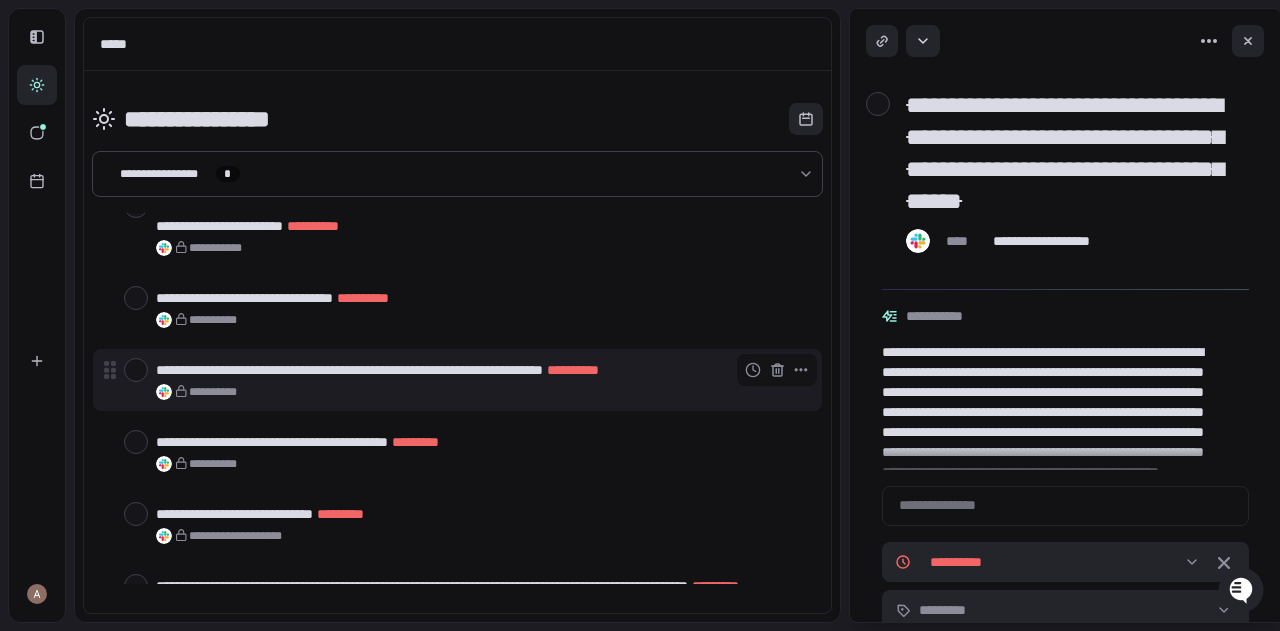 scroll, scrollTop: 300, scrollLeft: 0, axis: vertical 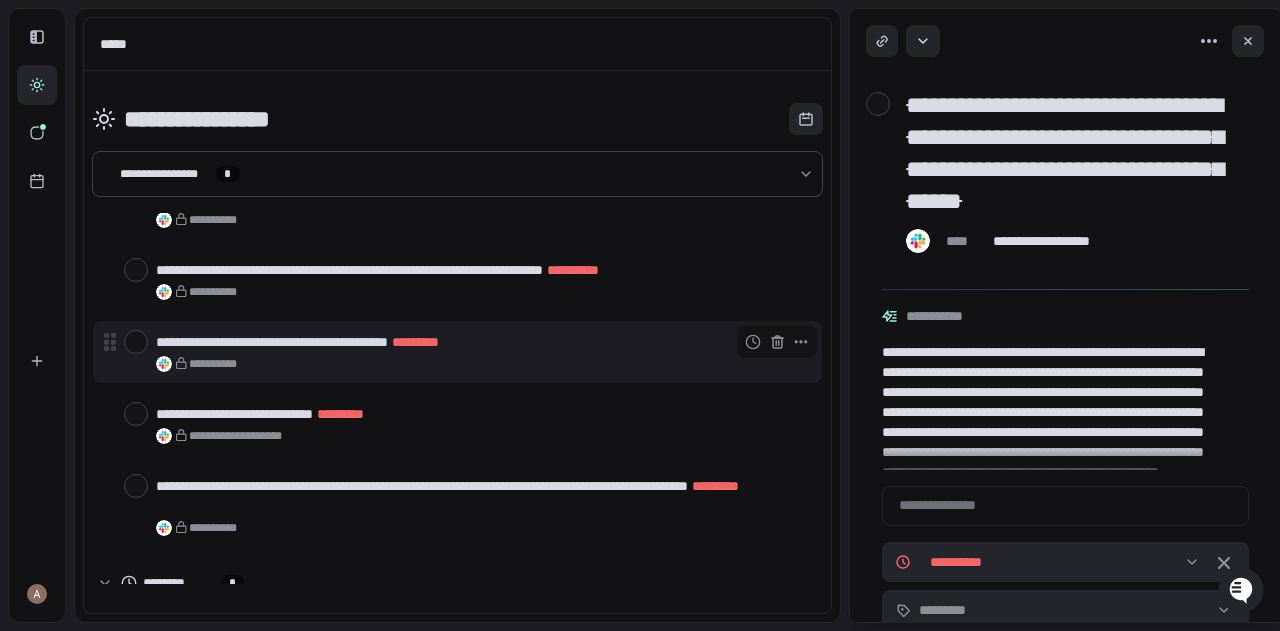click on "**********" at bounding box center [481, 342] 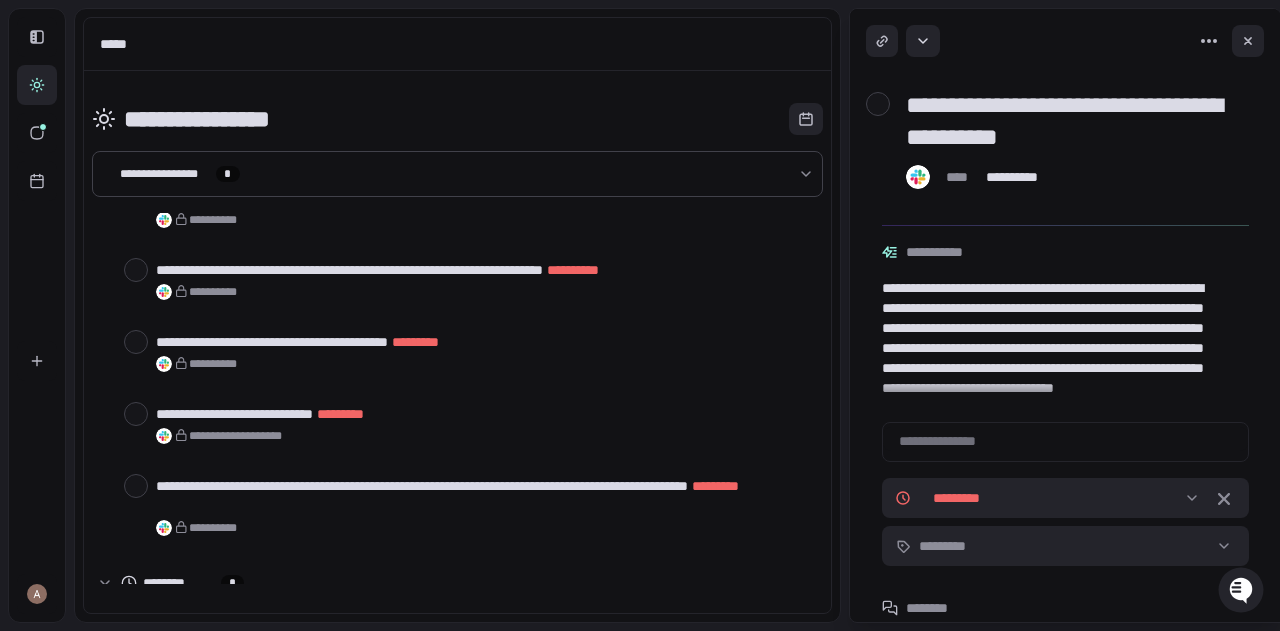 scroll, scrollTop: 32, scrollLeft: 0, axis: vertical 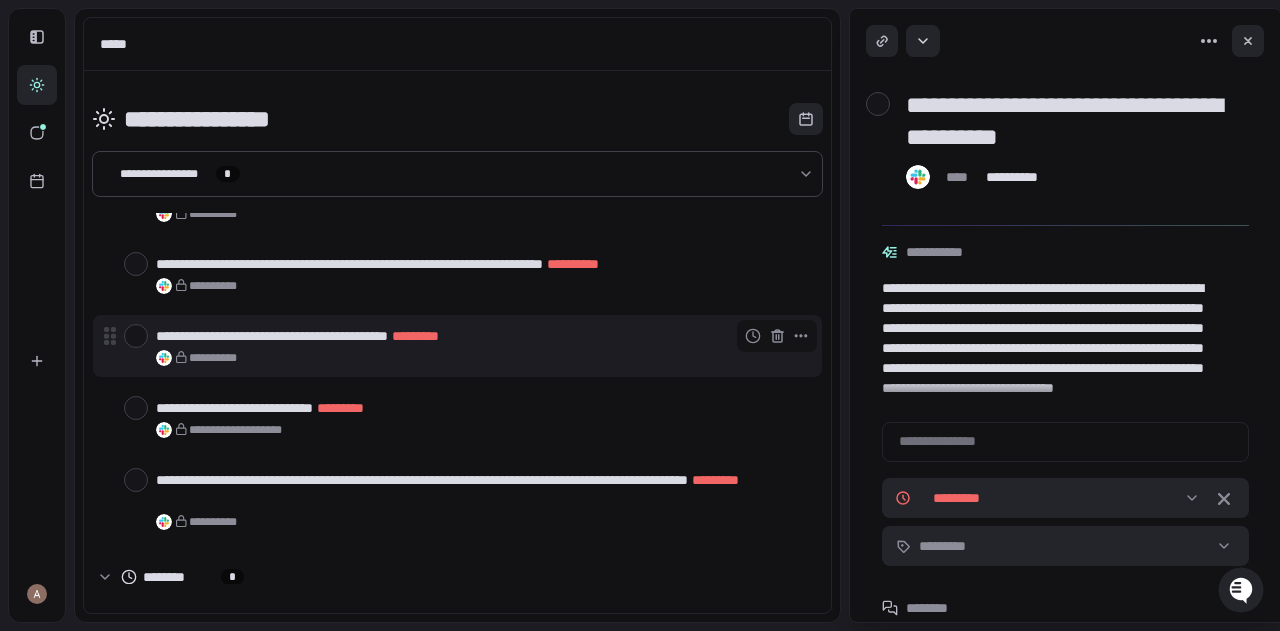 click at bounding box center [136, 336] 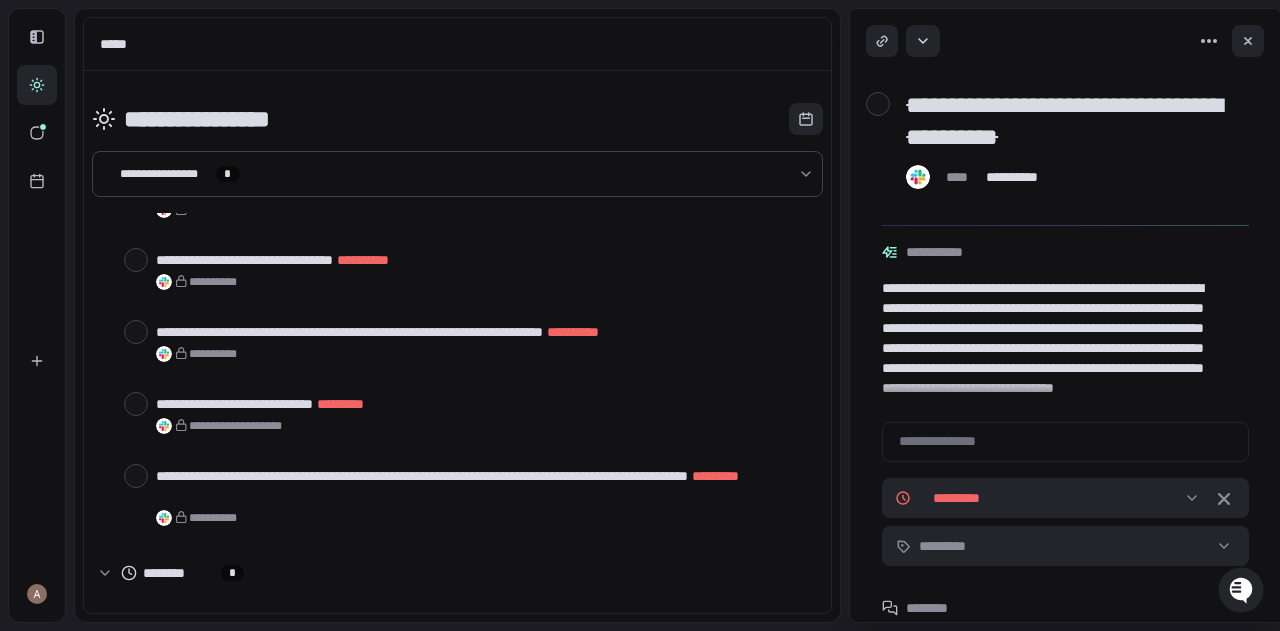 scroll, scrollTop: 234, scrollLeft: 0, axis: vertical 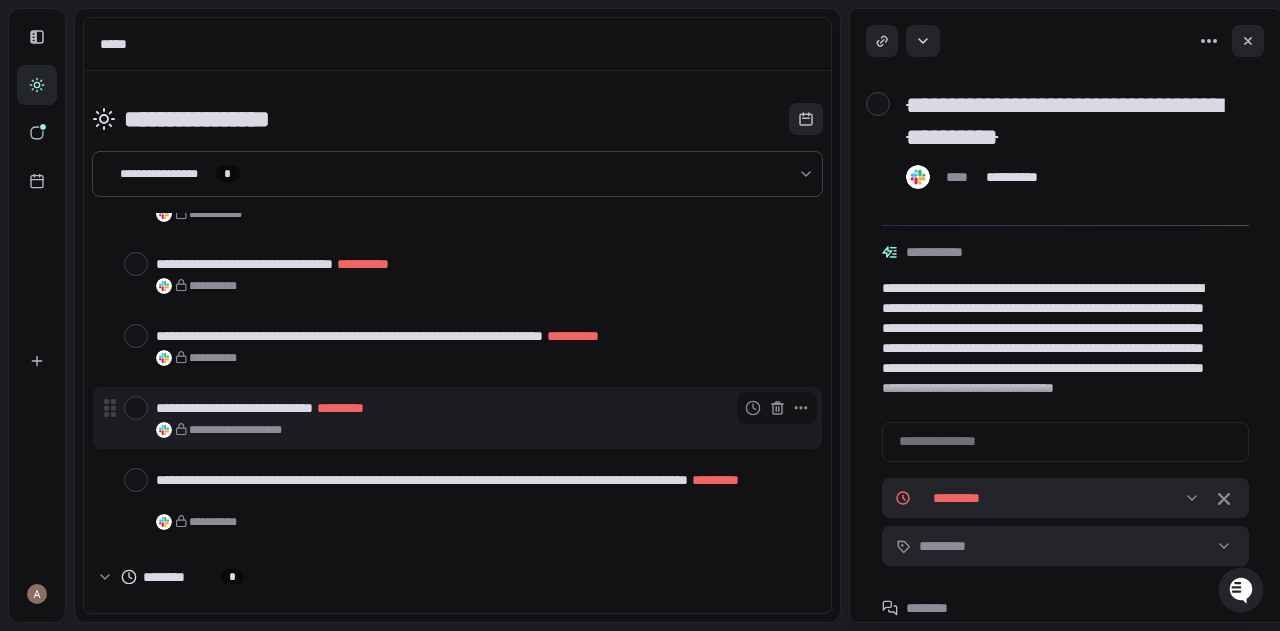 click on "**********" at bounding box center [481, 408] 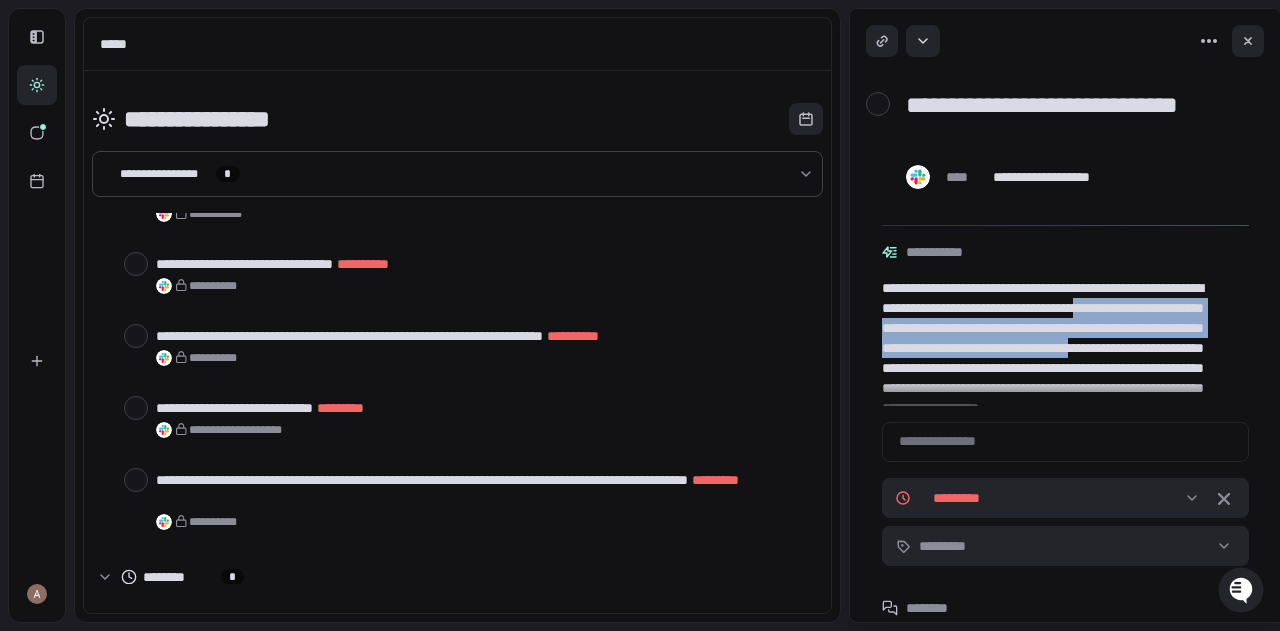 drag, startPoint x: 988, startPoint y: 328, endPoint x: 1184, endPoint y: 363, distance: 199.10048 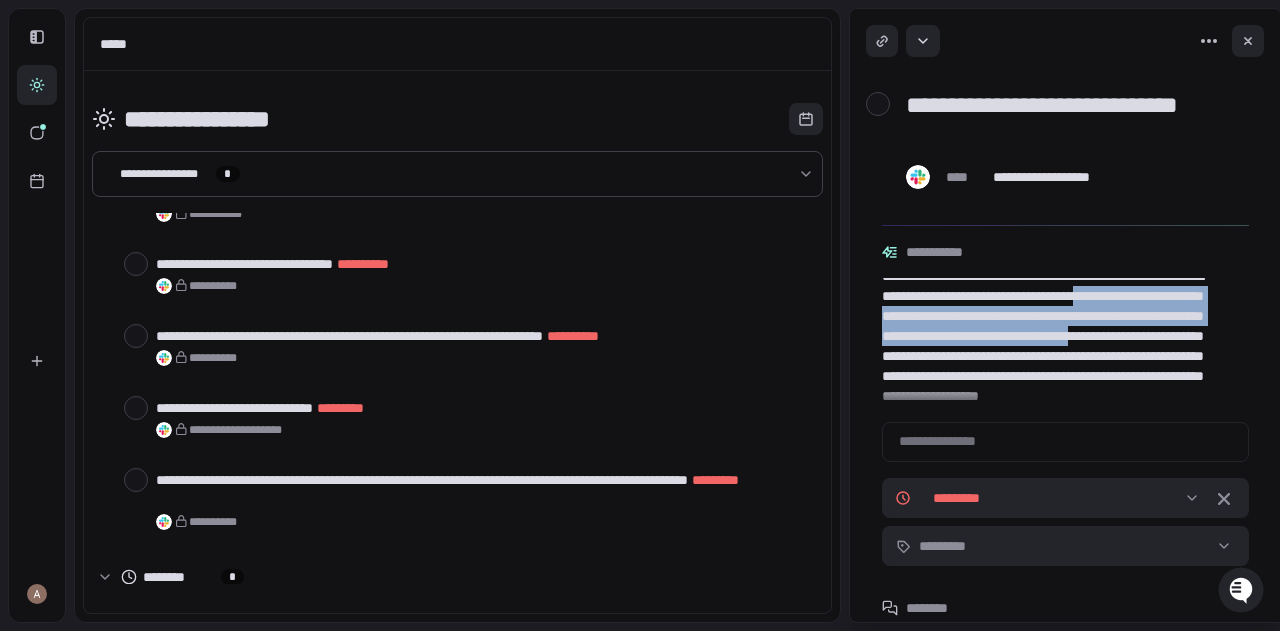 scroll, scrollTop: 52, scrollLeft: 0, axis: vertical 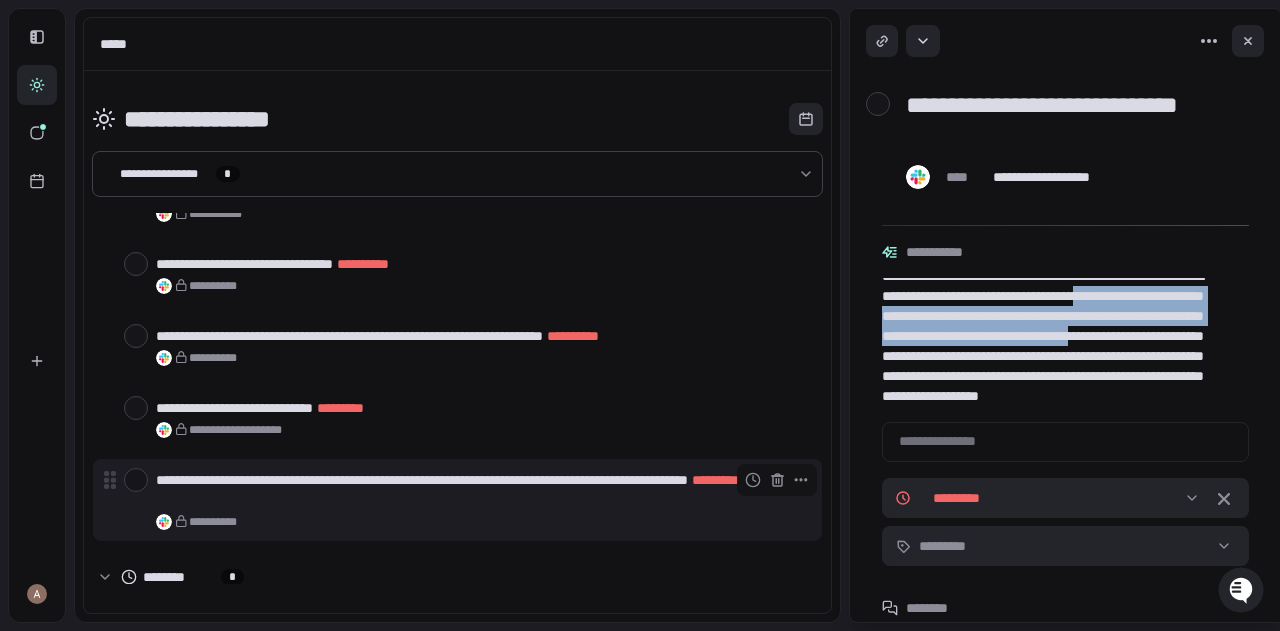 click on "**********" at bounding box center (481, 490) 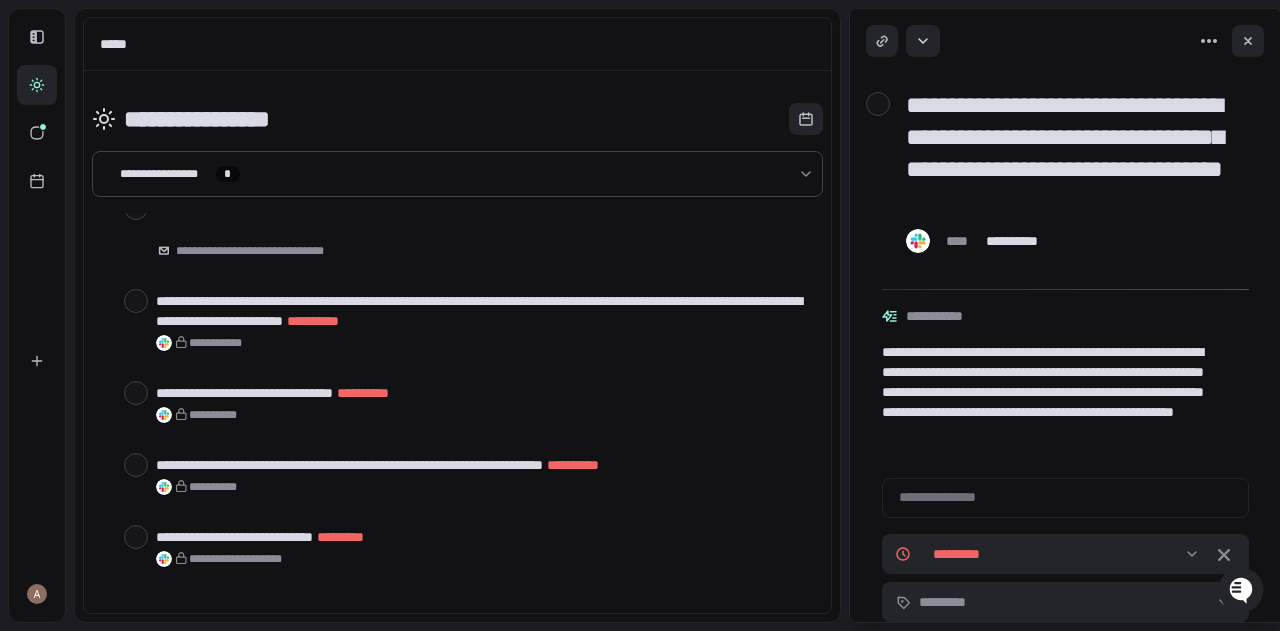 scroll, scrollTop: 234, scrollLeft: 0, axis: vertical 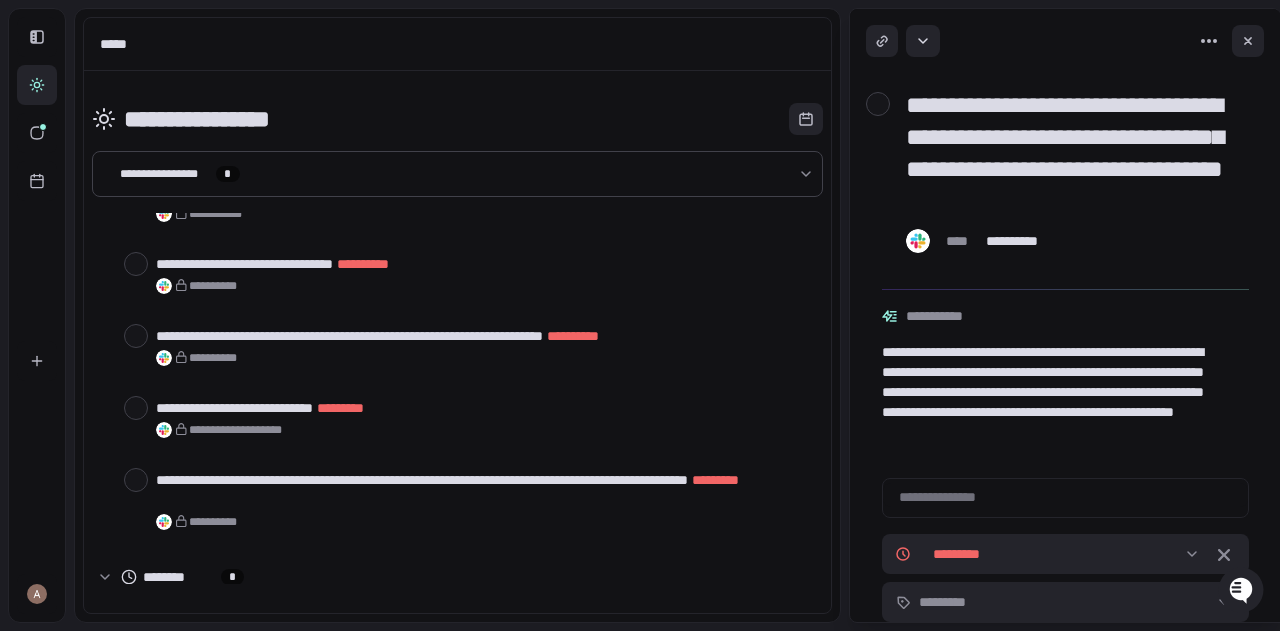 click on "********" at bounding box center (166, 577) 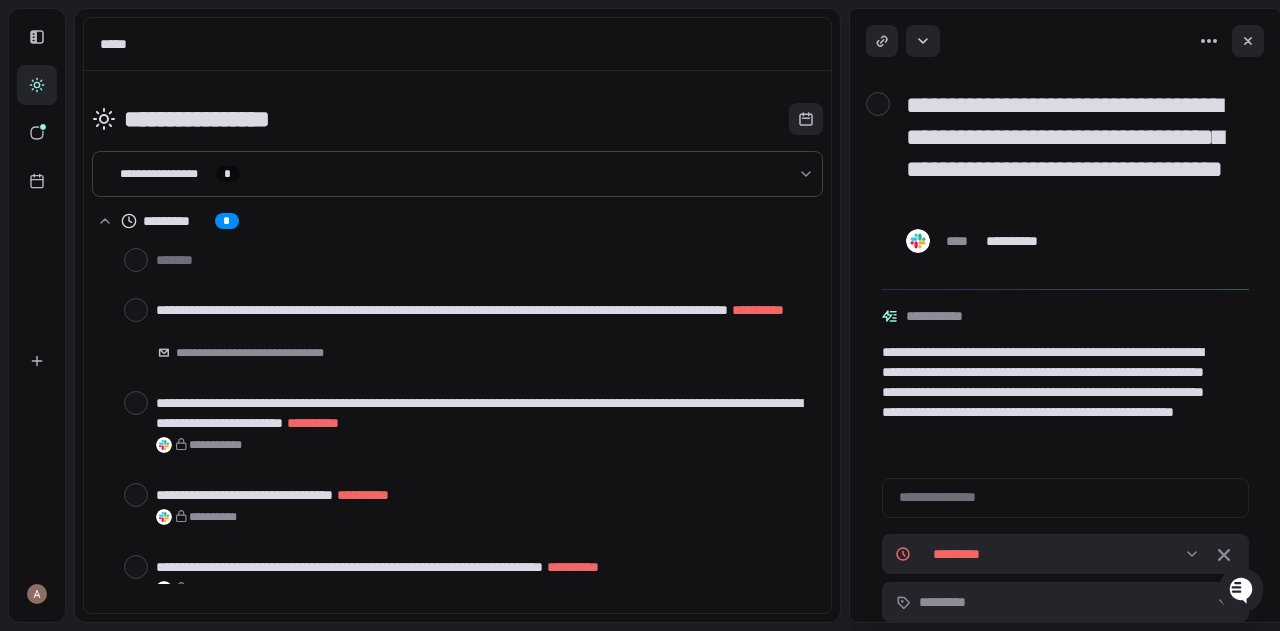 scroll, scrollTop: 0, scrollLeft: 0, axis: both 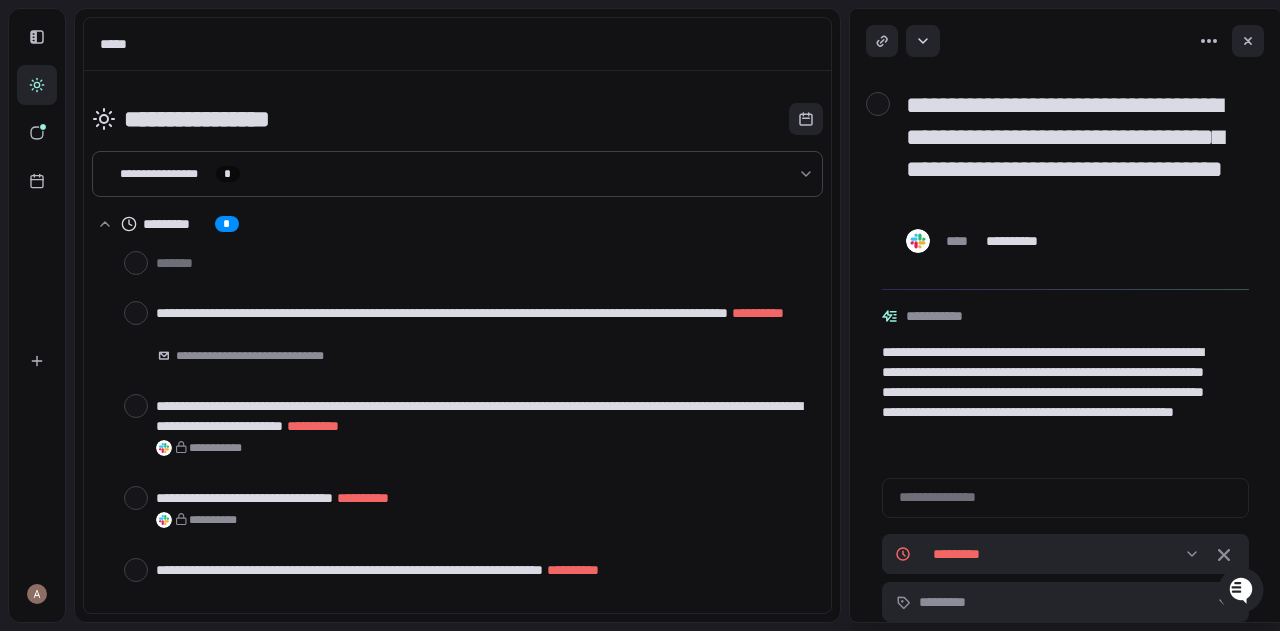 click on "**********" at bounding box center (457, 174) 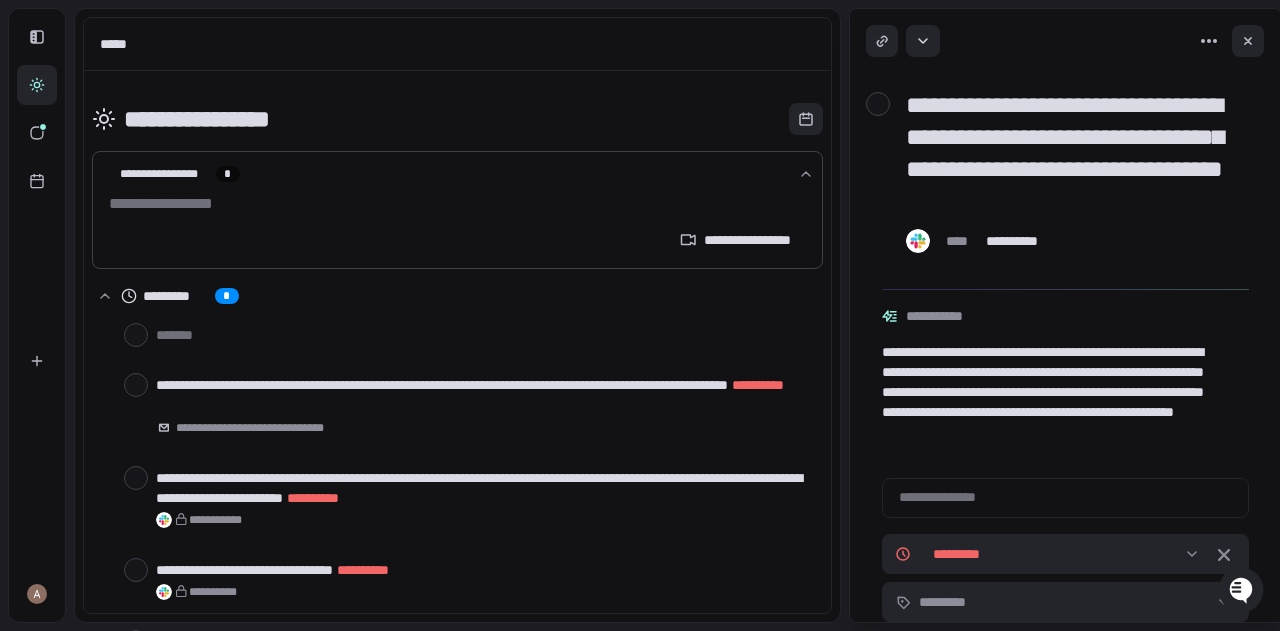 click on "**********" at bounding box center (457, 174) 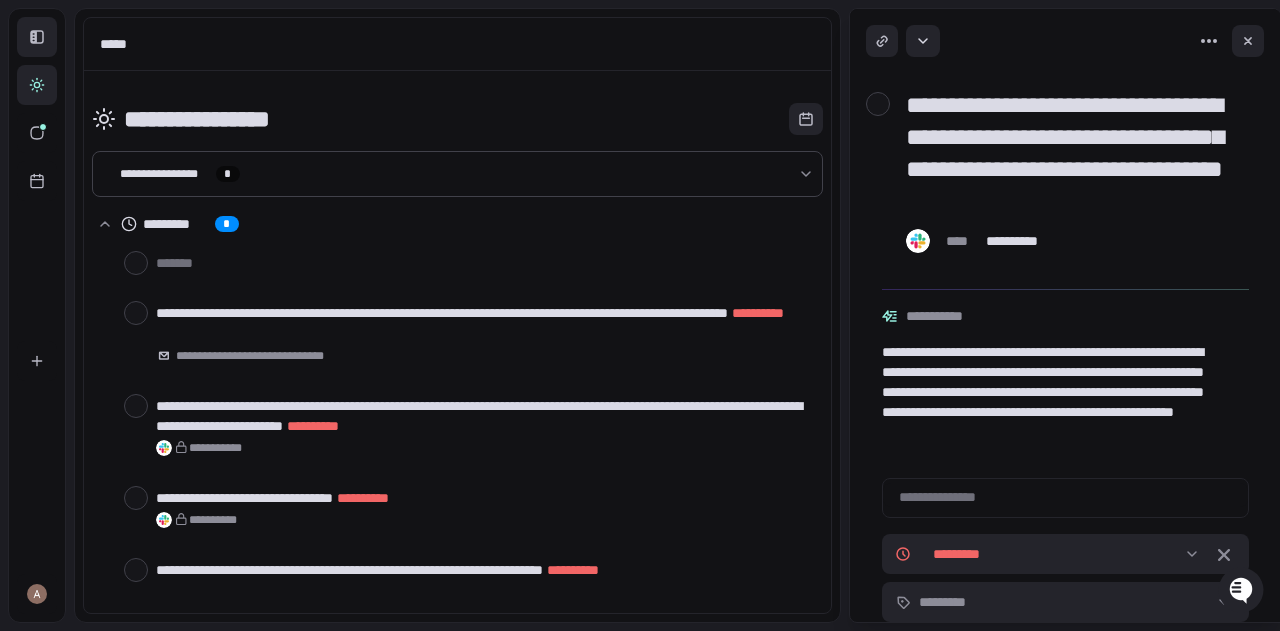 click at bounding box center (37, 37) 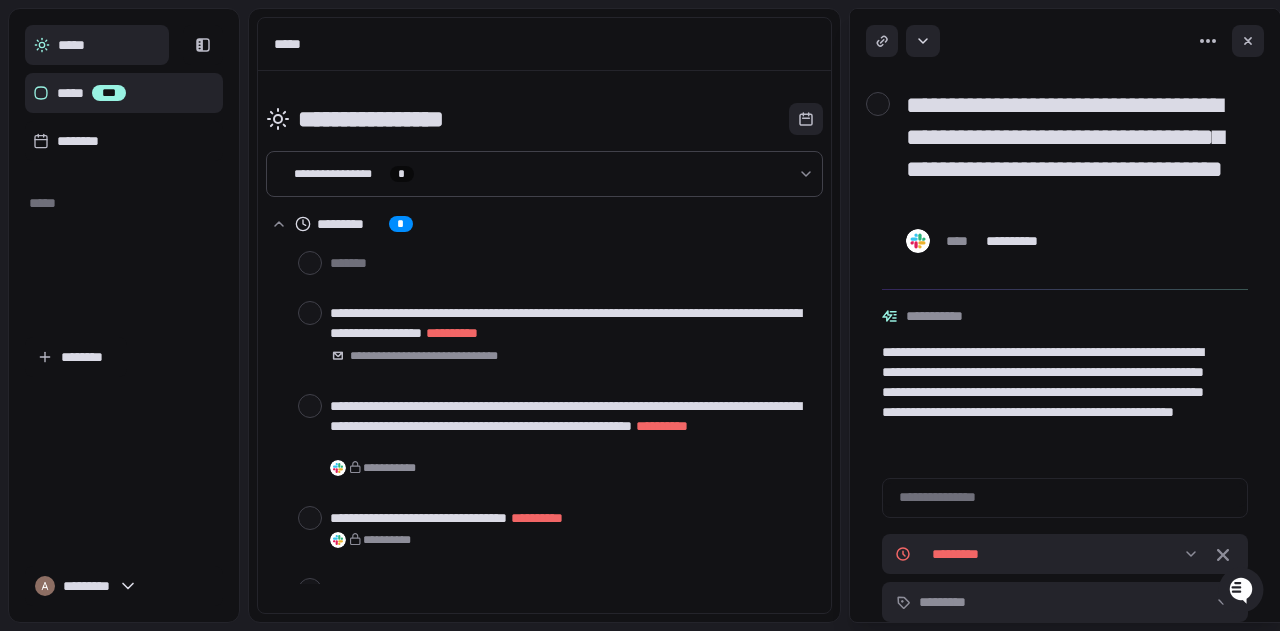 click on "***** ***" at bounding box center [124, 93] 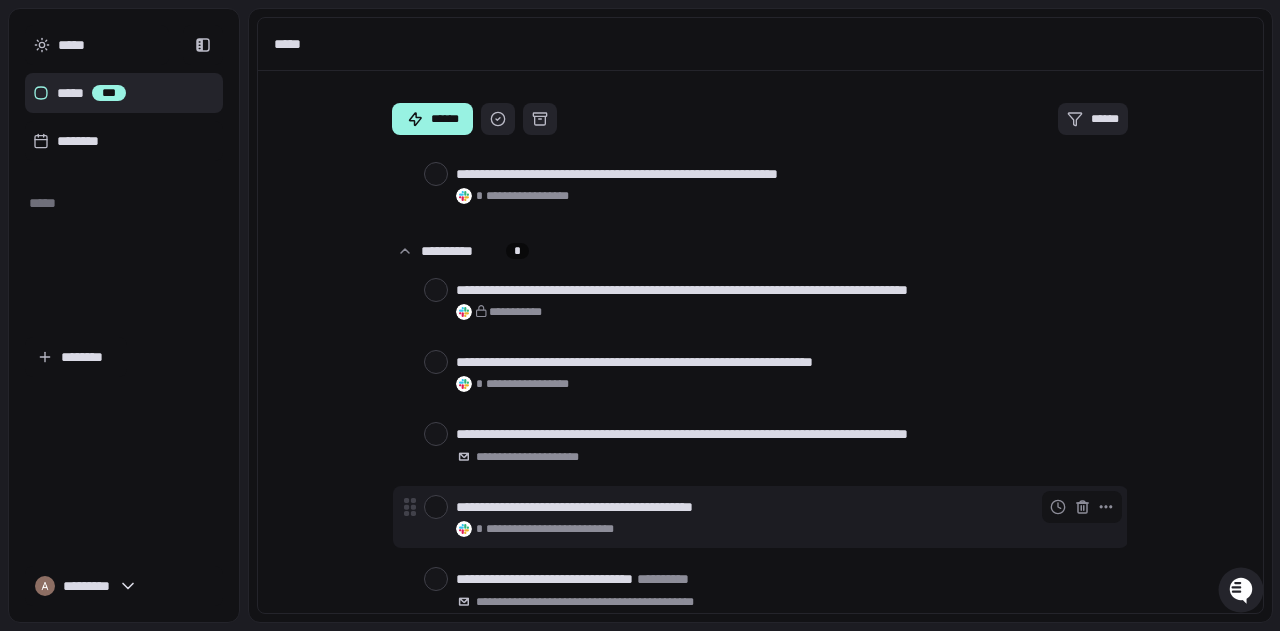 scroll, scrollTop: 2421, scrollLeft: 0, axis: vertical 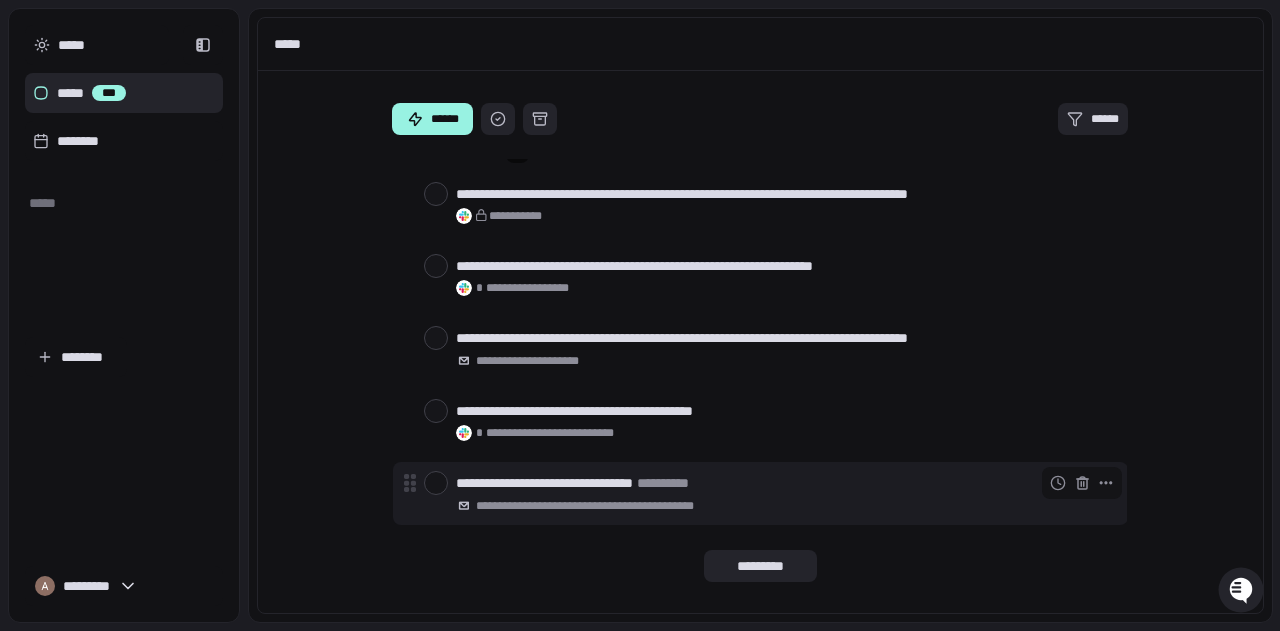 click on "**********" at bounding box center (663, 483) 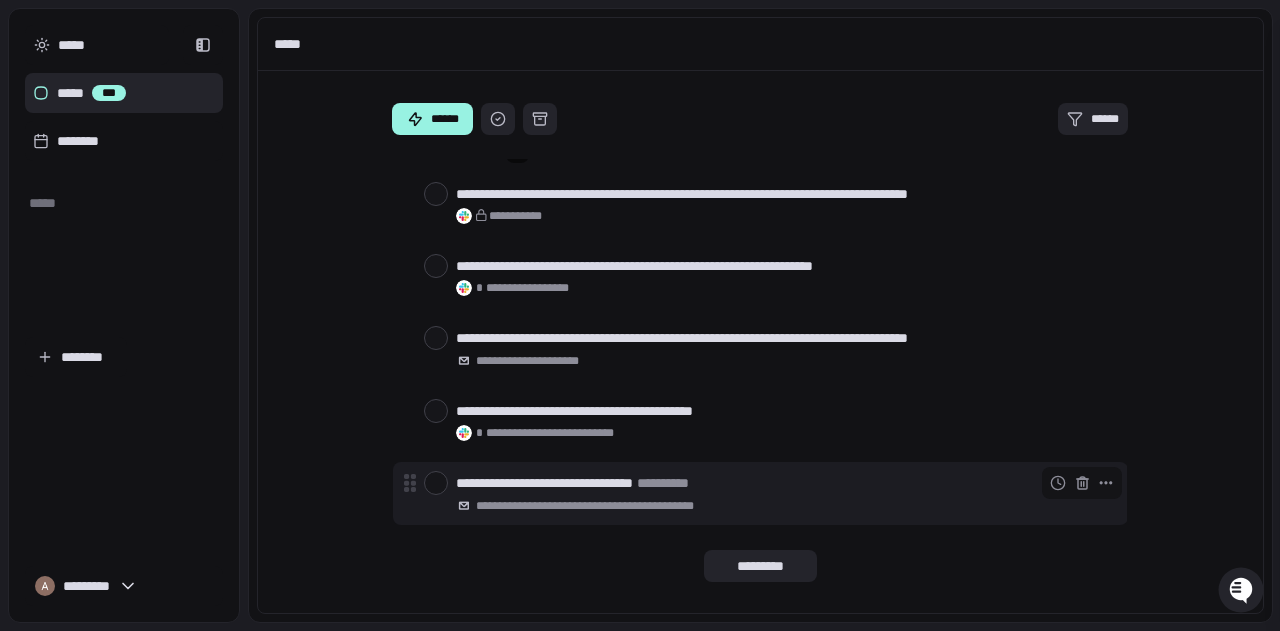 scroll, scrollTop: 2661, scrollLeft: 0, axis: vertical 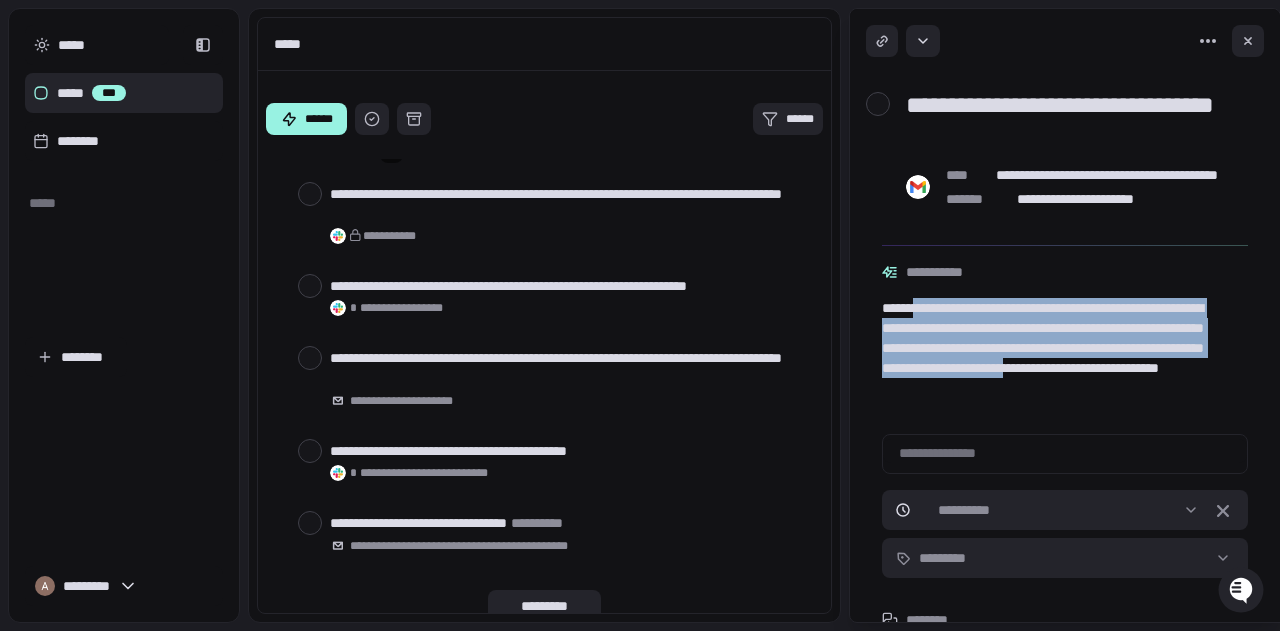 drag, startPoint x: 927, startPoint y: 307, endPoint x: 1051, endPoint y: 385, distance: 146.49232 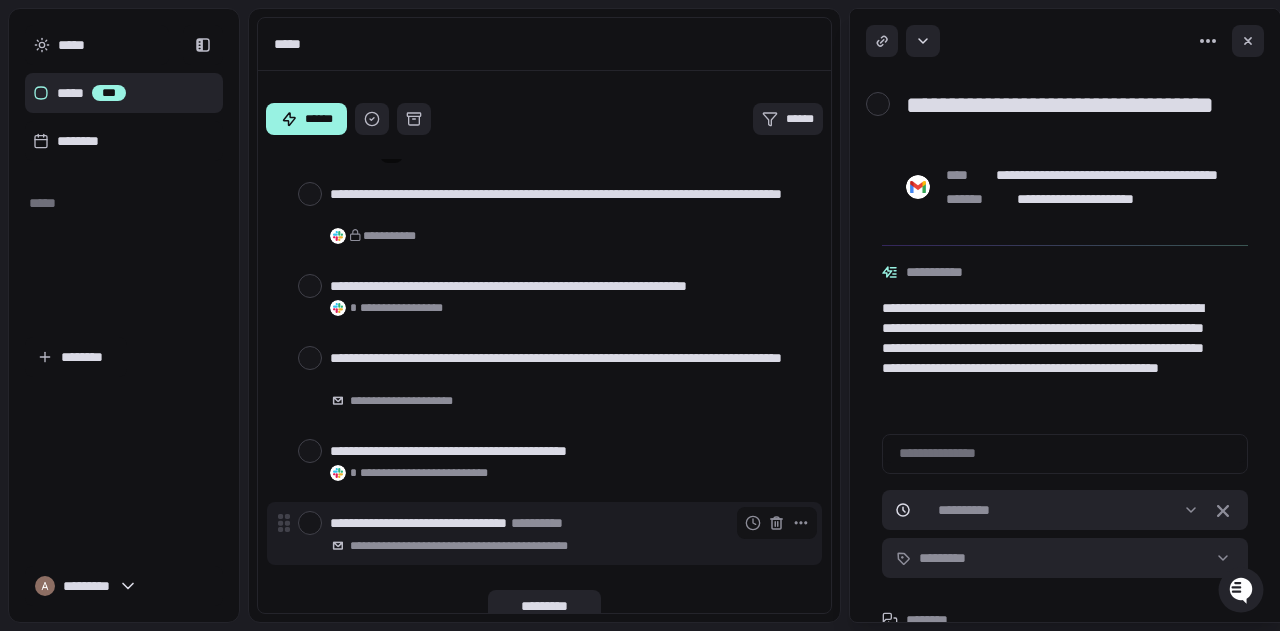 scroll, scrollTop: 2561, scrollLeft: 0, axis: vertical 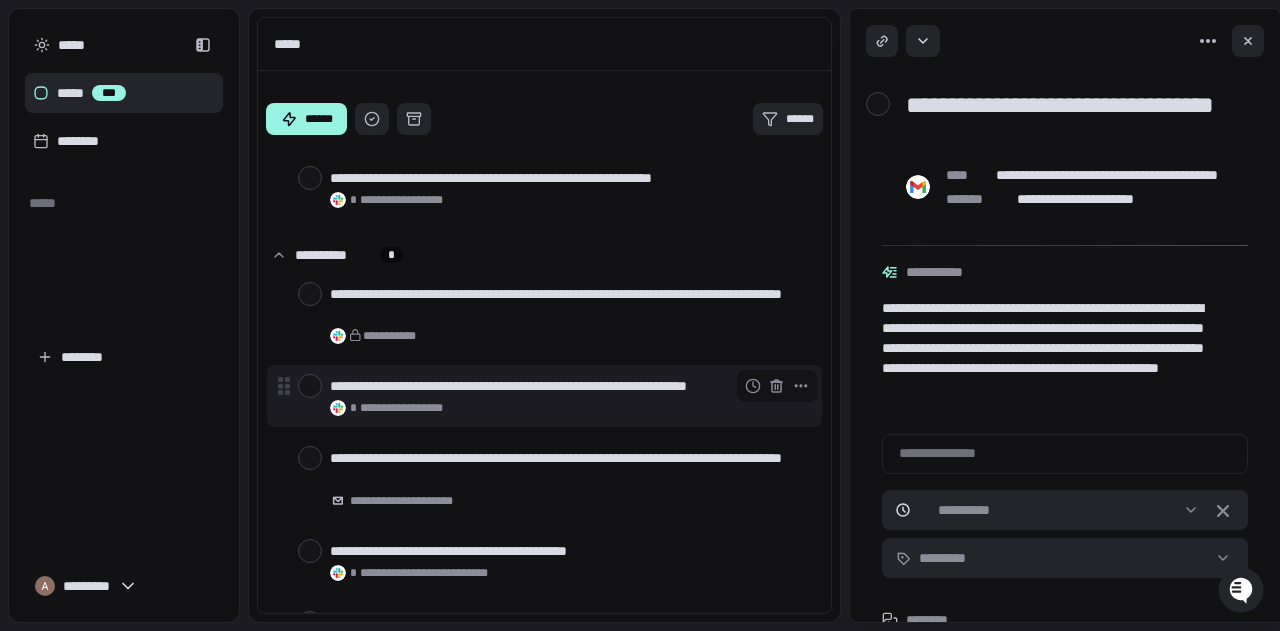 click at bounding box center [310, 386] 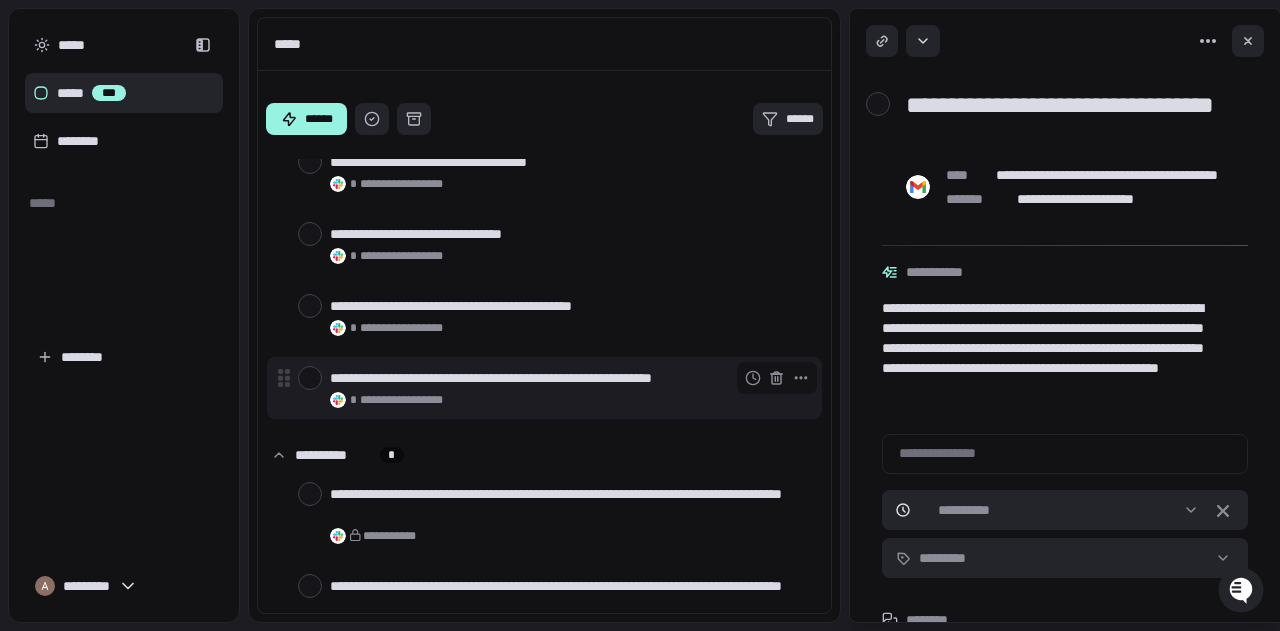 scroll, scrollTop: 2261, scrollLeft: 0, axis: vertical 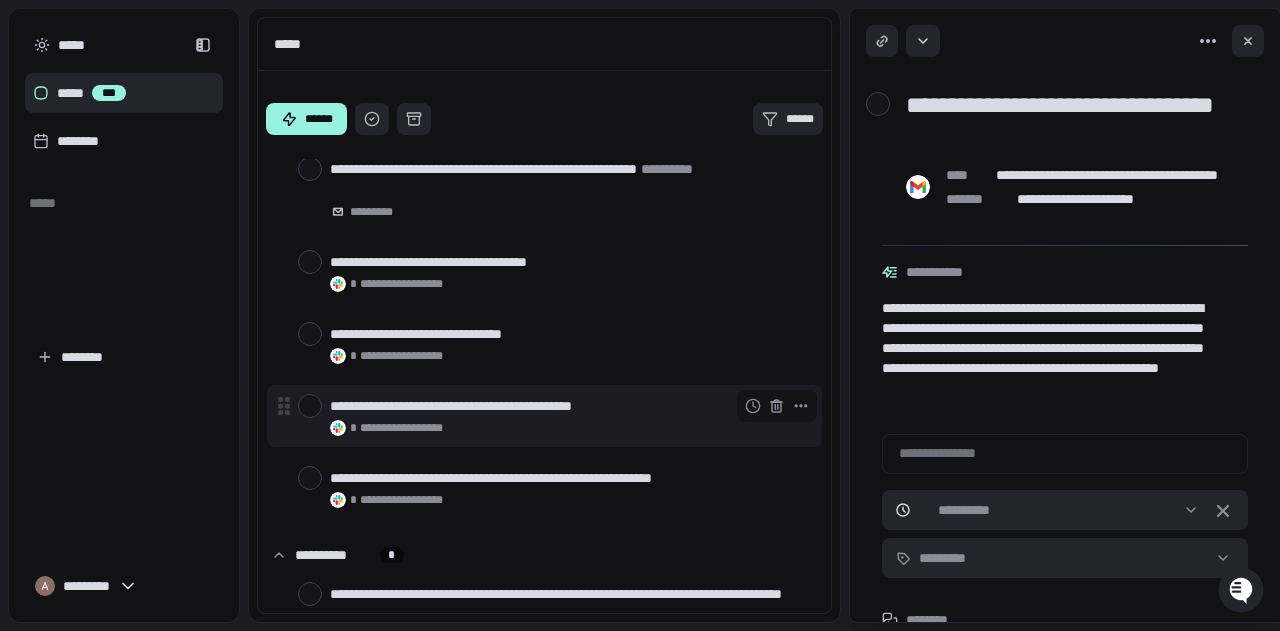 click at bounding box center (310, 406) 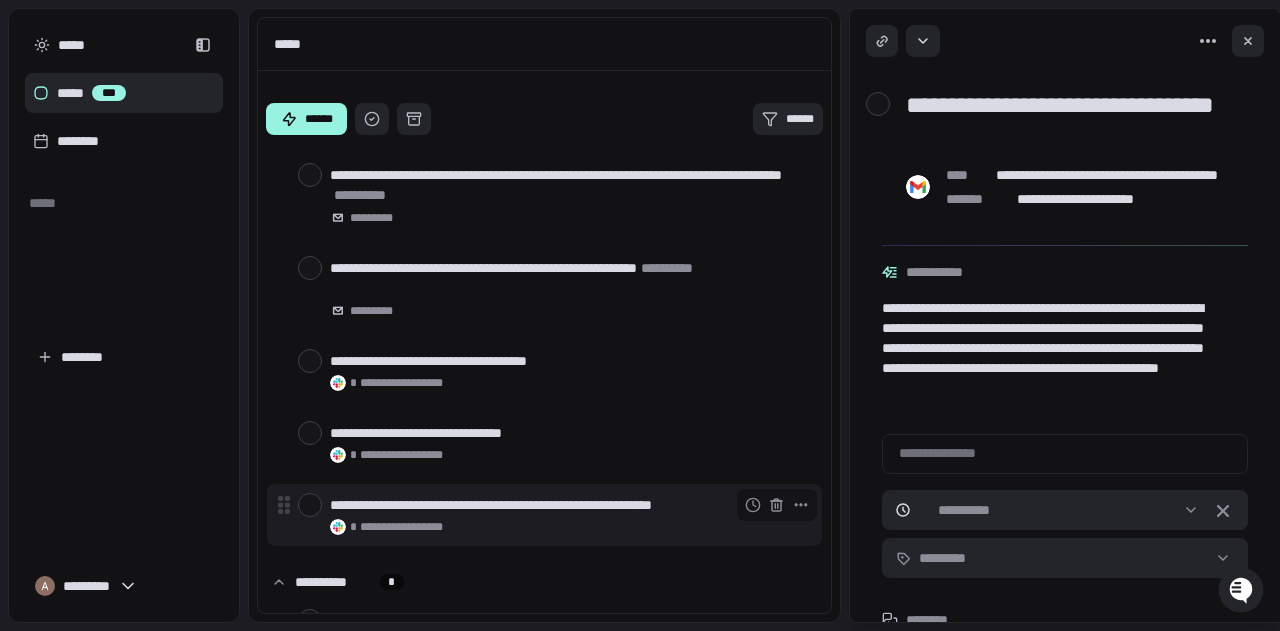 scroll, scrollTop: 2161, scrollLeft: 0, axis: vertical 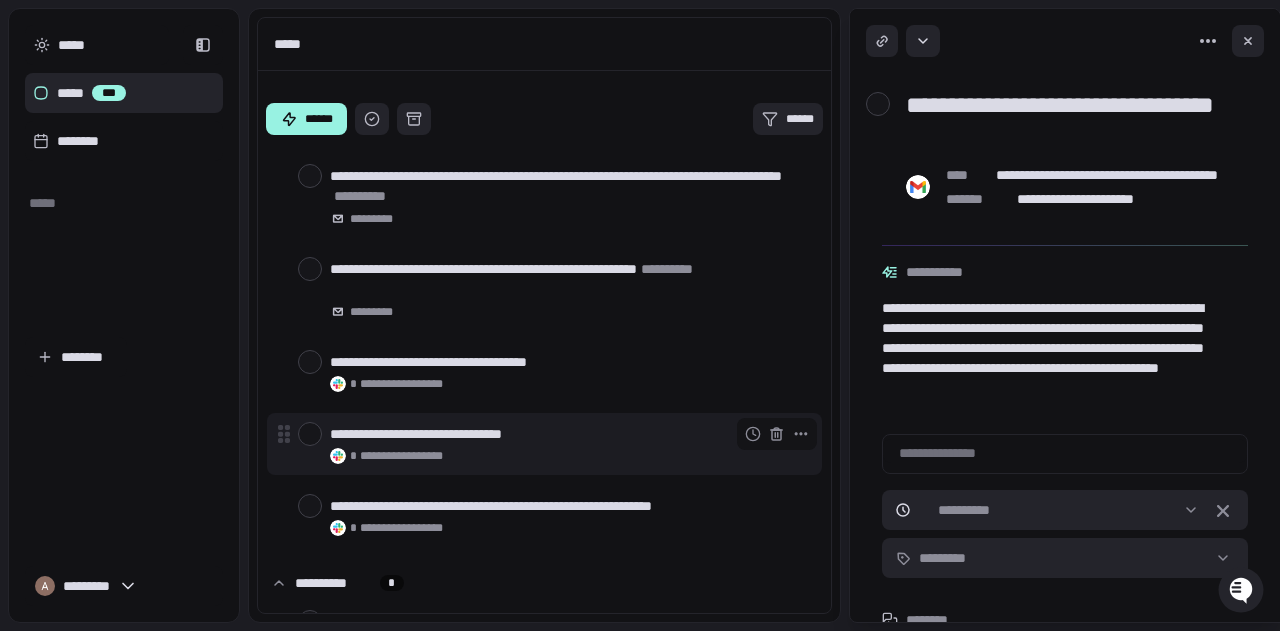 click at bounding box center (310, 434) 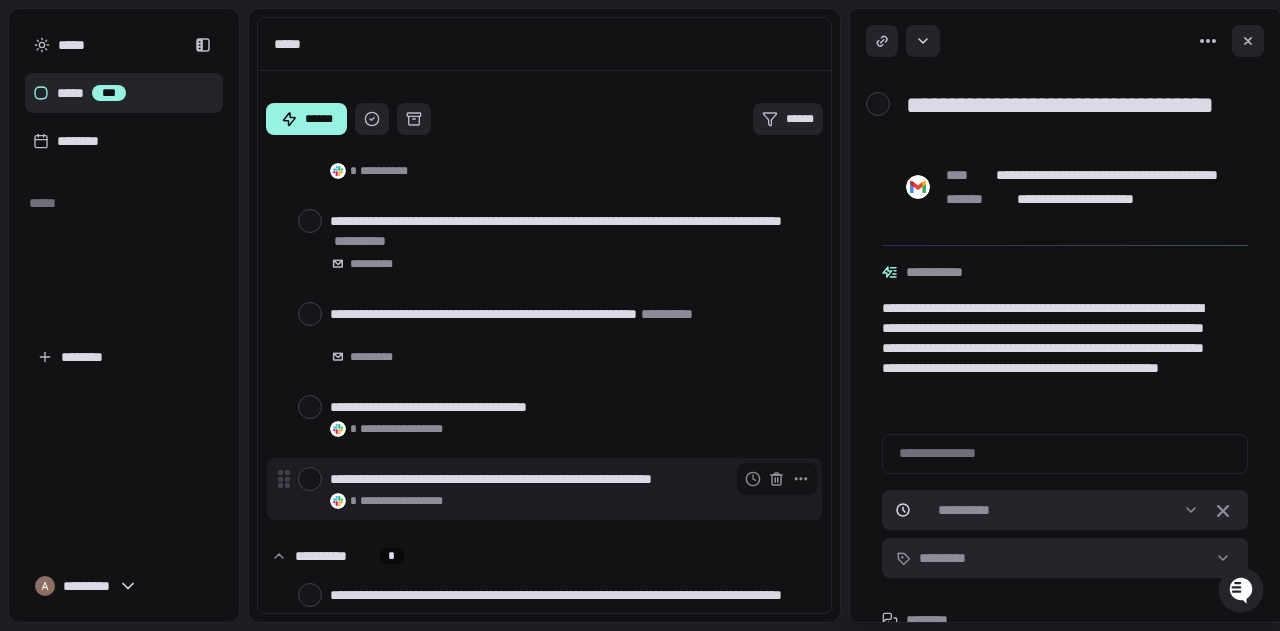 scroll, scrollTop: 2061, scrollLeft: 0, axis: vertical 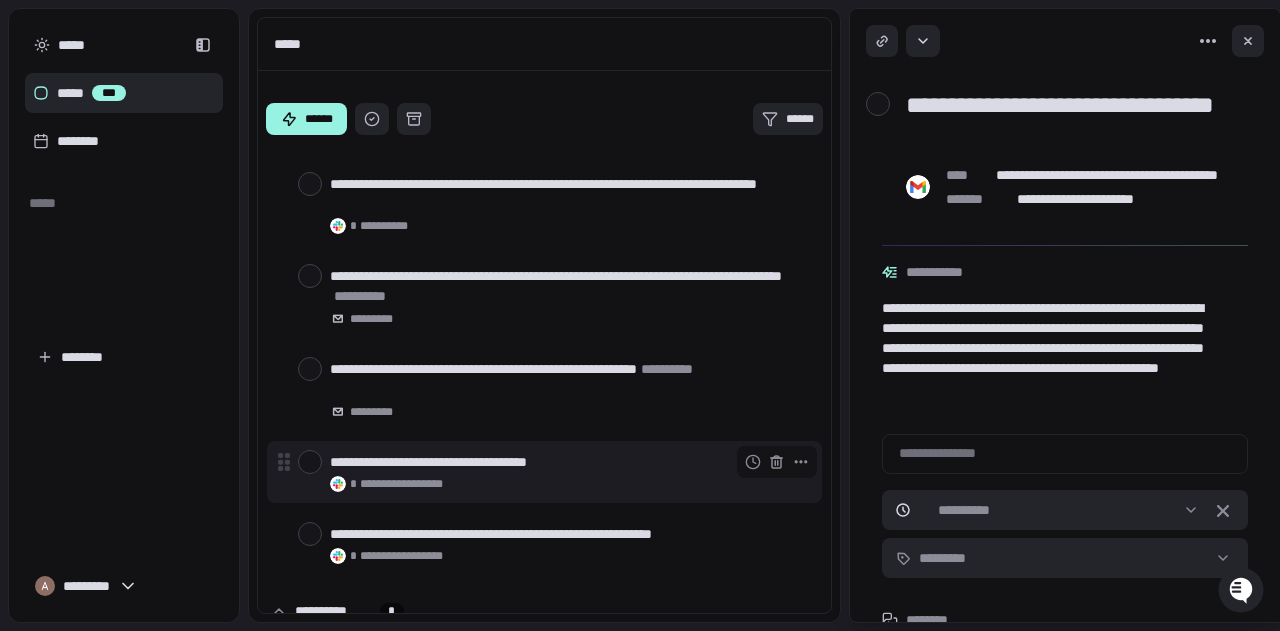 click on "**********" at bounding box center (568, 462) 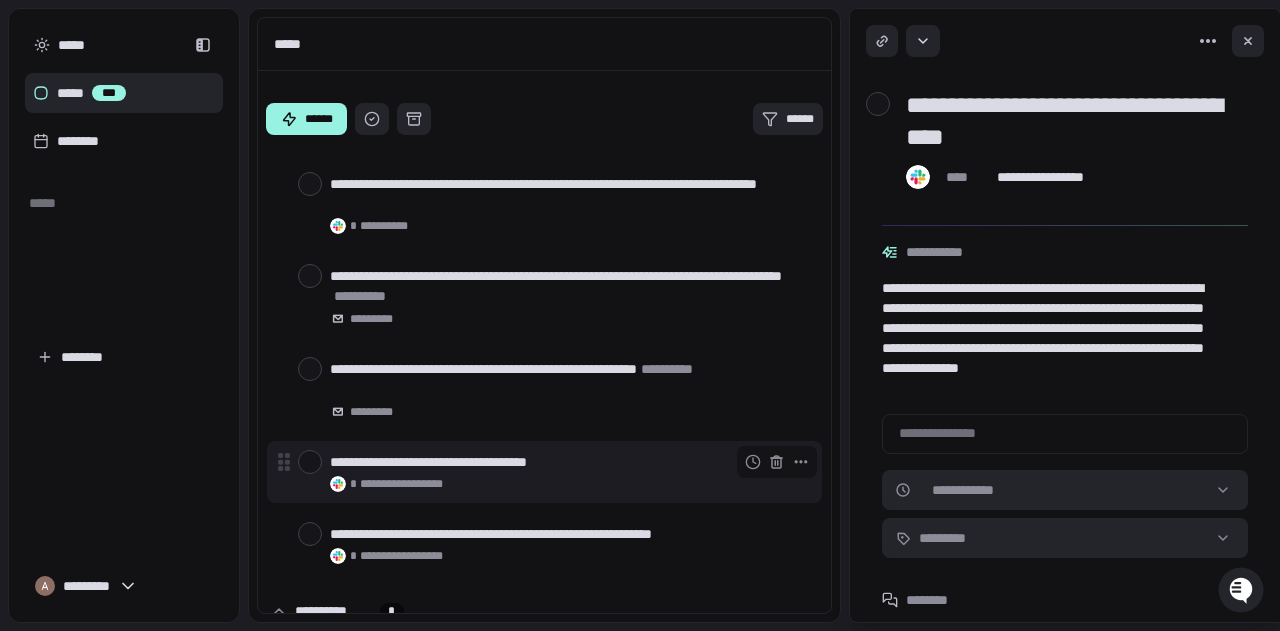 click at bounding box center (310, 462) 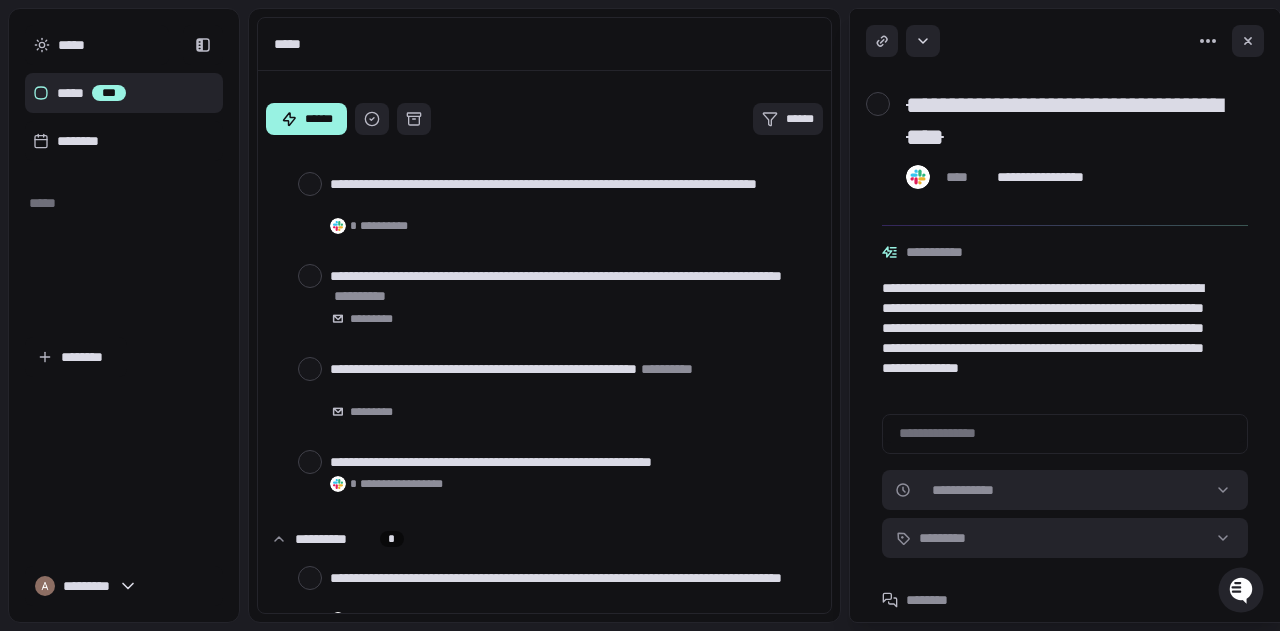 scroll, scrollTop: 1961, scrollLeft: 0, axis: vertical 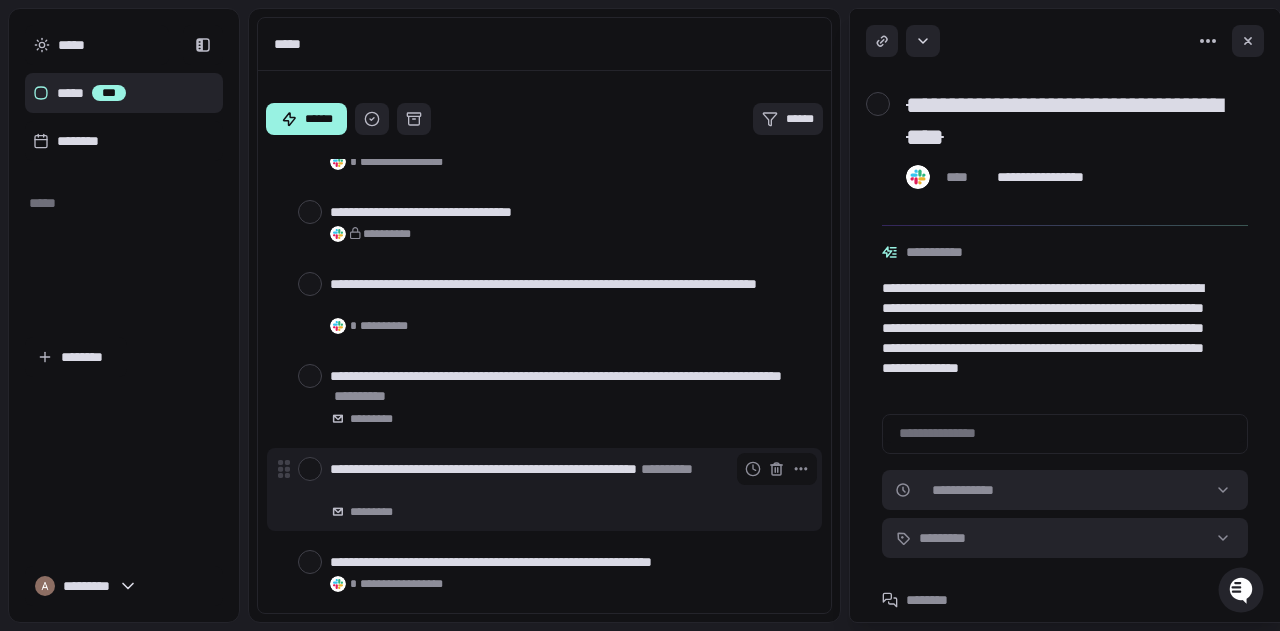 click on "**********" at bounding box center [568, 479] 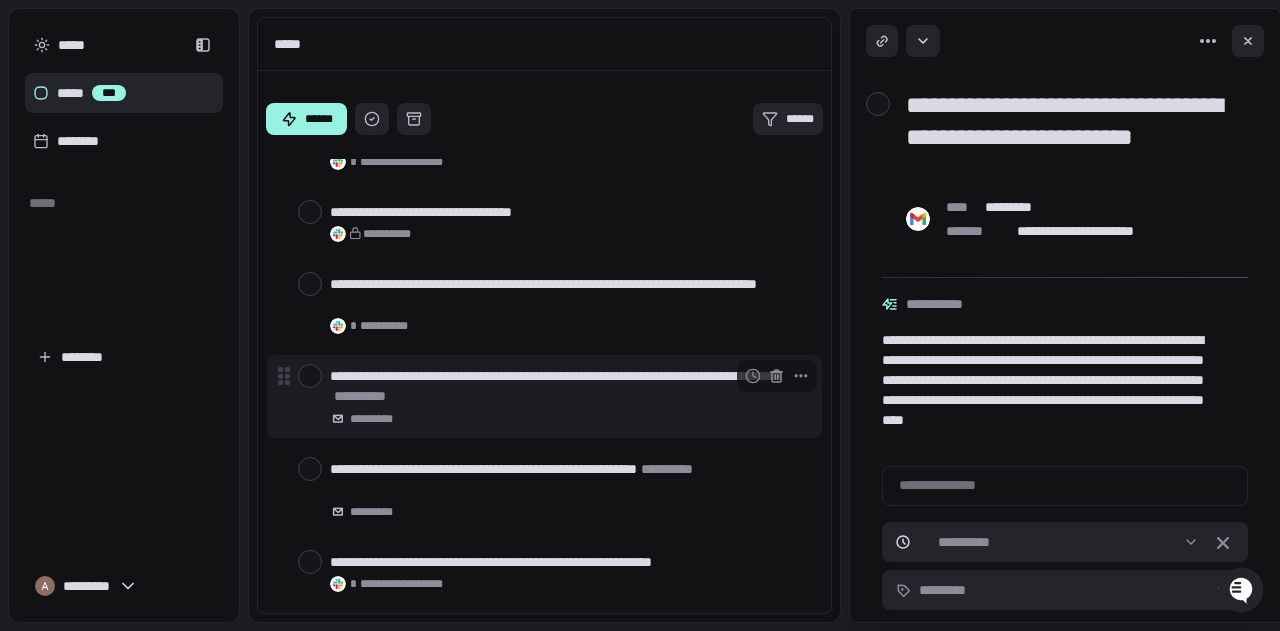 click on "**********" at bounding box center [360, 396] 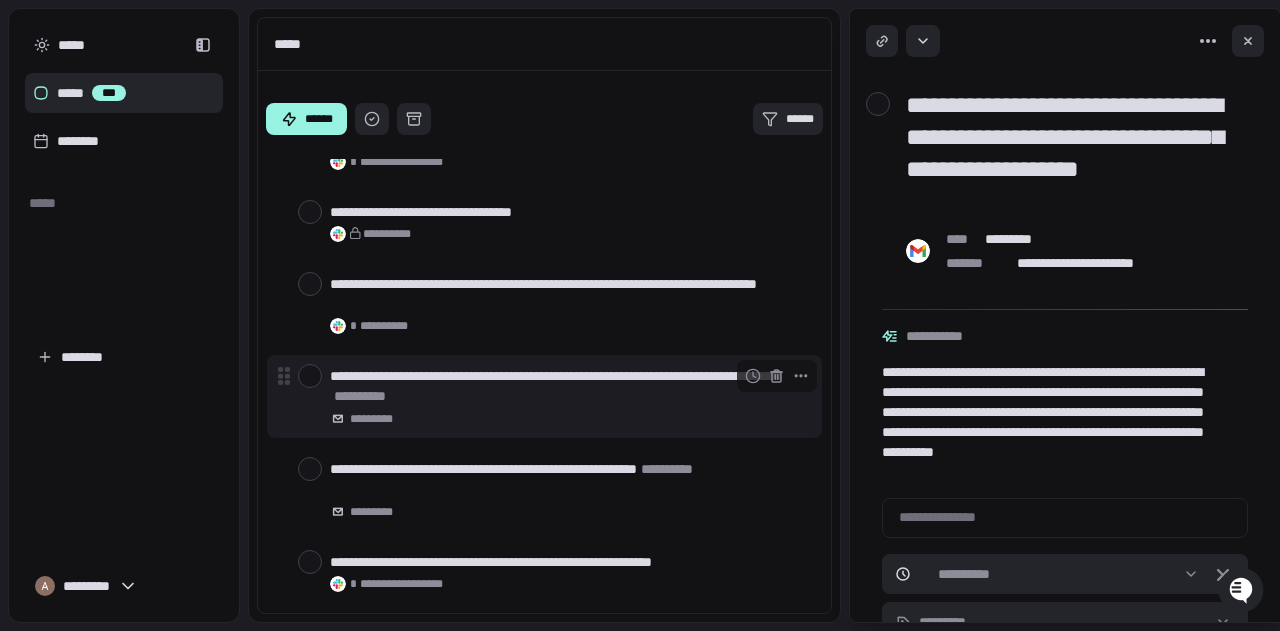 click at bounding box center (310, 376) 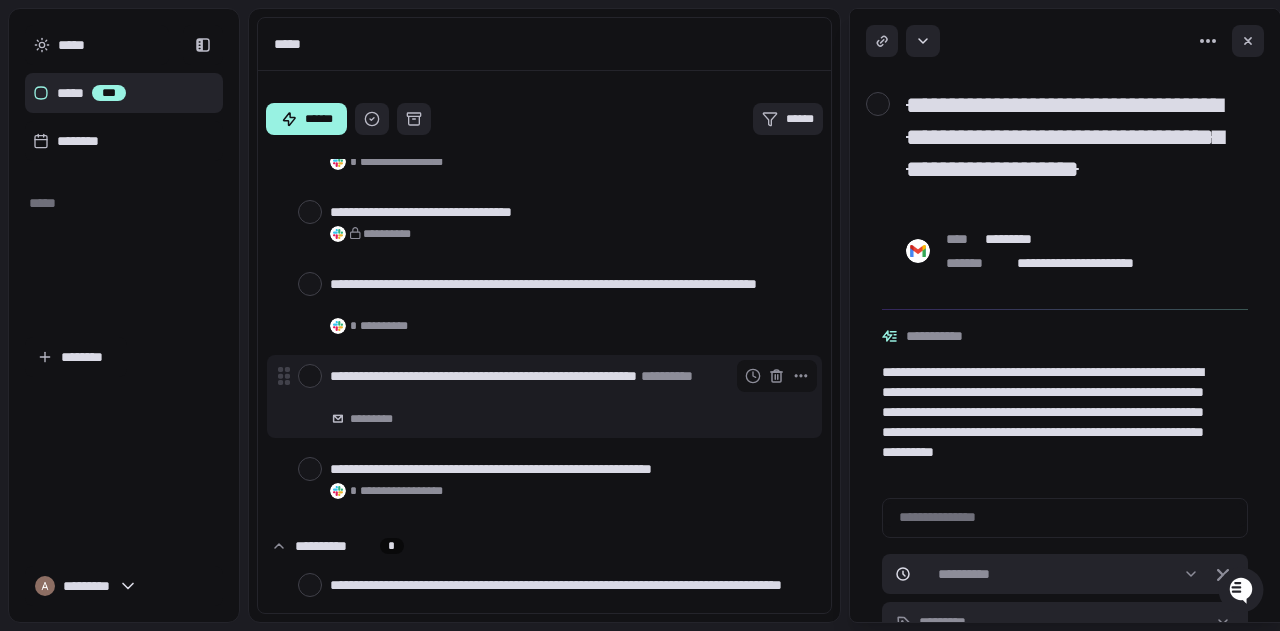 scroll, scrollTop: 1861, scrollLeft: 0, axis: vertical 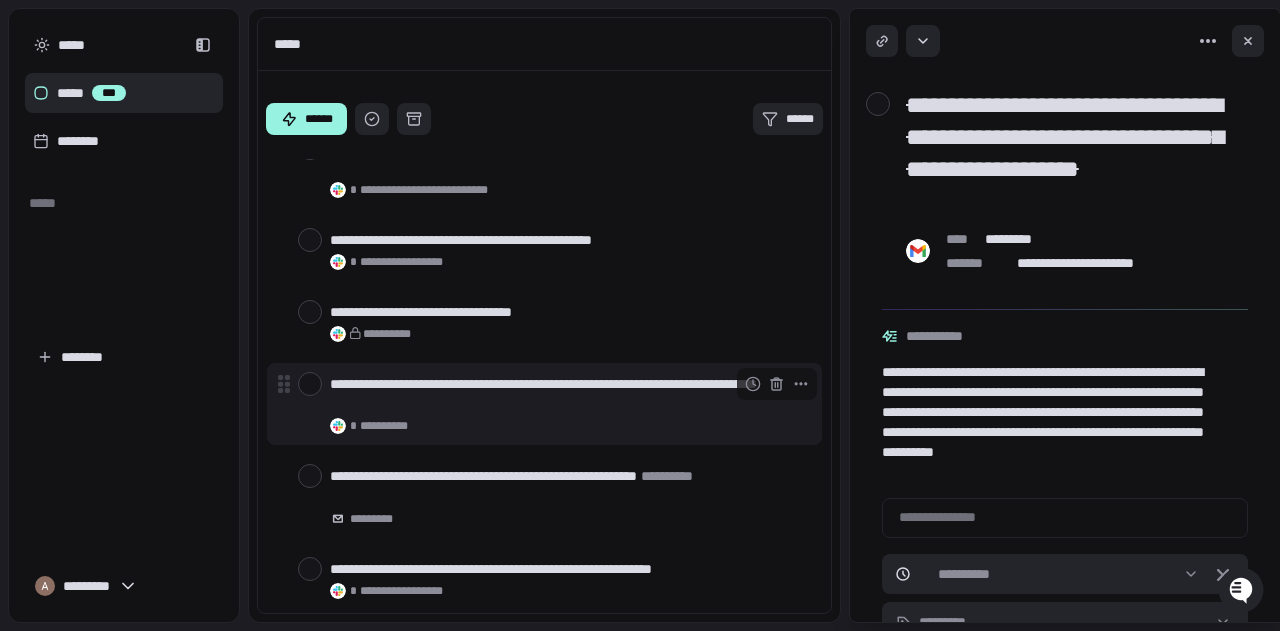 click at bounding box center (310, 384) 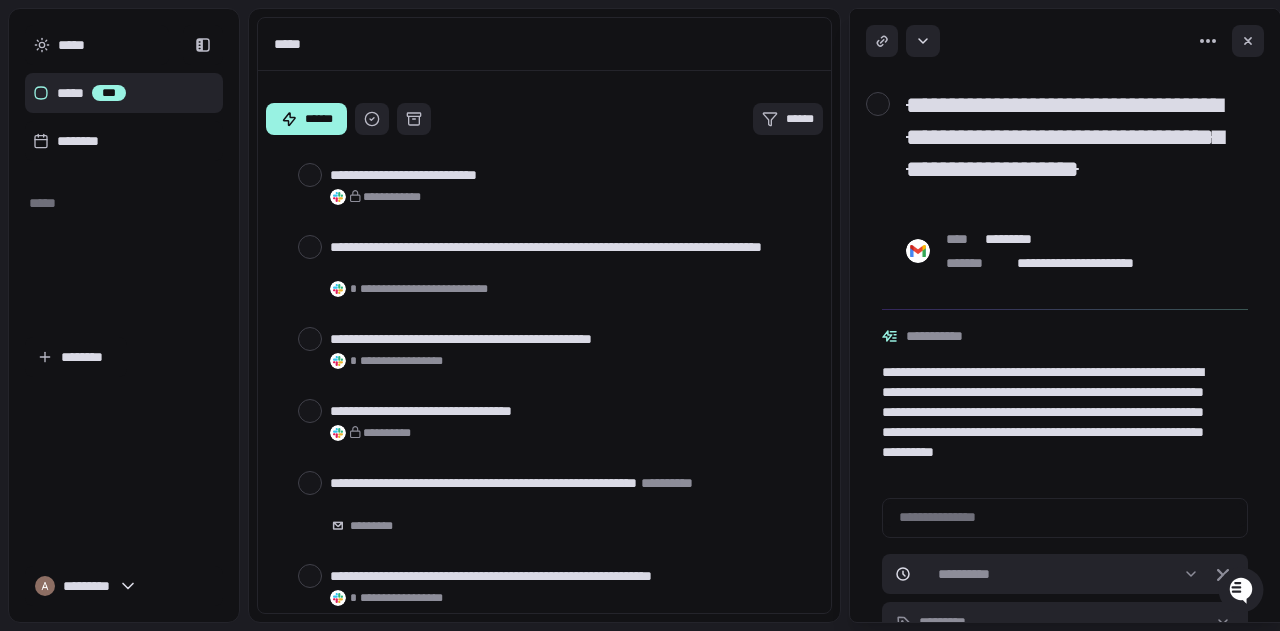 scroll, scrollTop: 1761, scrollLeft: 0, axis: vertical 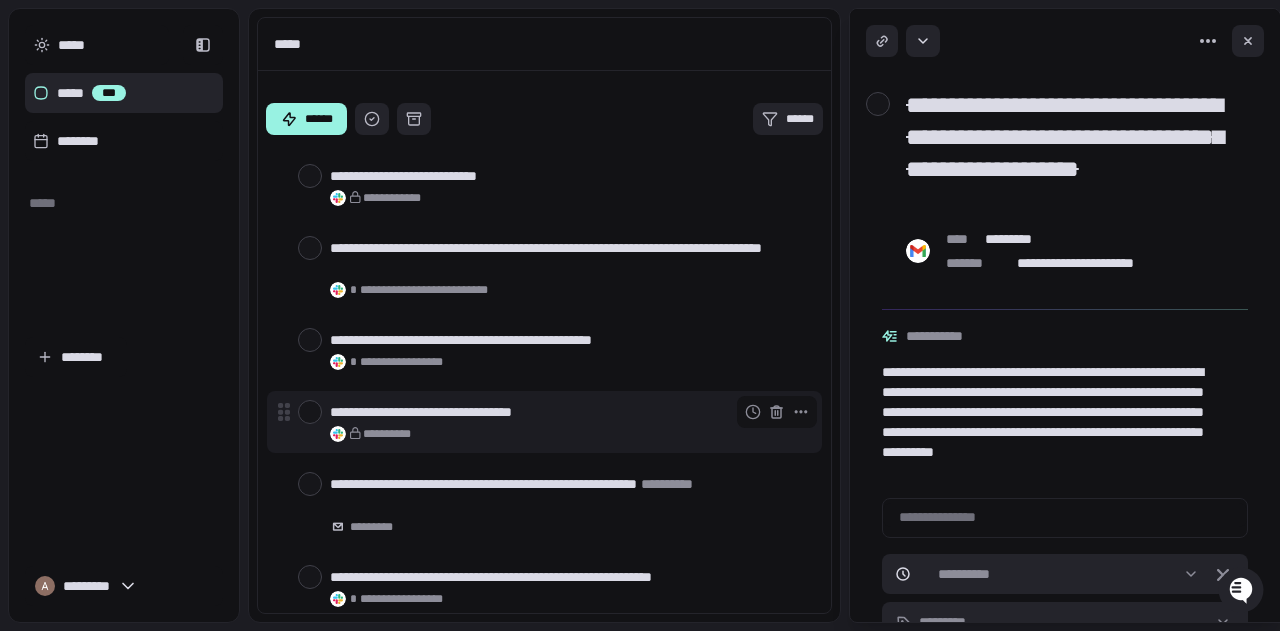 click at bounding box center (310, 412) 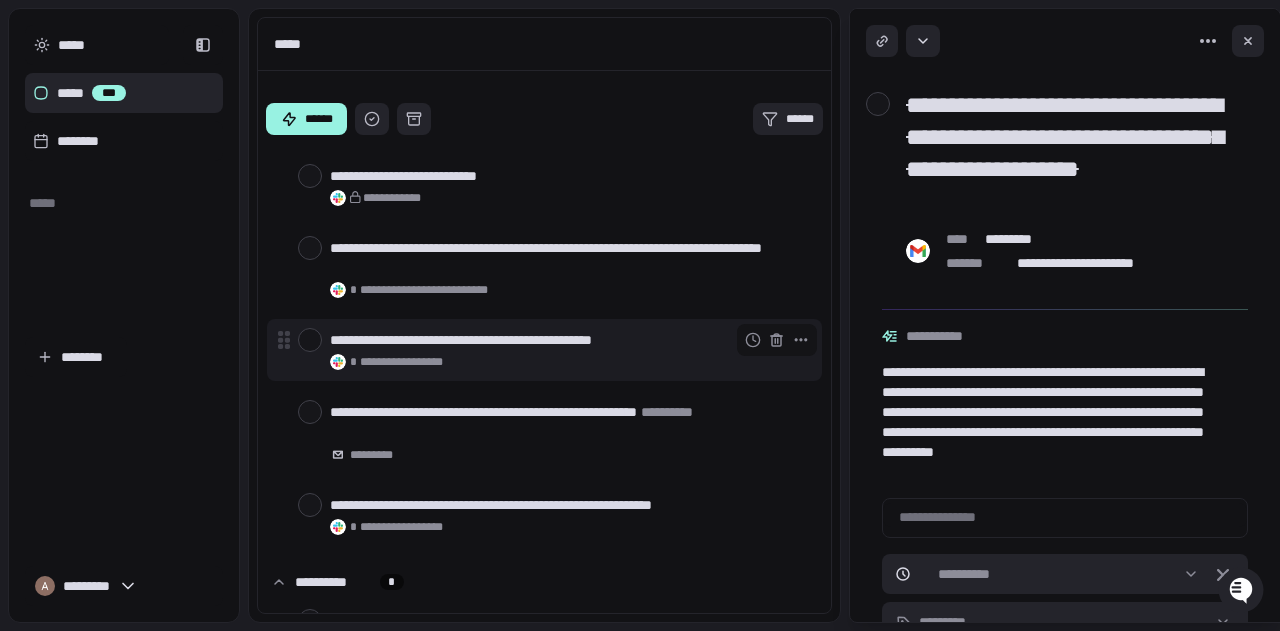 click at bounding box center (310, 340) 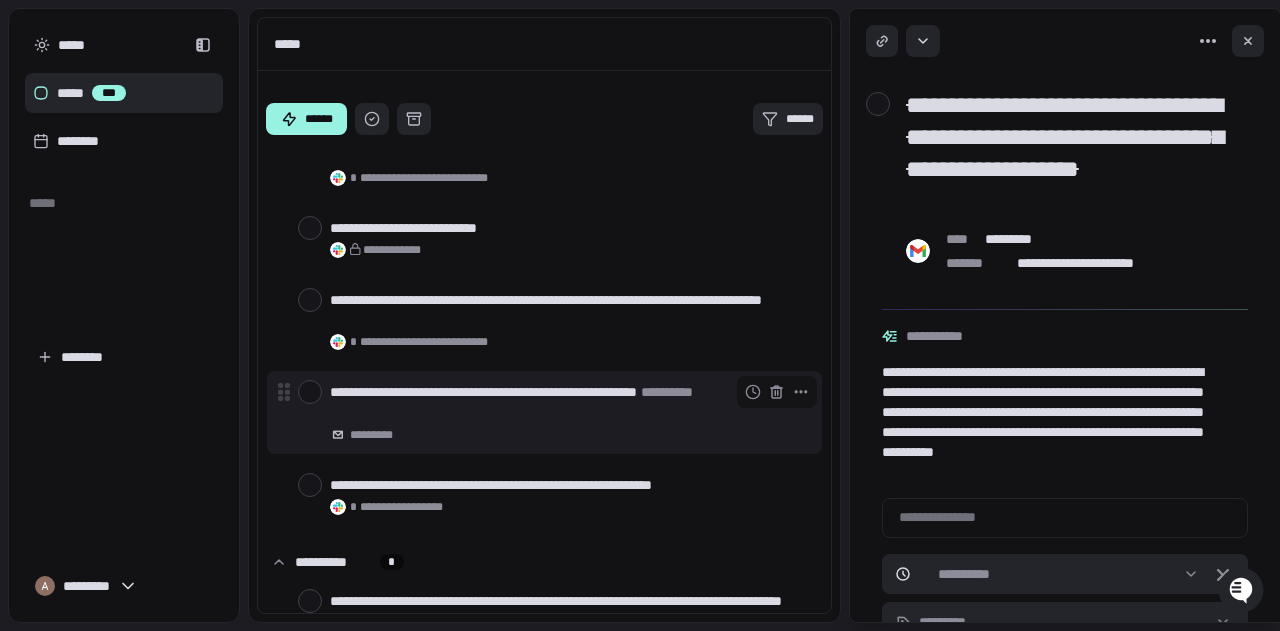 scroll, scrollTop: 1661, scrollLeft: 0, axis: vertical 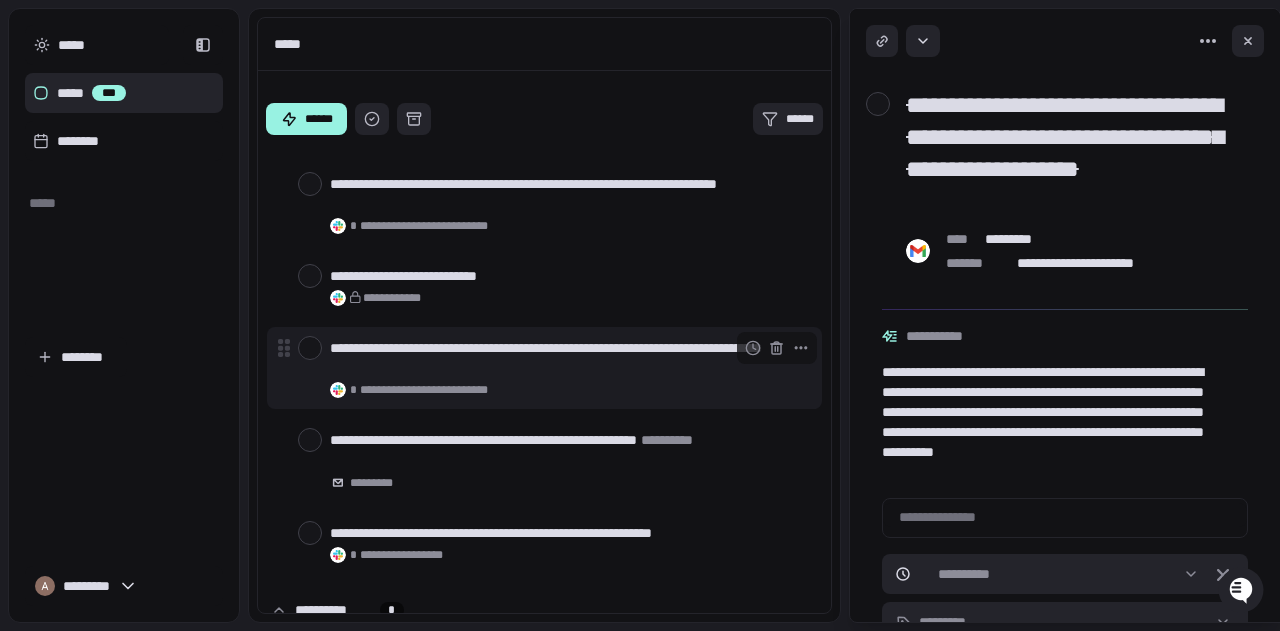 click at bounding box center (310, 348) 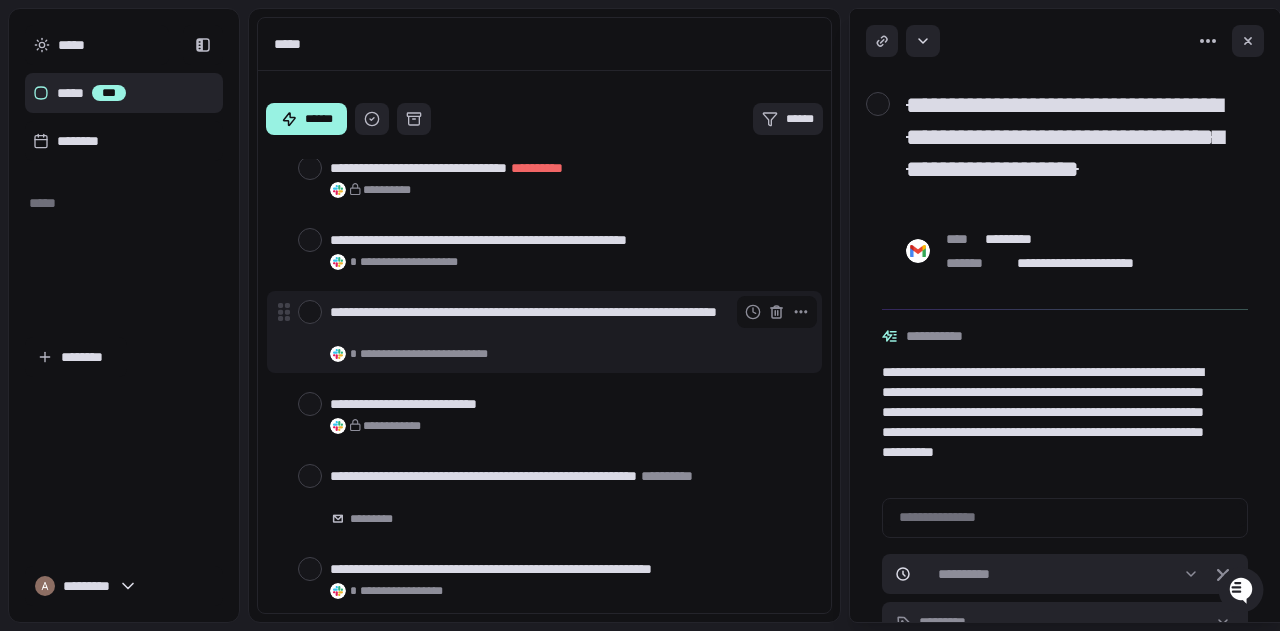 scroll, scrollTop: 1461, scrollLeft: 0, axis: vertical 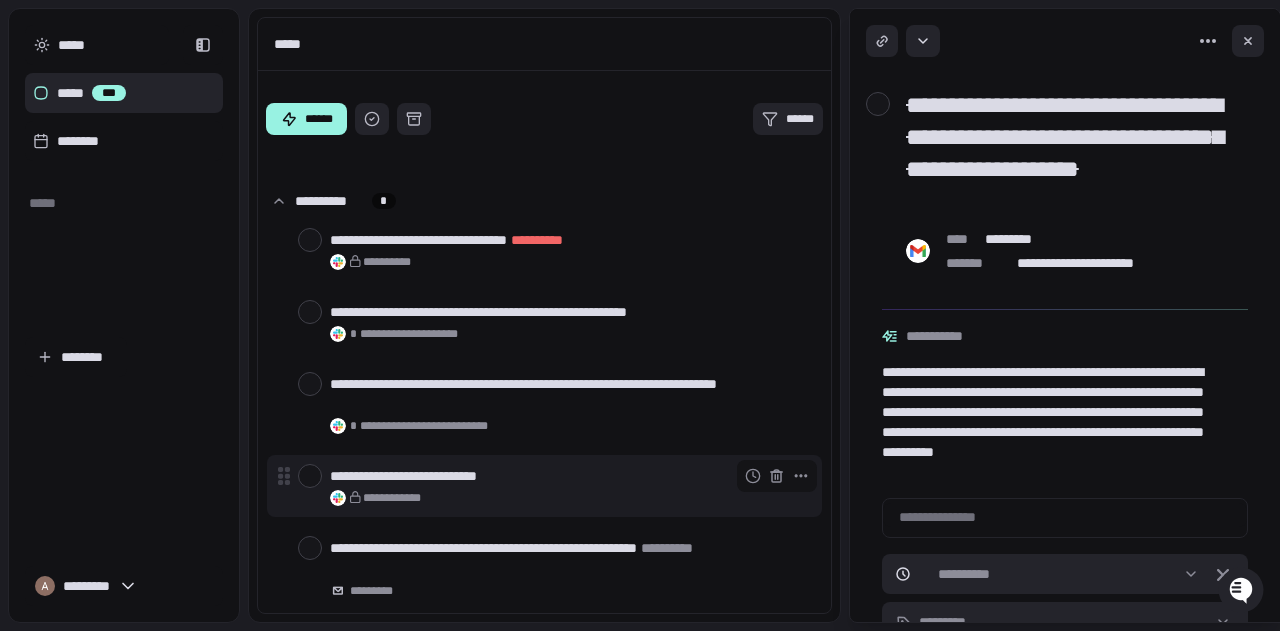 click on "**********" at bounding box center [568, 476] 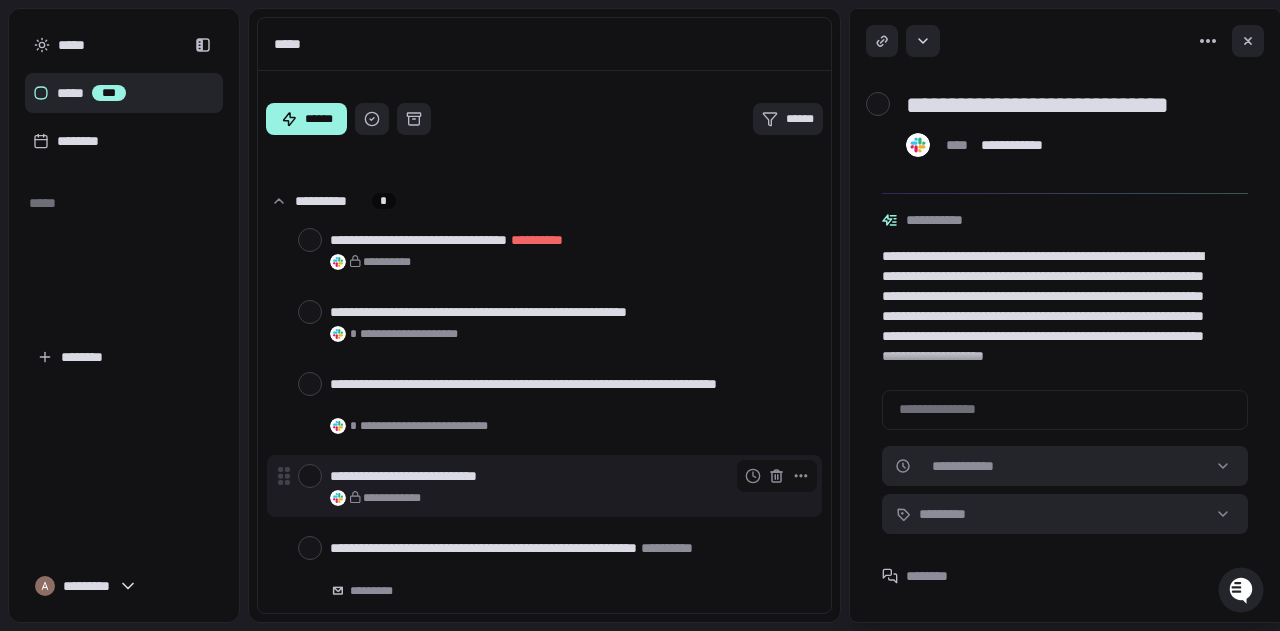 click at bounding box center [310, 476] 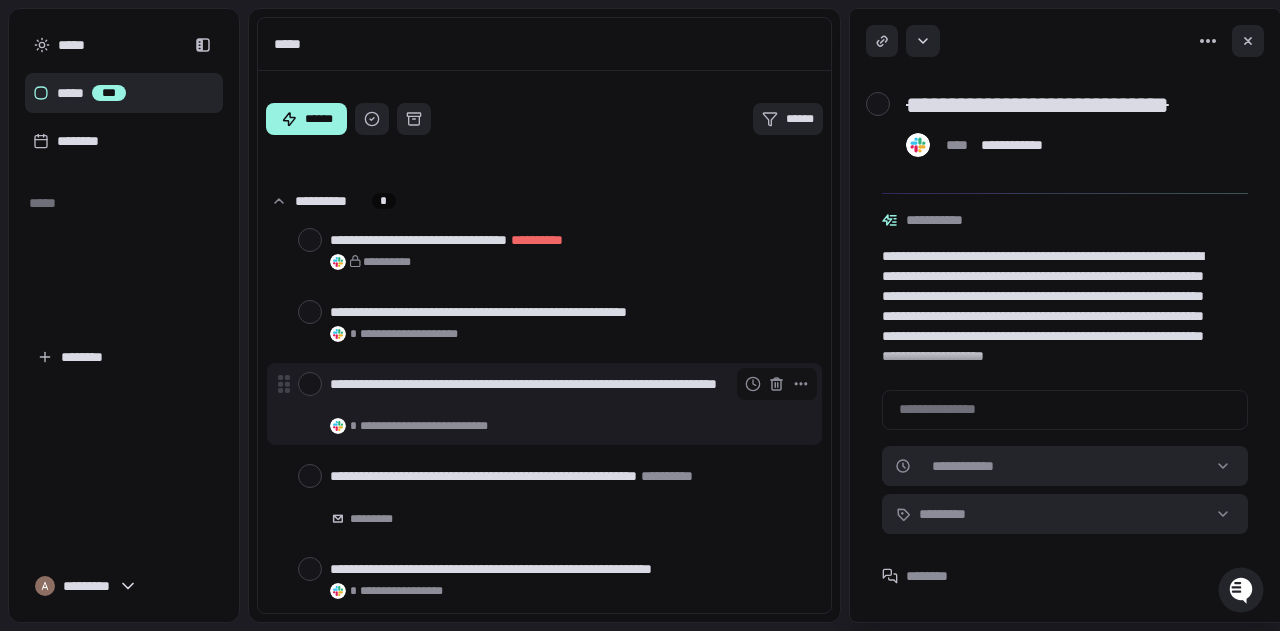 click on "**********" at bounding box center (568, 394) 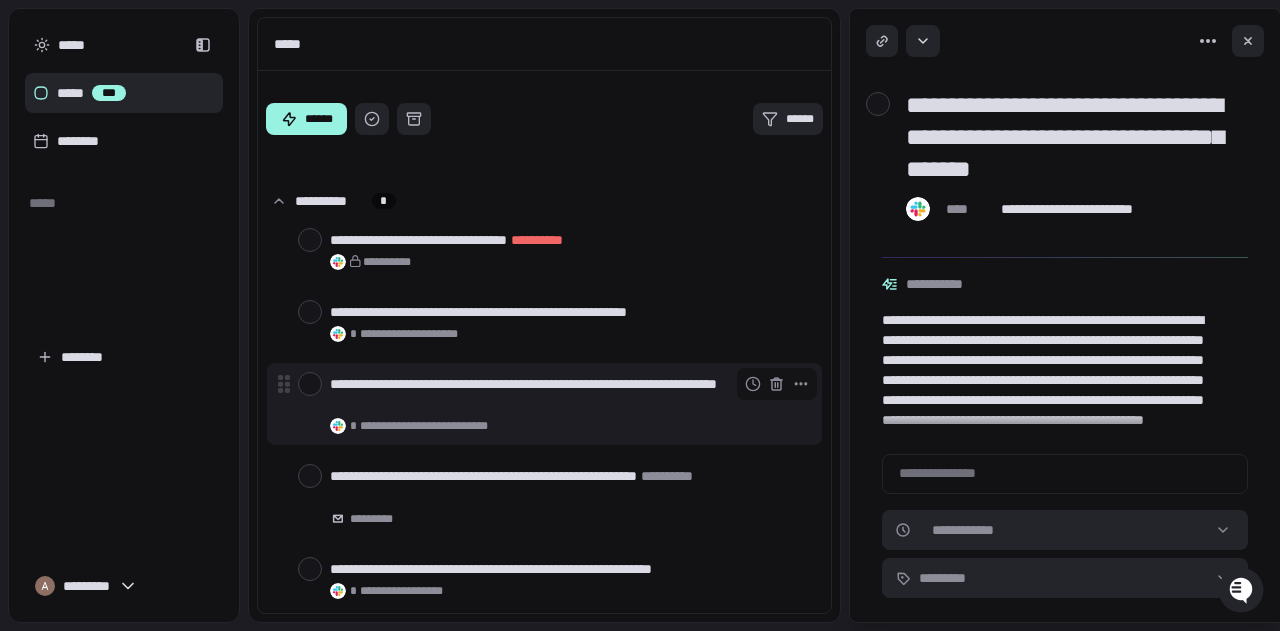 click at bounding box center (310, 384) 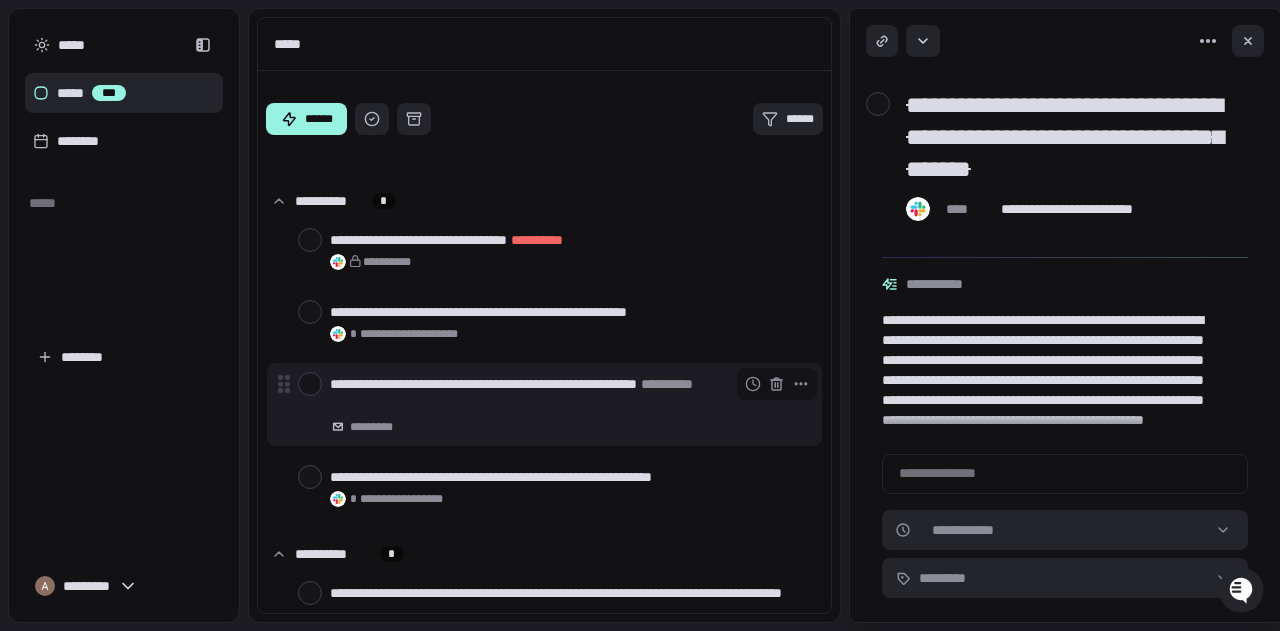 scroll, scrollTop: 1361, scrollLeft: 0, axis: vertical 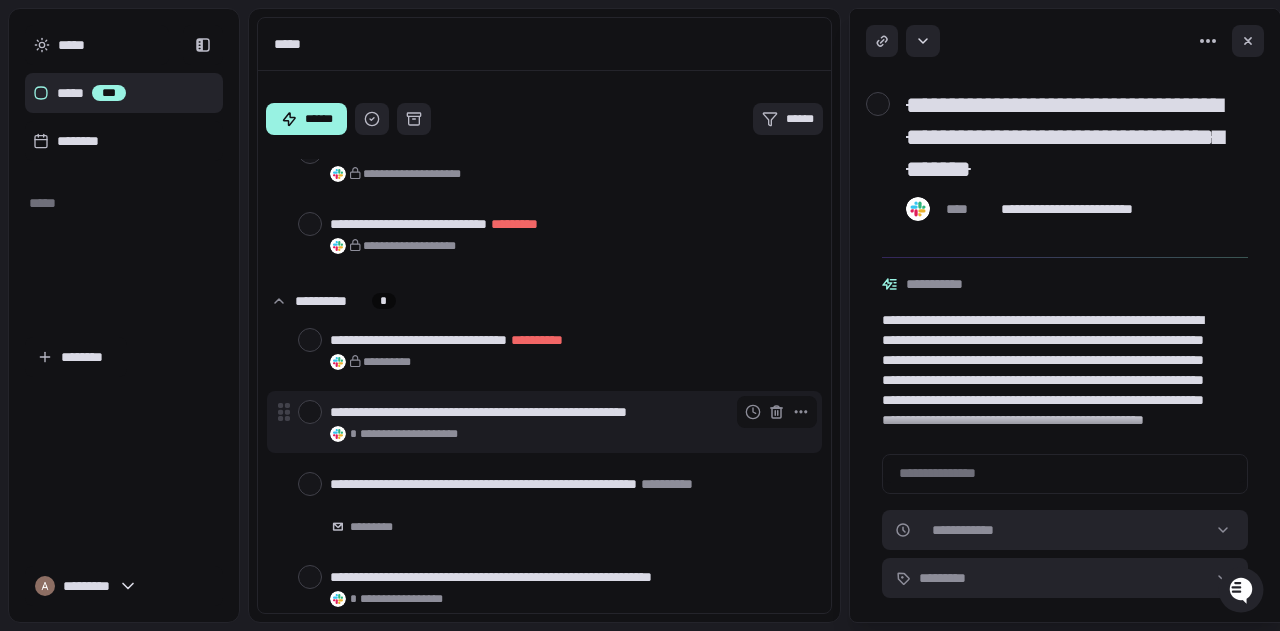 click at bounding box center (310, 412) 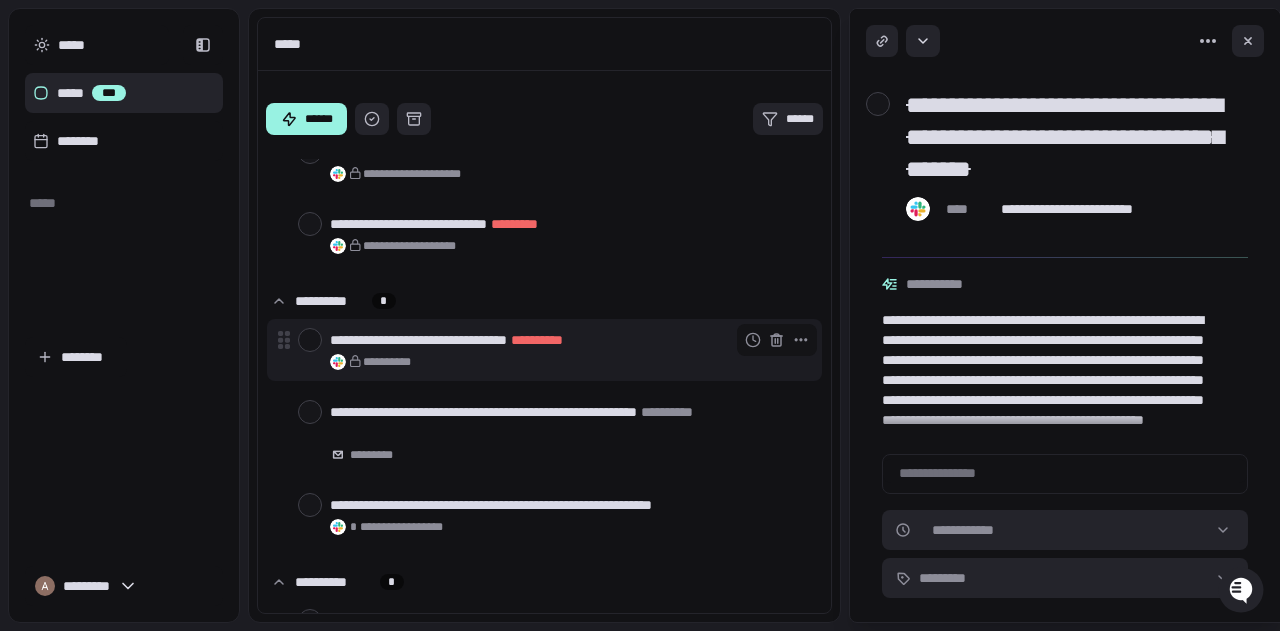 click on "**********" at bounding box center (568, 340) 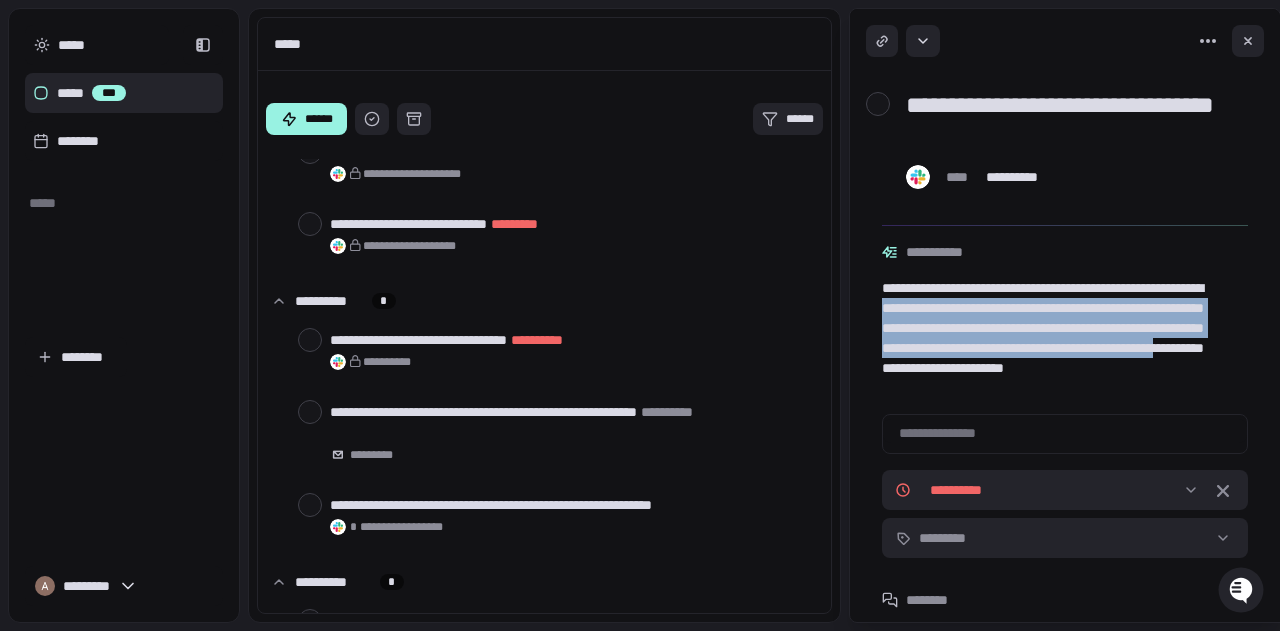 drag, startPoint x: 979, startPoint y: 311, endPoint x: 1163, endPoint y: 375, distance: 194.81273 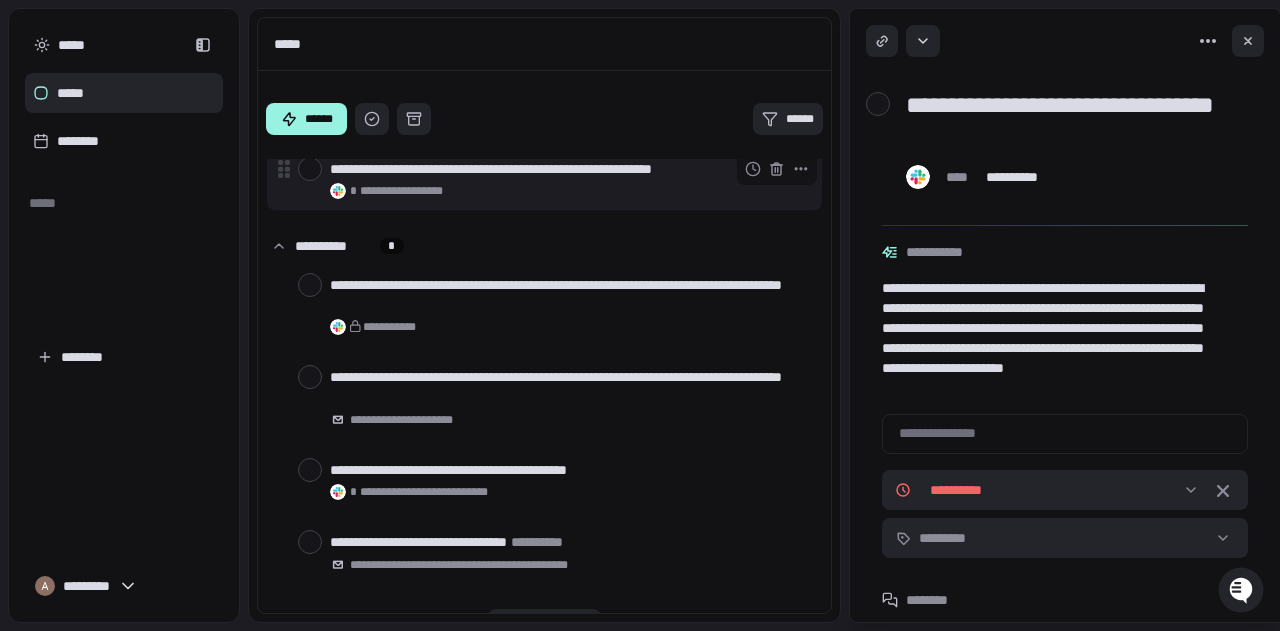 scroll, scrollTop: 1761, scrollLeft: 0, axis: vertical 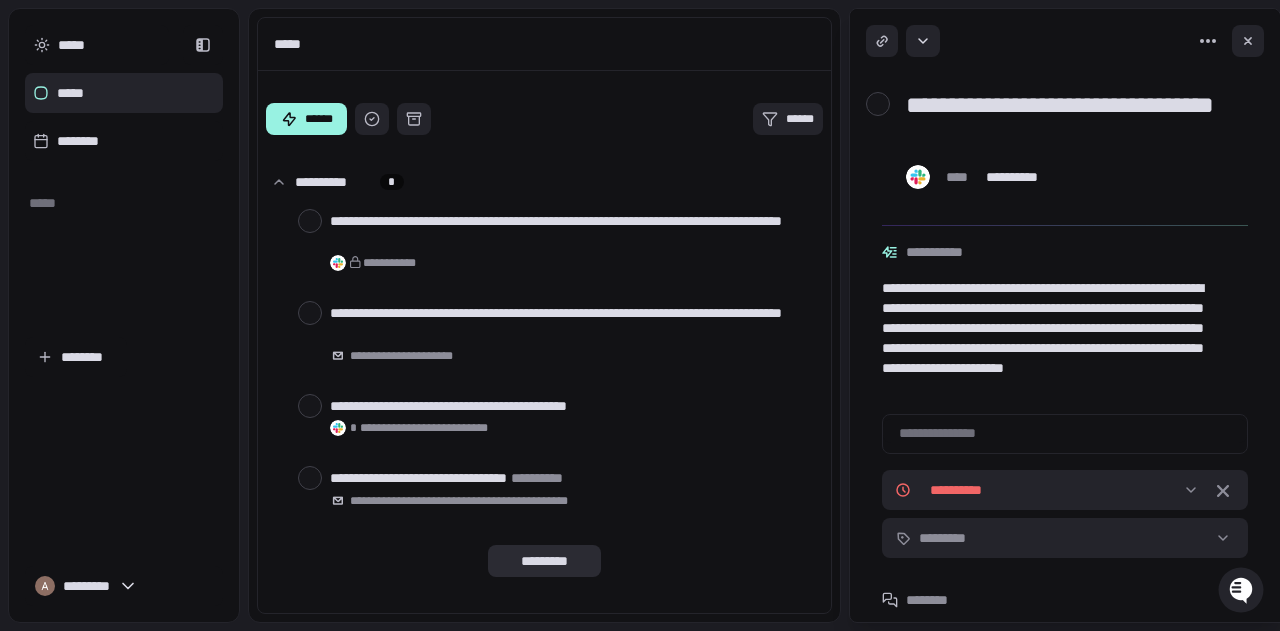 click on "*********" at bounding box center (544, 561) 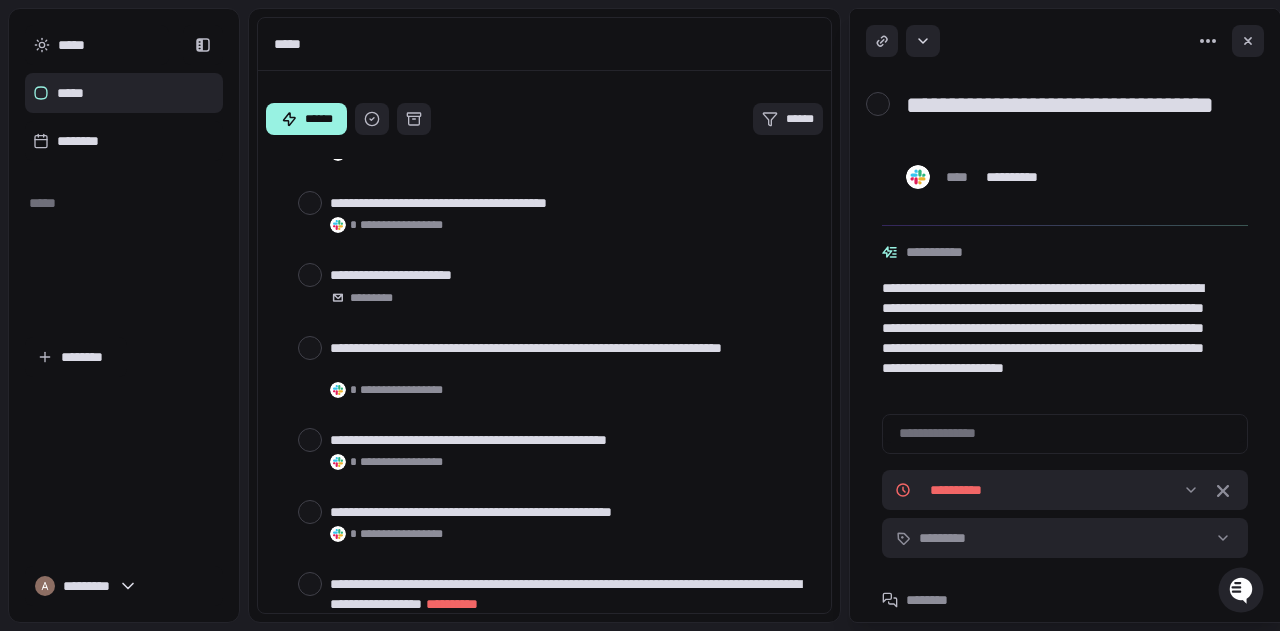 scroll, scrollTop: 3723, scrollLeft: 0, axis: vertical 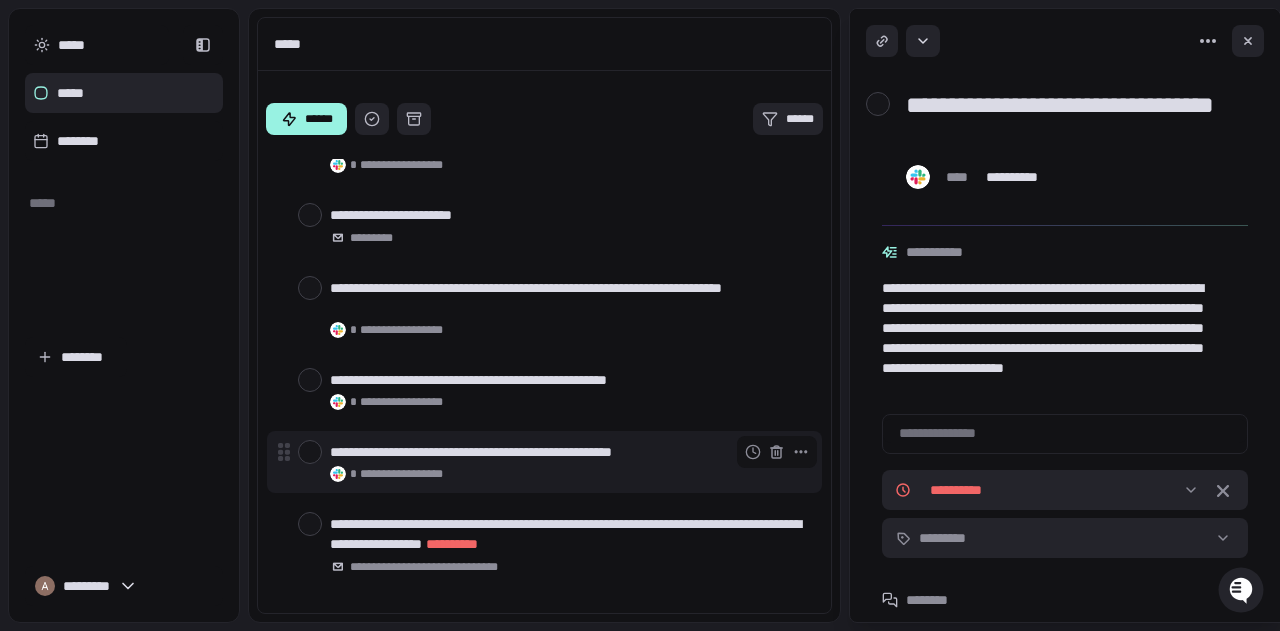 click on "**********" at bounding box center (568, 452) 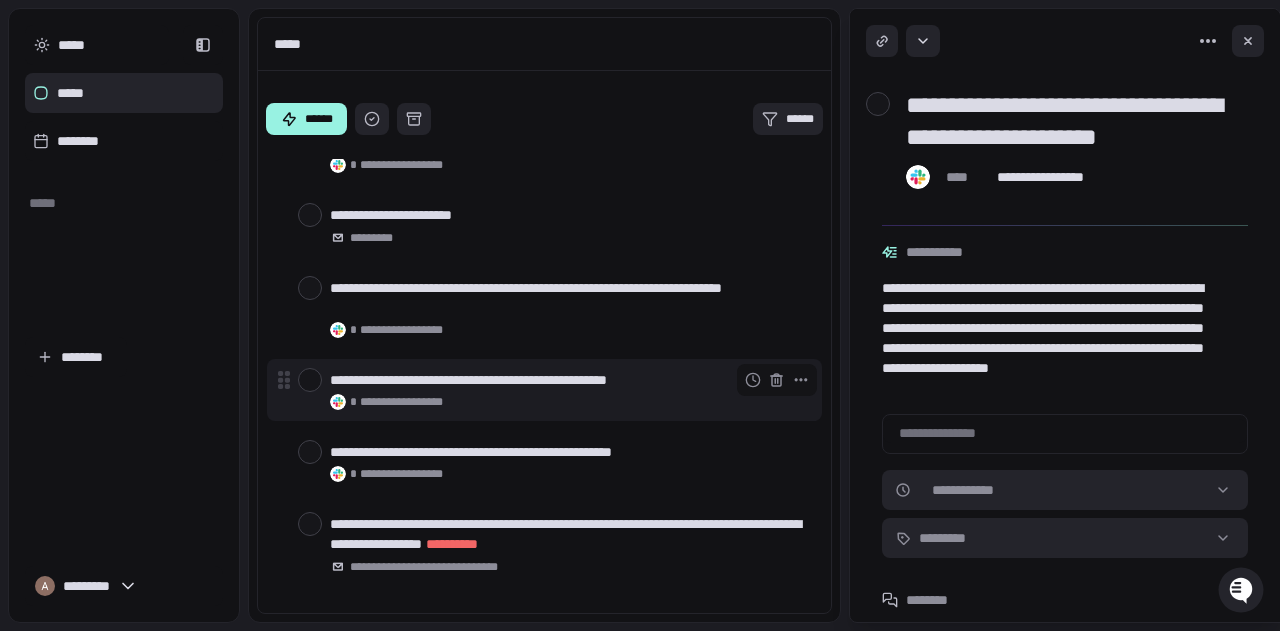 click on "**********" at bounding box center [571, 402] 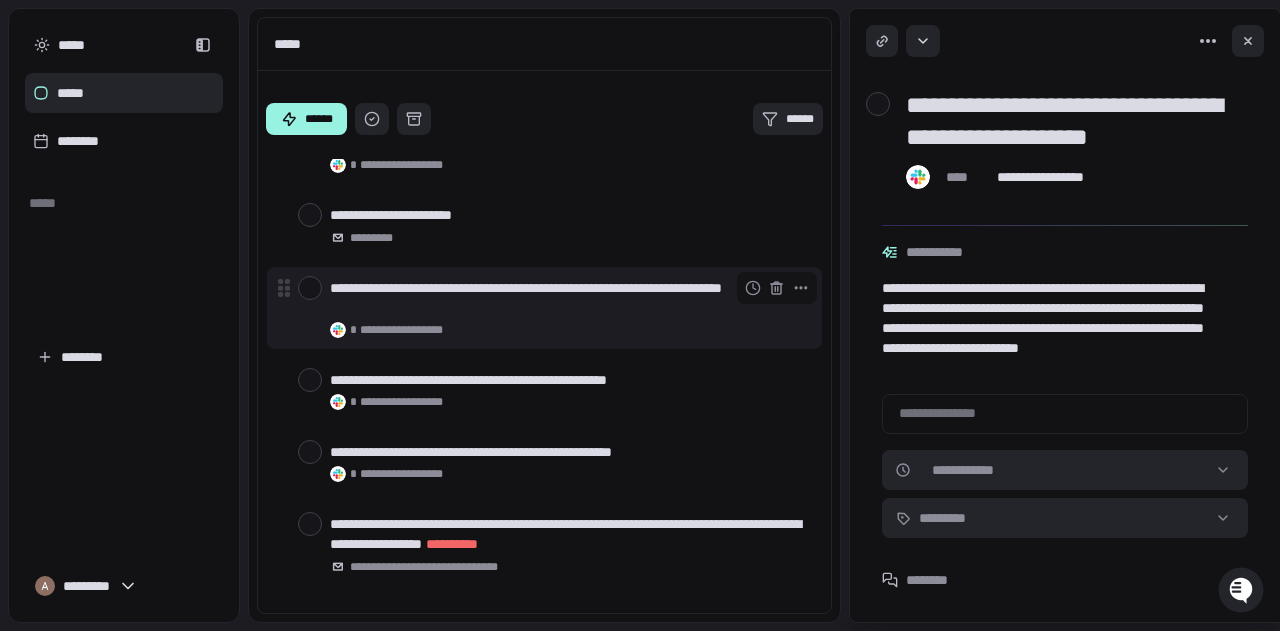 click on "**********" at bounding box center [568, 298] 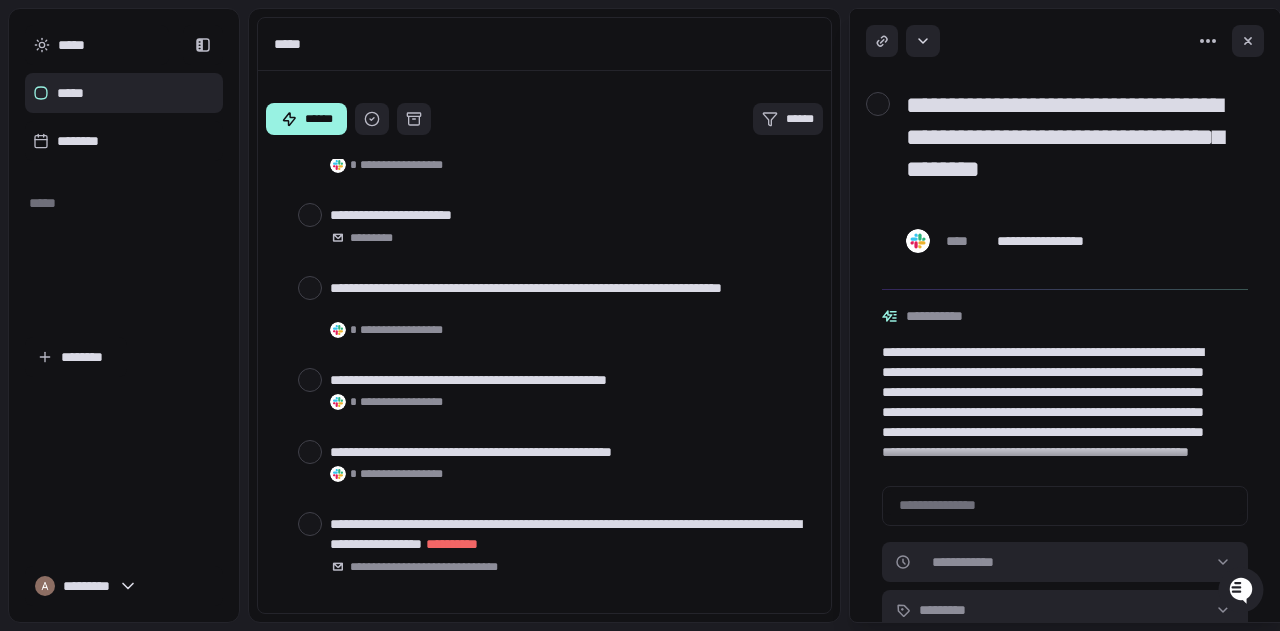 scroll, scrollTop: 32, scrollLeft: 0, axis: vertical 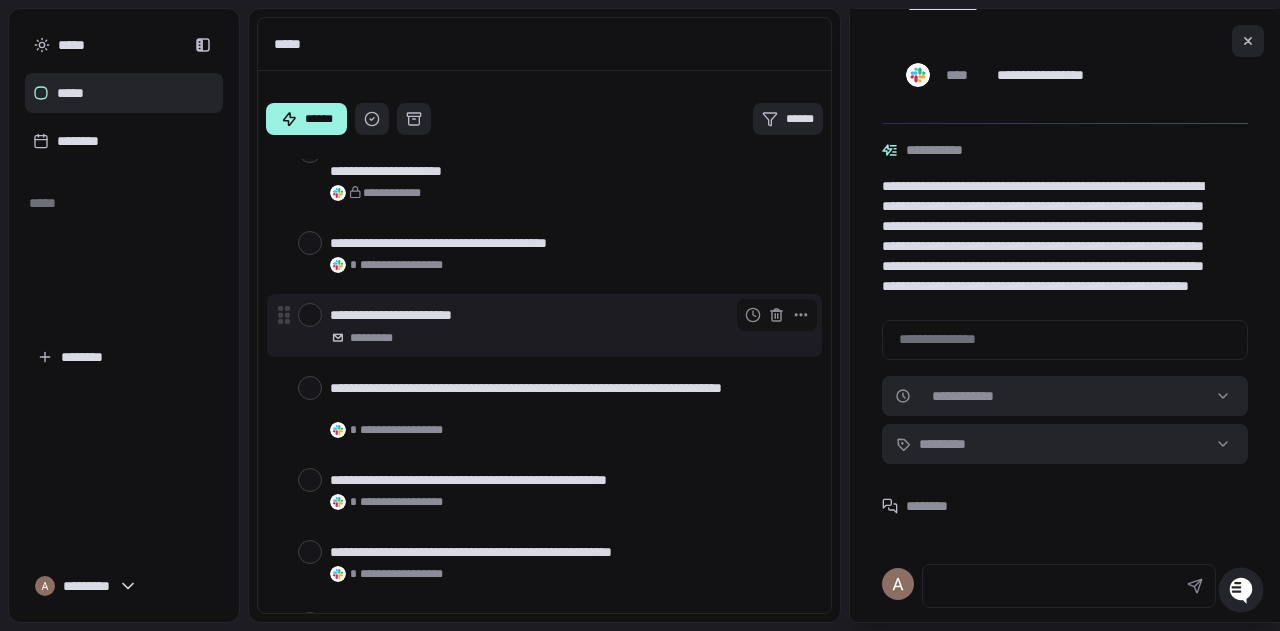 click on "*********" at bounding box center (571, 337) 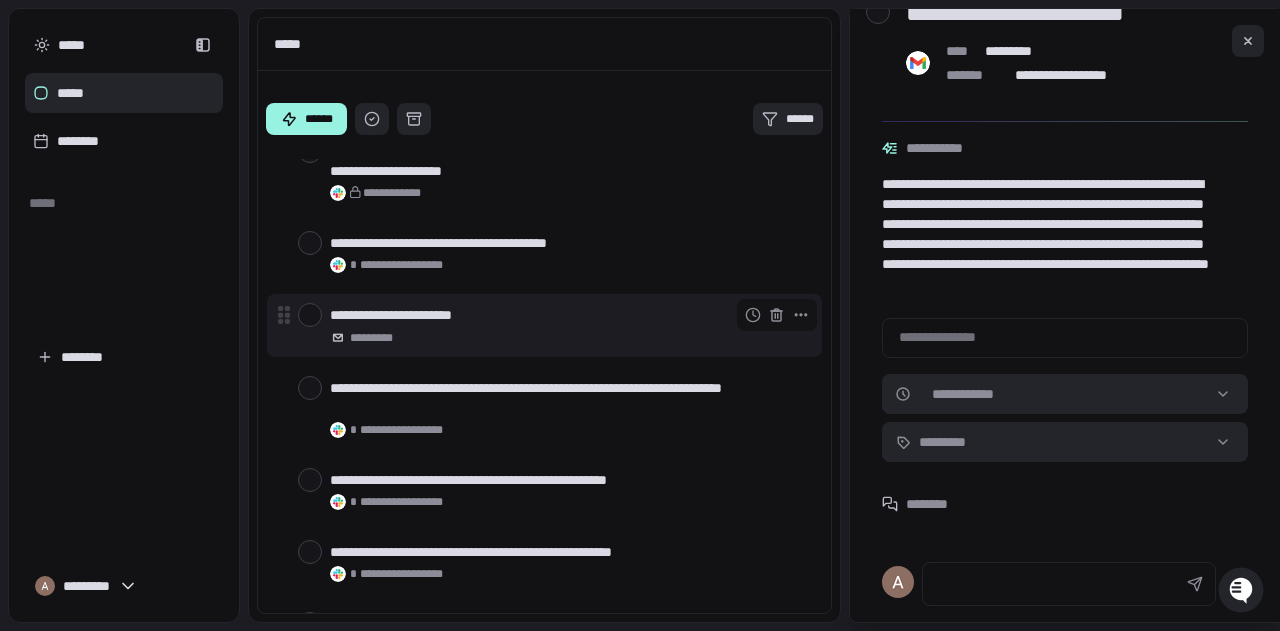 scroll, scrollTop: 90, scrollLeft: 0, axis: vertical 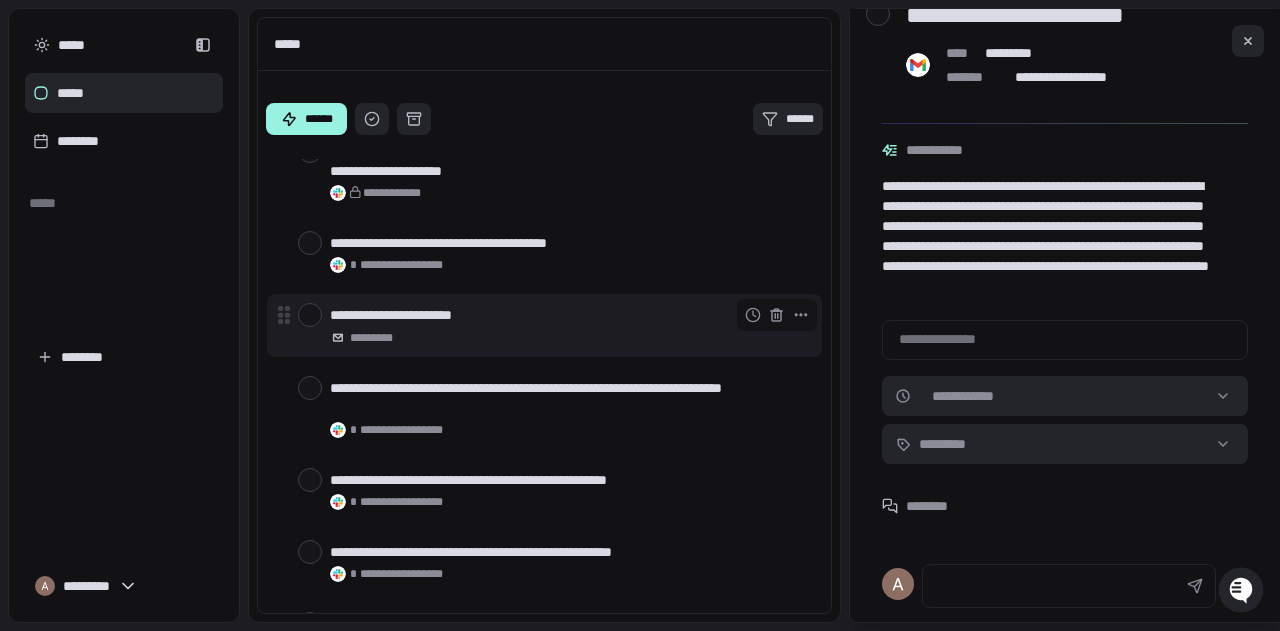 click at bounding box center (310, 315) 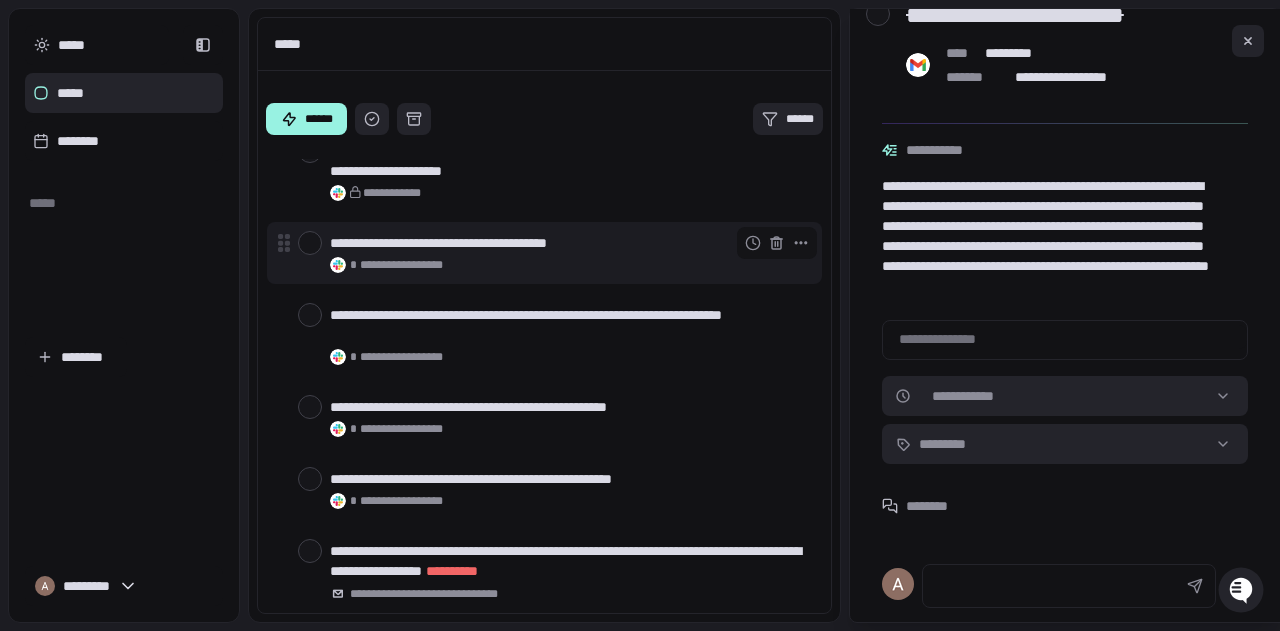 click on "**********" at bounding box center [568, 243] 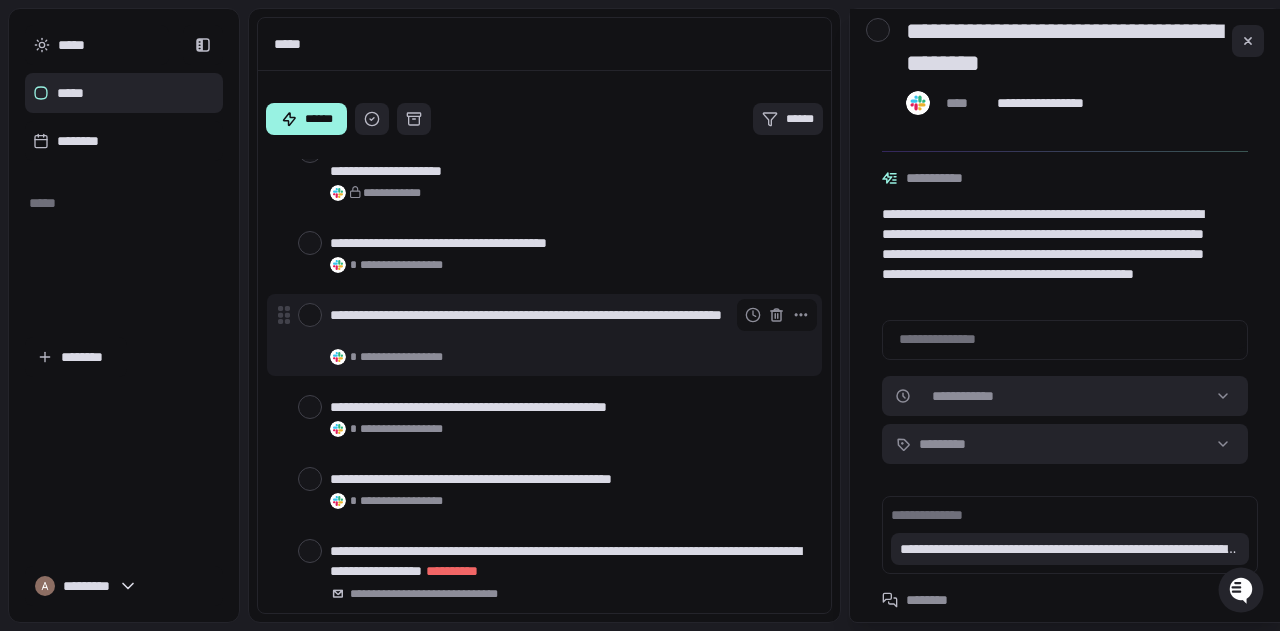 scroll, scrollTop: 90, scrollLeft: 0, axis: vertical 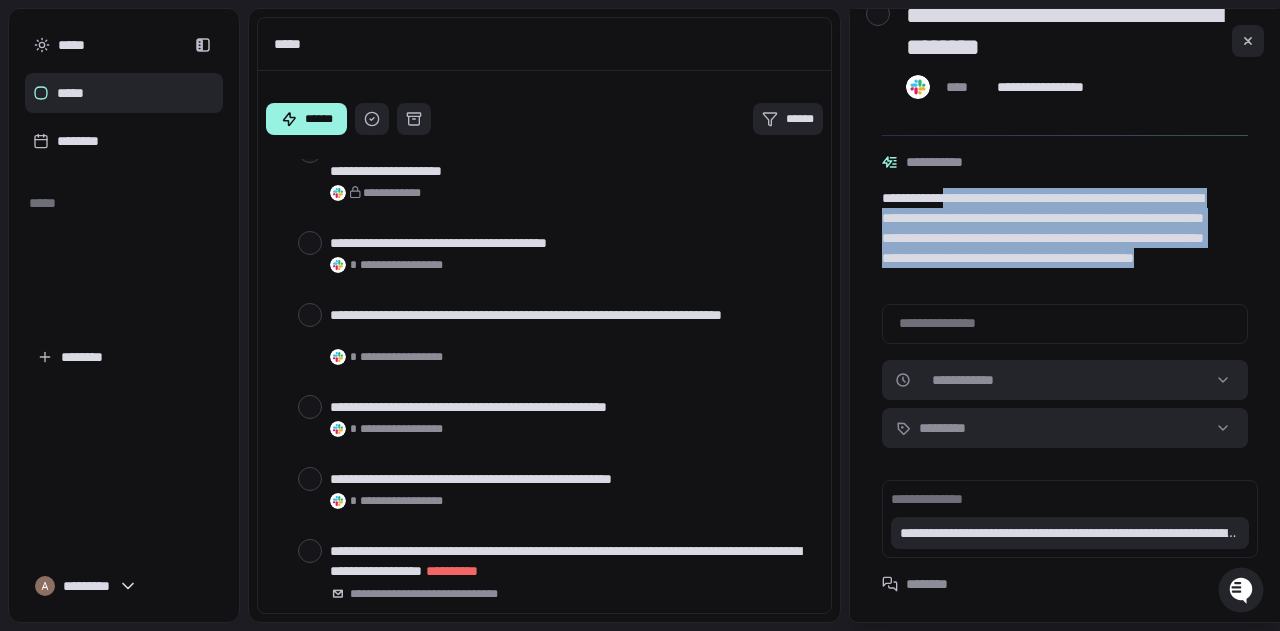 drag, startPoint x: 960, startPoint y: 191, endPoint x: 1185, endPoint y: 286, distance: 244.23349 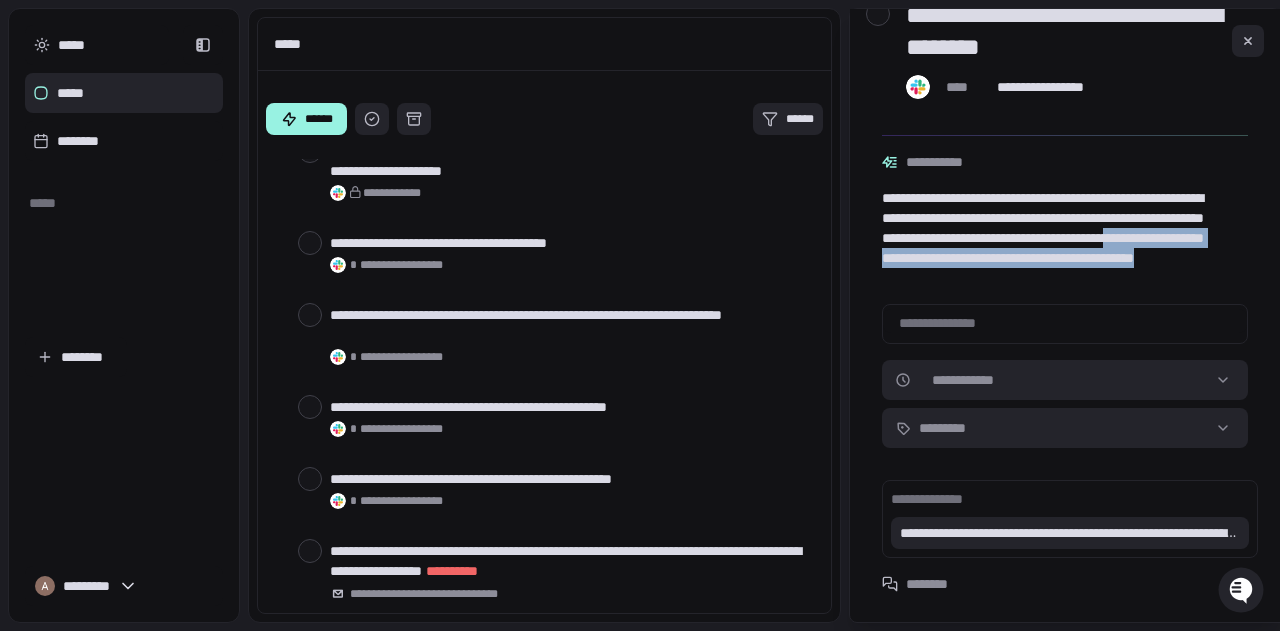 drag, startPoint x: 1063, startPoint y: 257, endPoint x: 1223, endPoint y: 283, distance: 162.09874 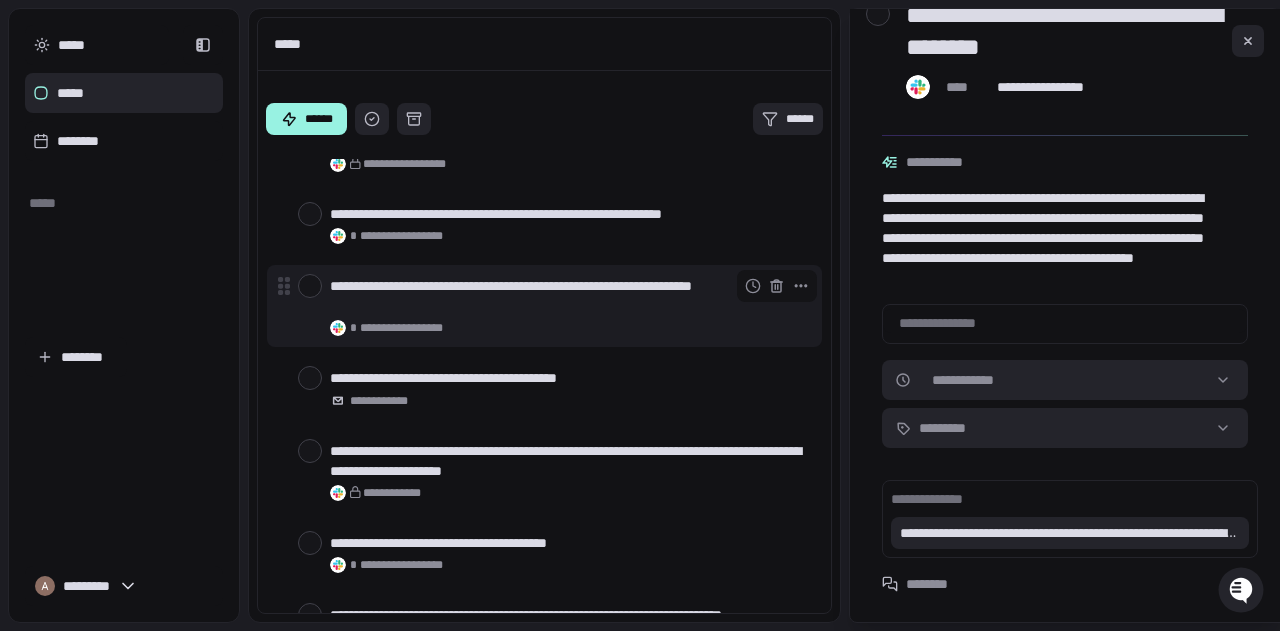 scroll, scrollTop: 3223, scrollLeft: 0, axis: vertical 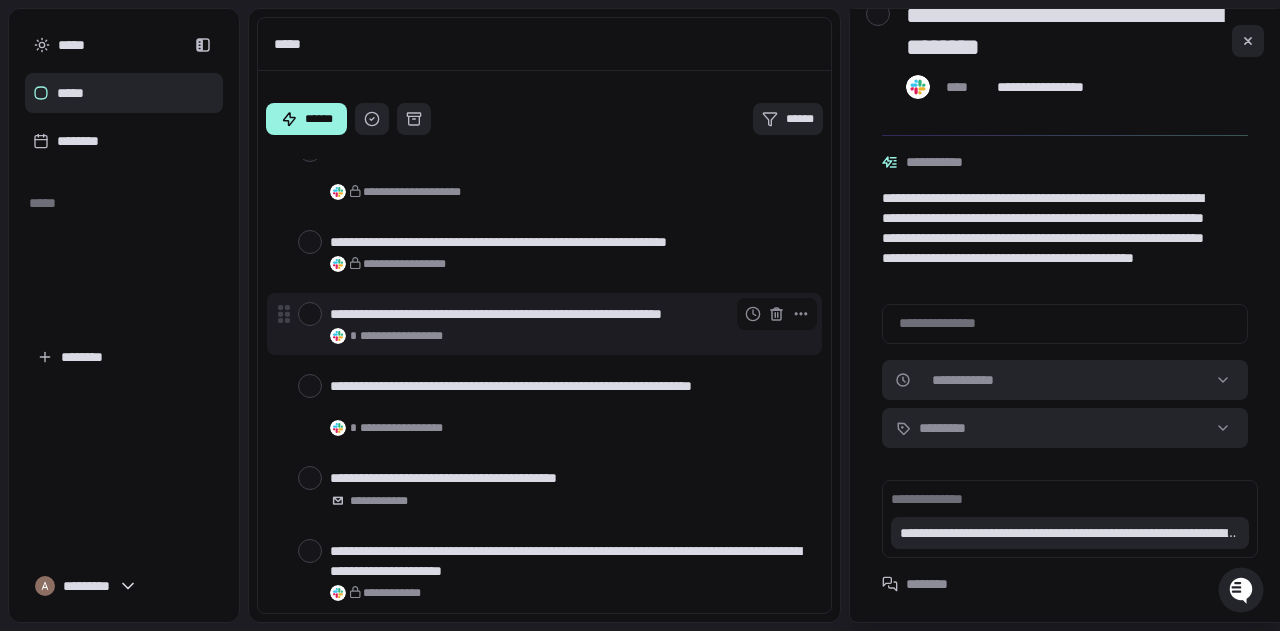 click on "**********" at bounding box center [571, 336] 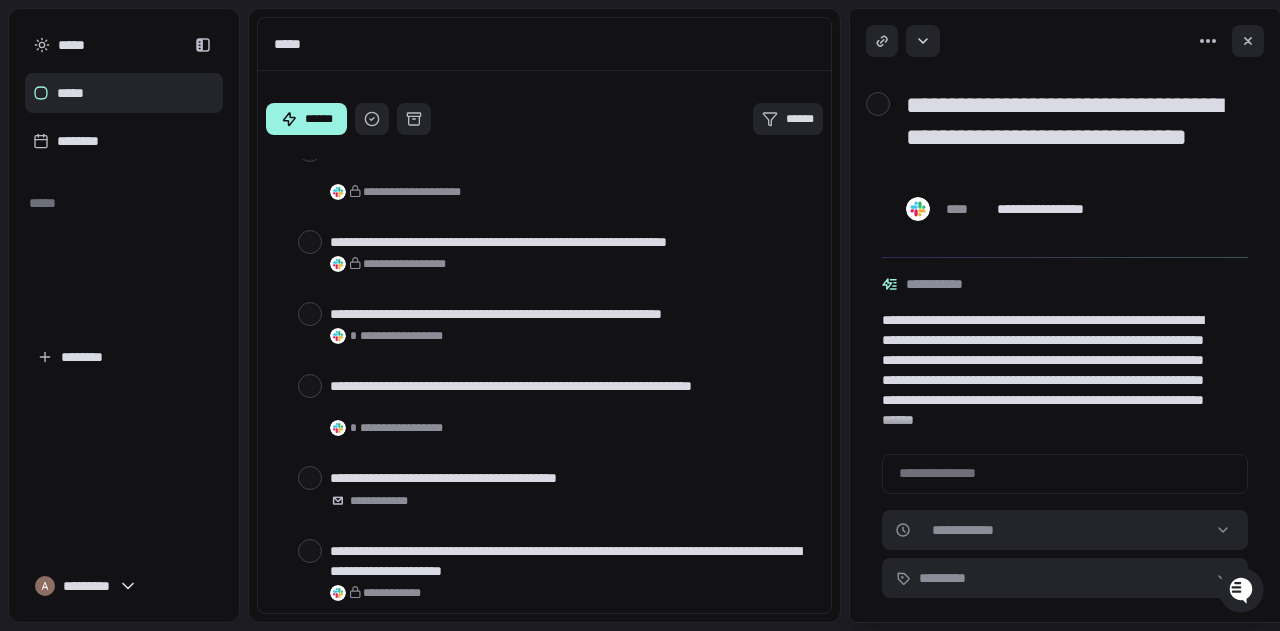 scroll, scrollTop: 0, scrollLeft: 0, axis: both 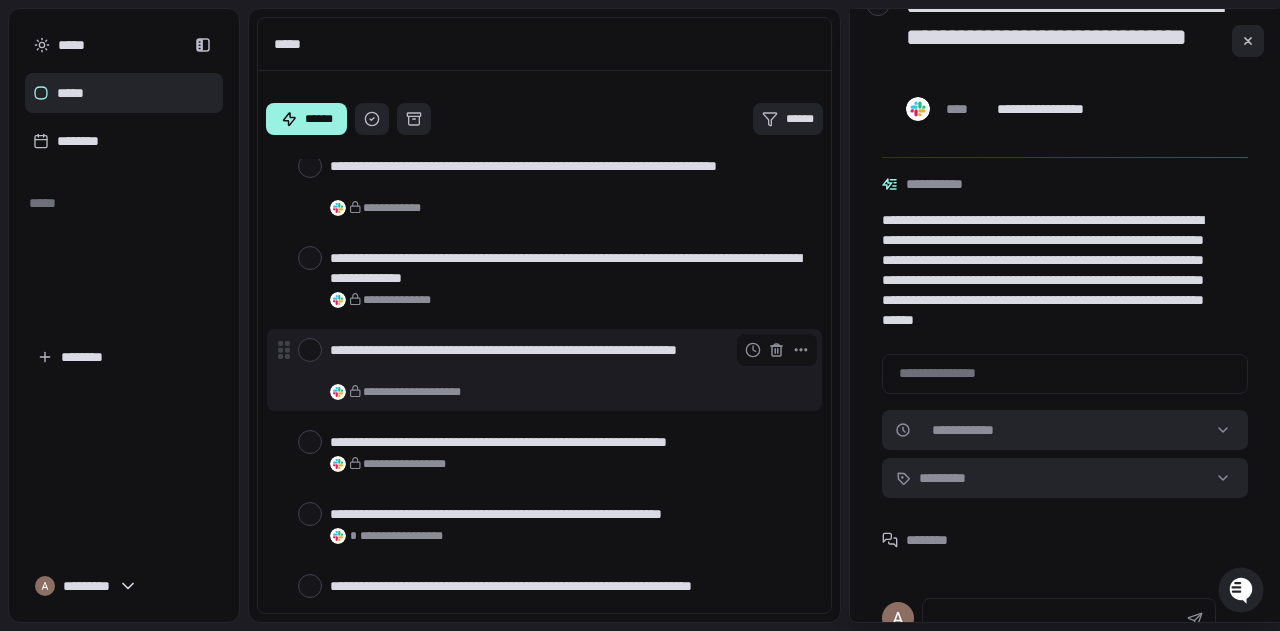click on "**********" at bounding box center (568, 360) 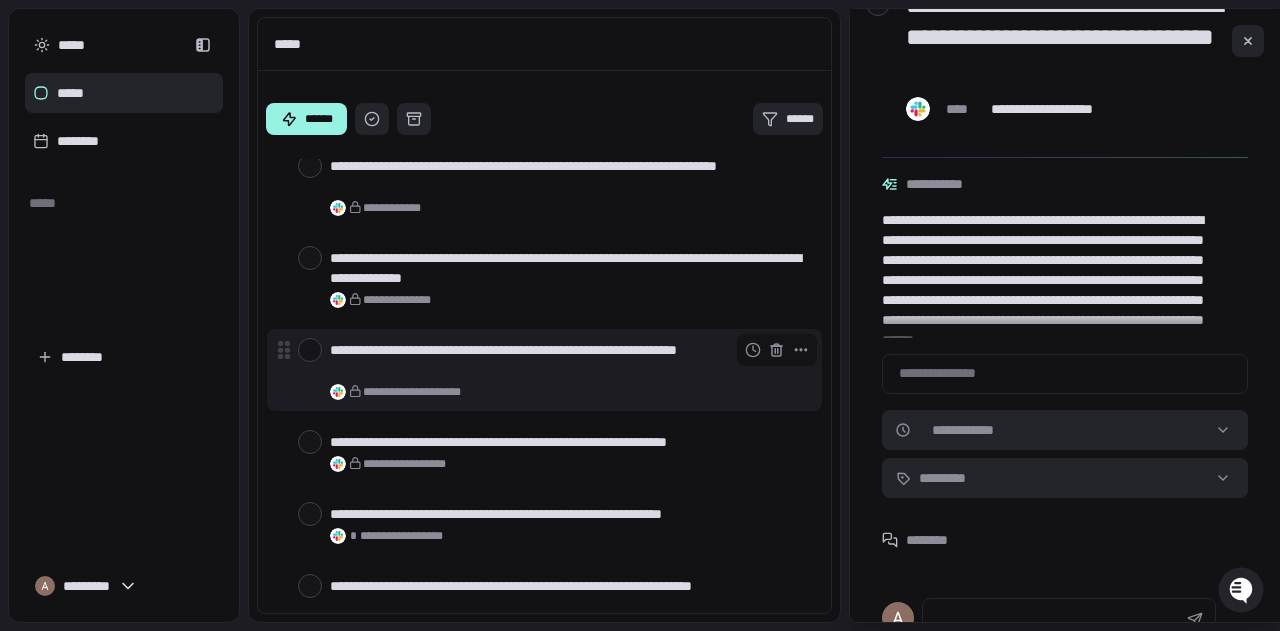 scroll, scrollTop: 2923, scrollLeft: 0, axis: vertical 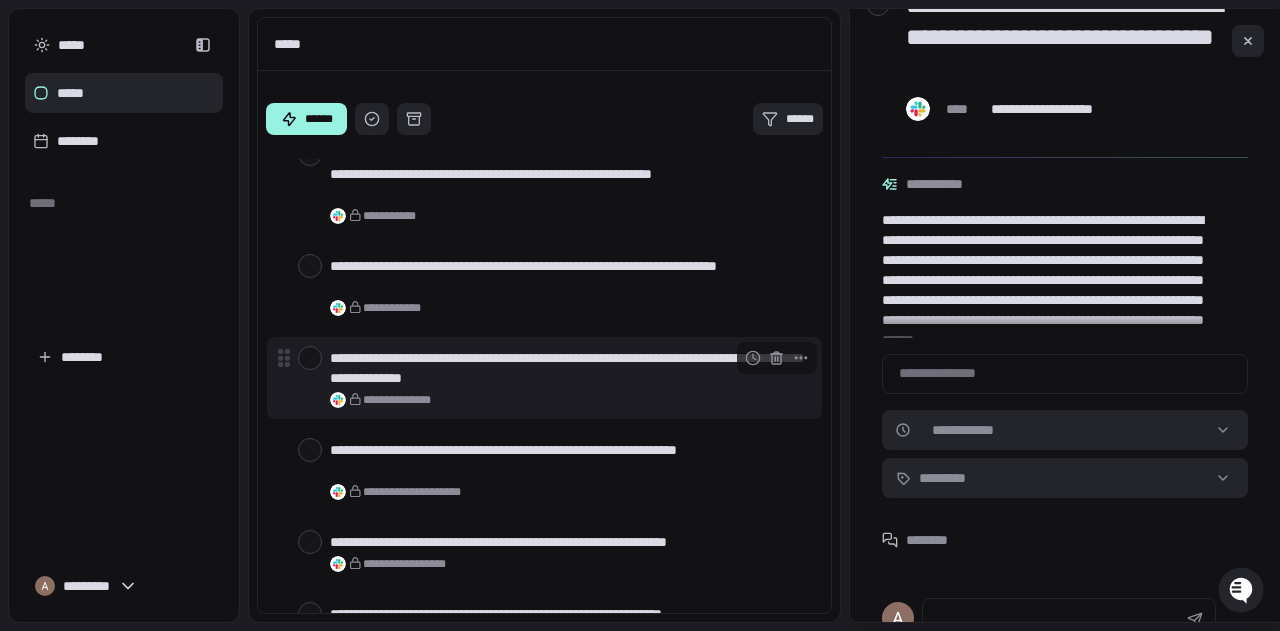 click on "**********" at bounding box center [568, 368] 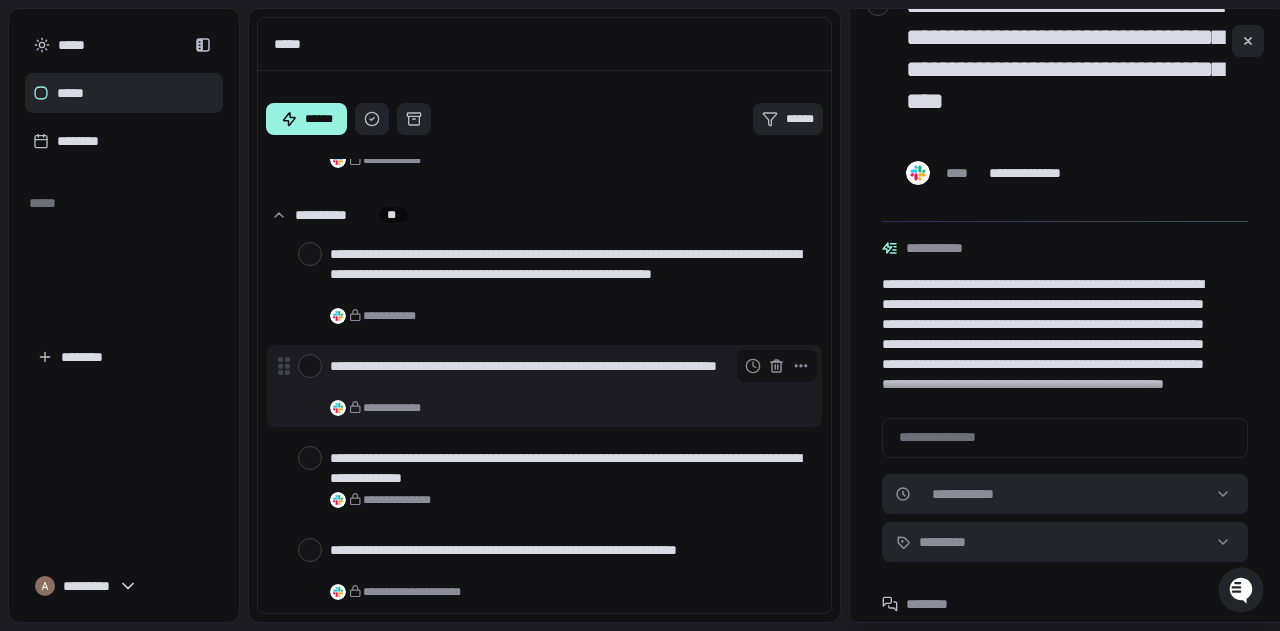scroll, scrollTop: 2723, scrollLeft: 0, axis: vertical 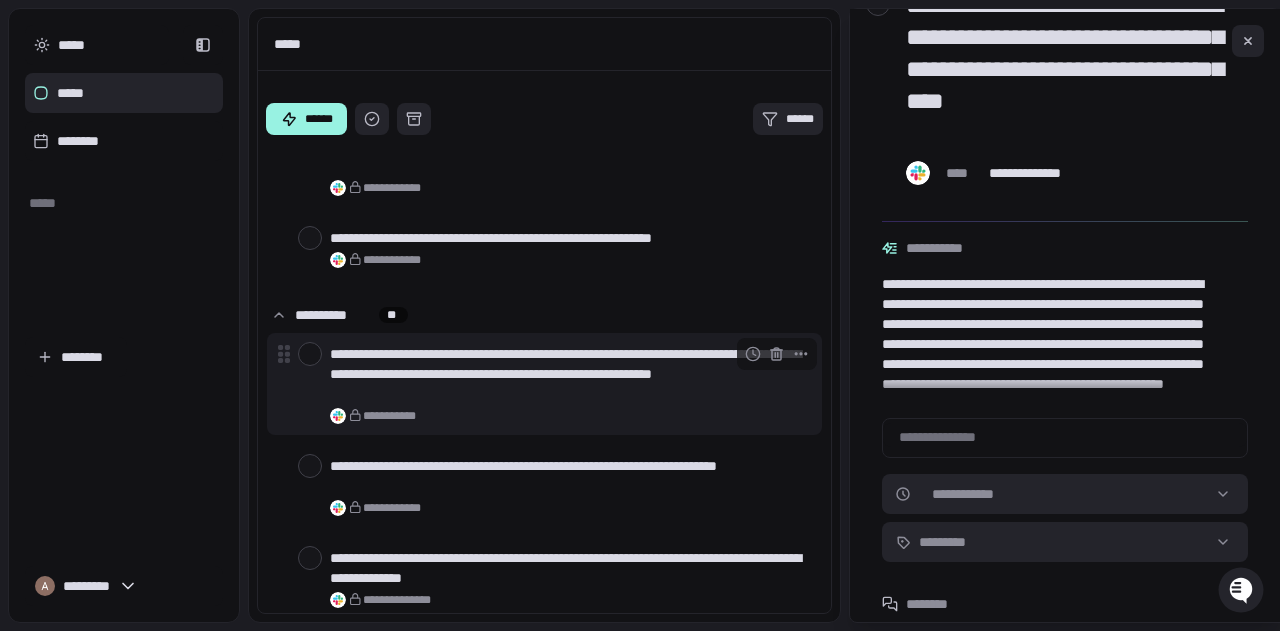 click on "**********" at bounding box center (568, 374) 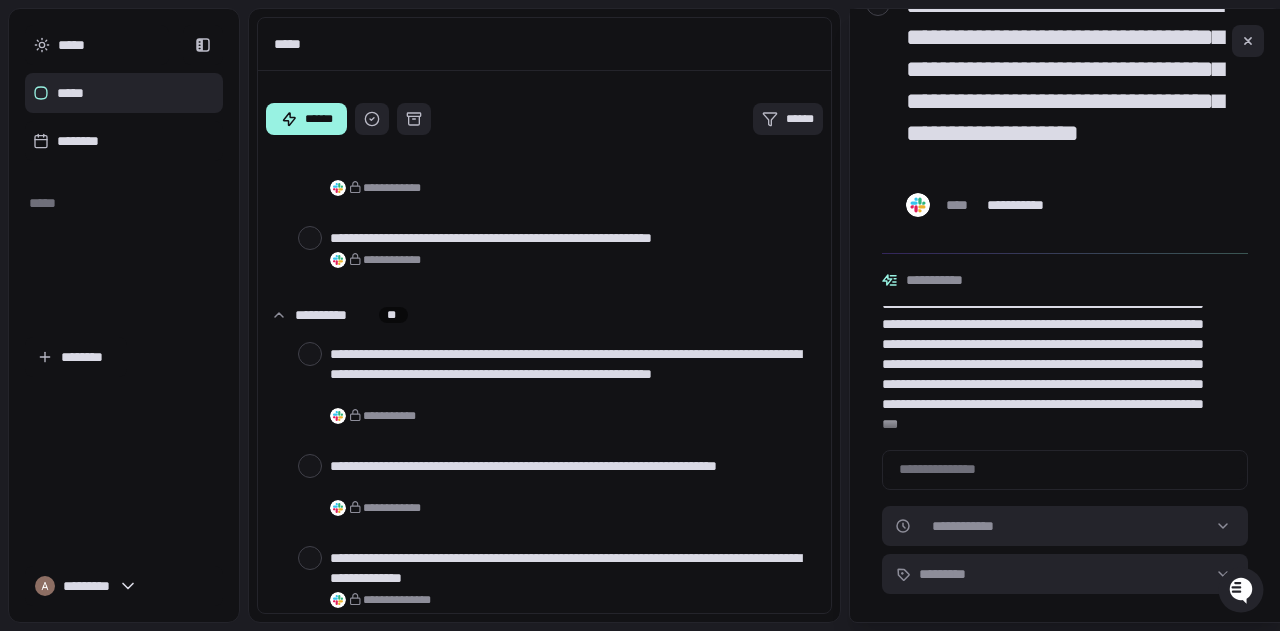 scroll, scrollTop: 112, scrollLeft: 0, axis: vertical 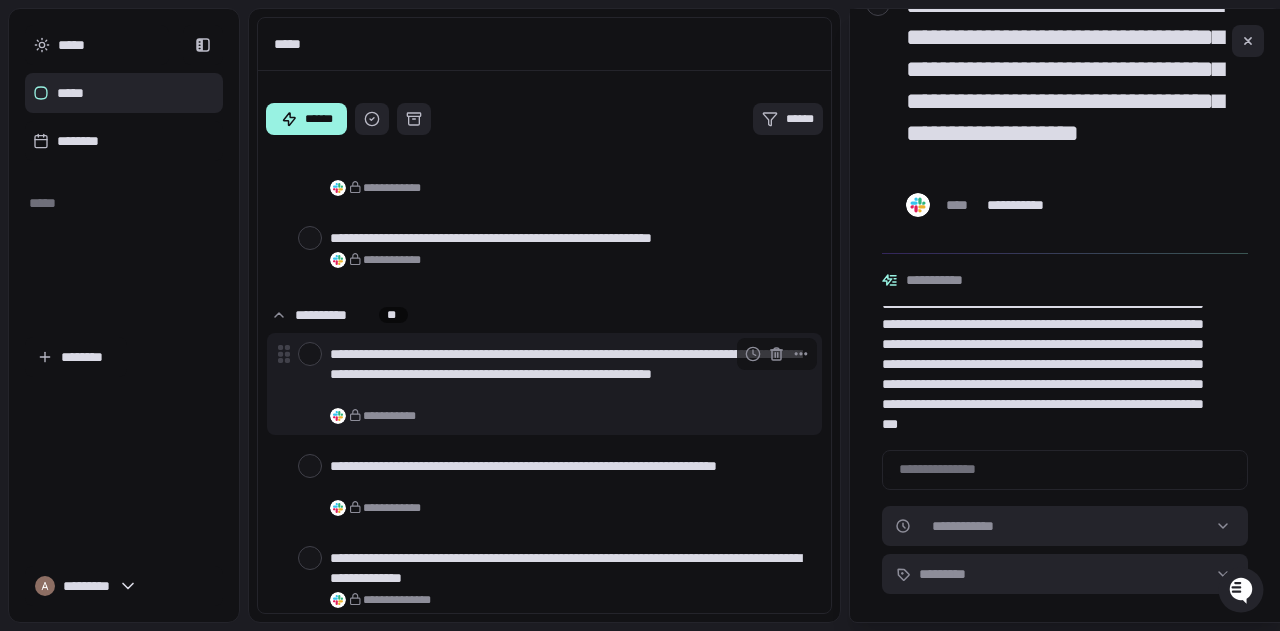 click at bounding box center [310, 354] 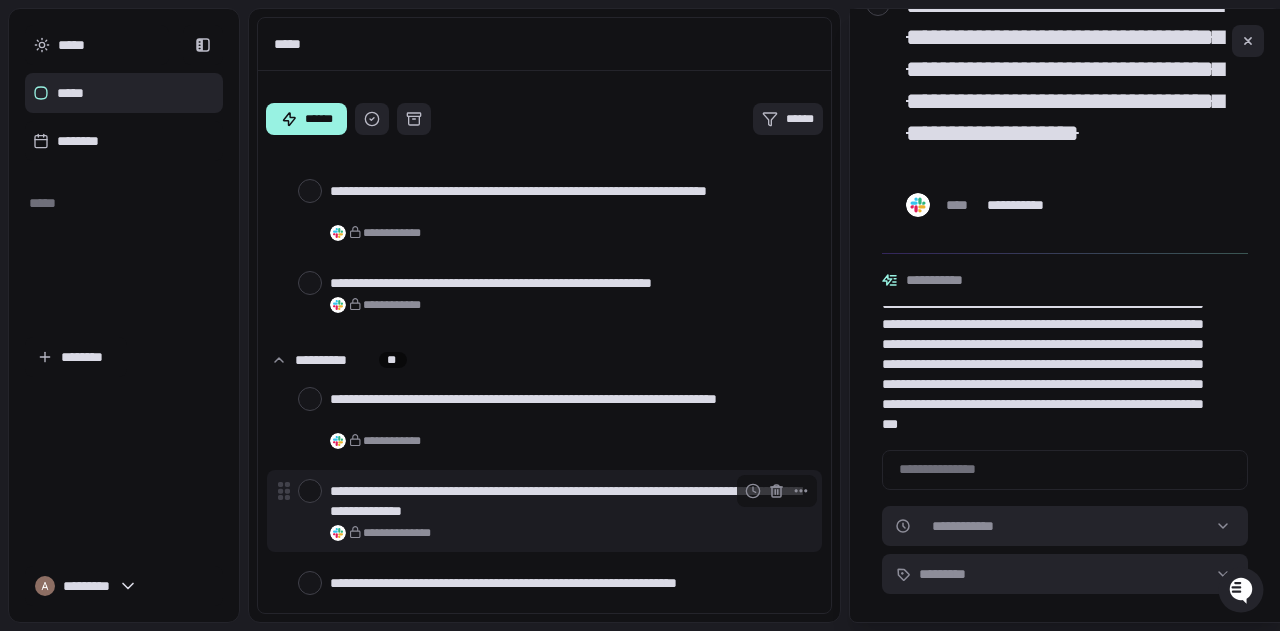 scroll, scrollTop: 2623, scrollLeft: 0, axis: vertical 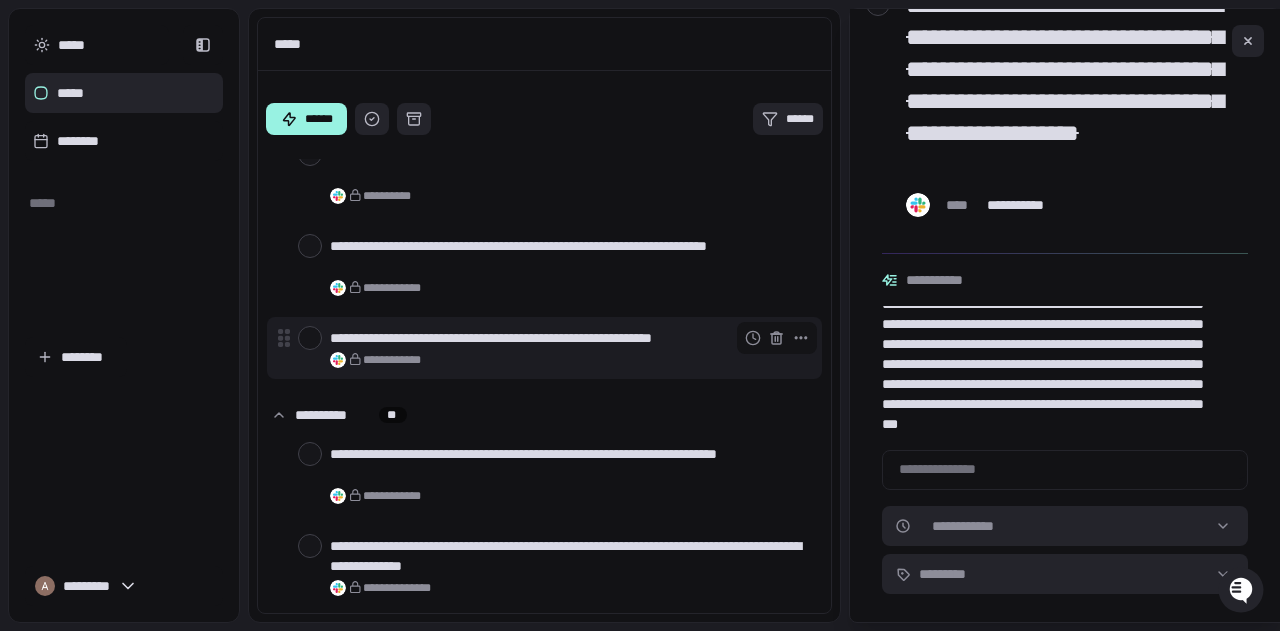 click on "**********" at bounding box center (571, 348) 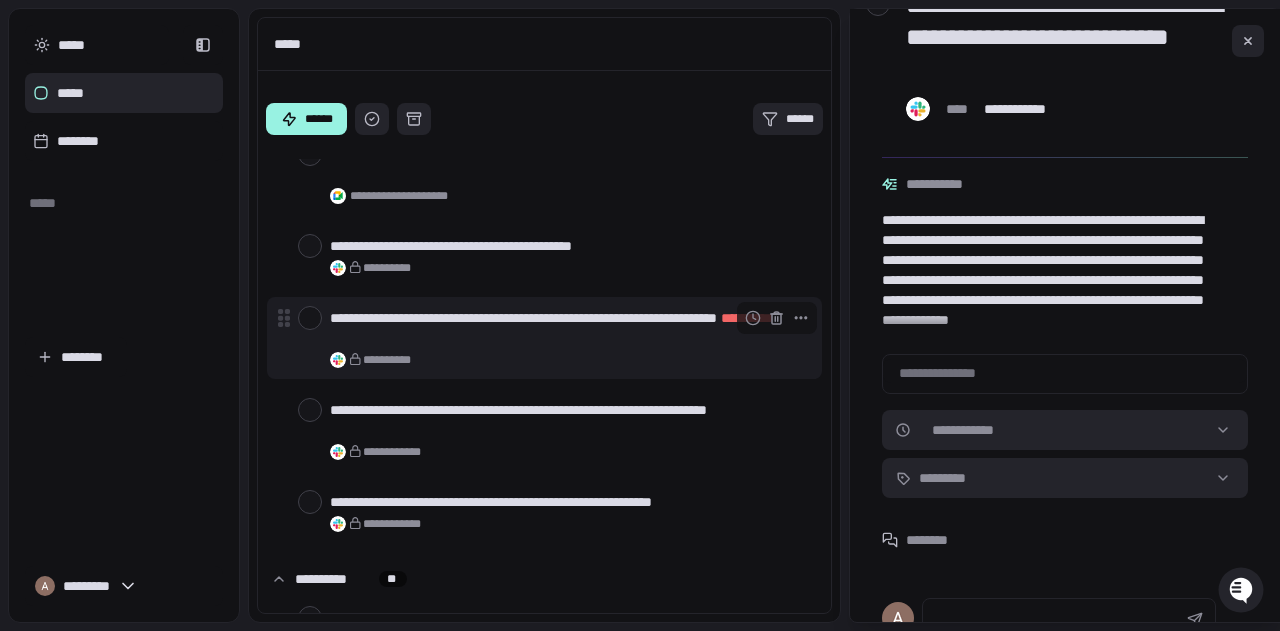 scroll, scrollTop: 2423, scrollLeft: 0, axis: vertical 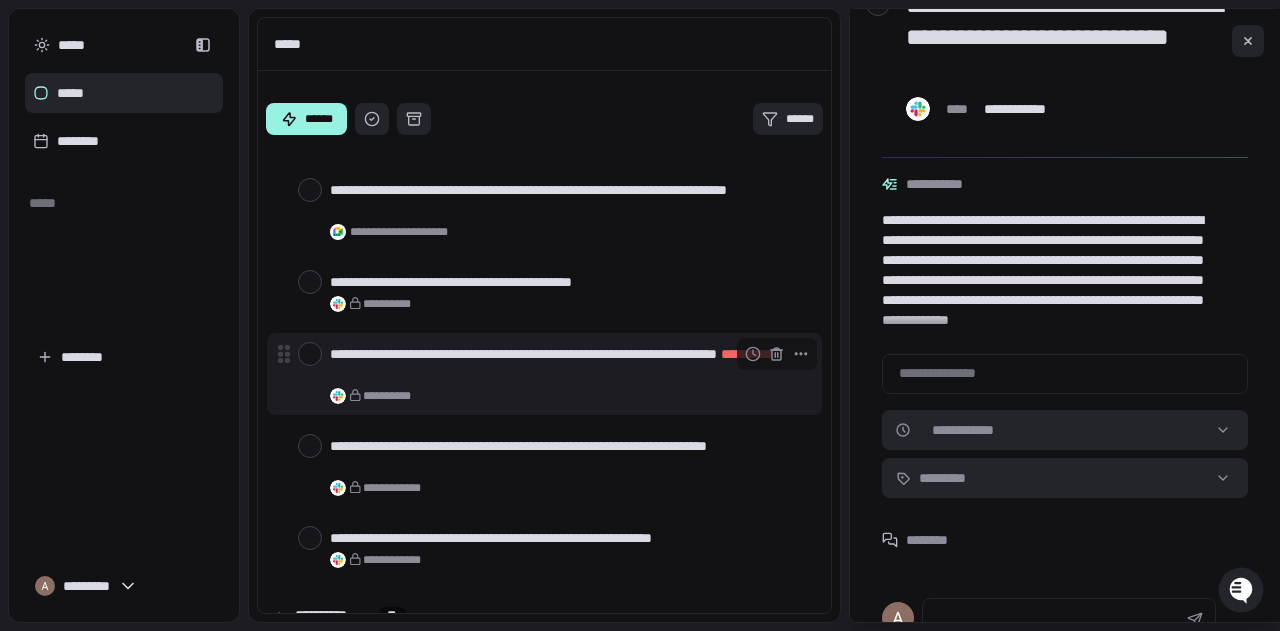 click on "**********" at bounding box center [568, 364] 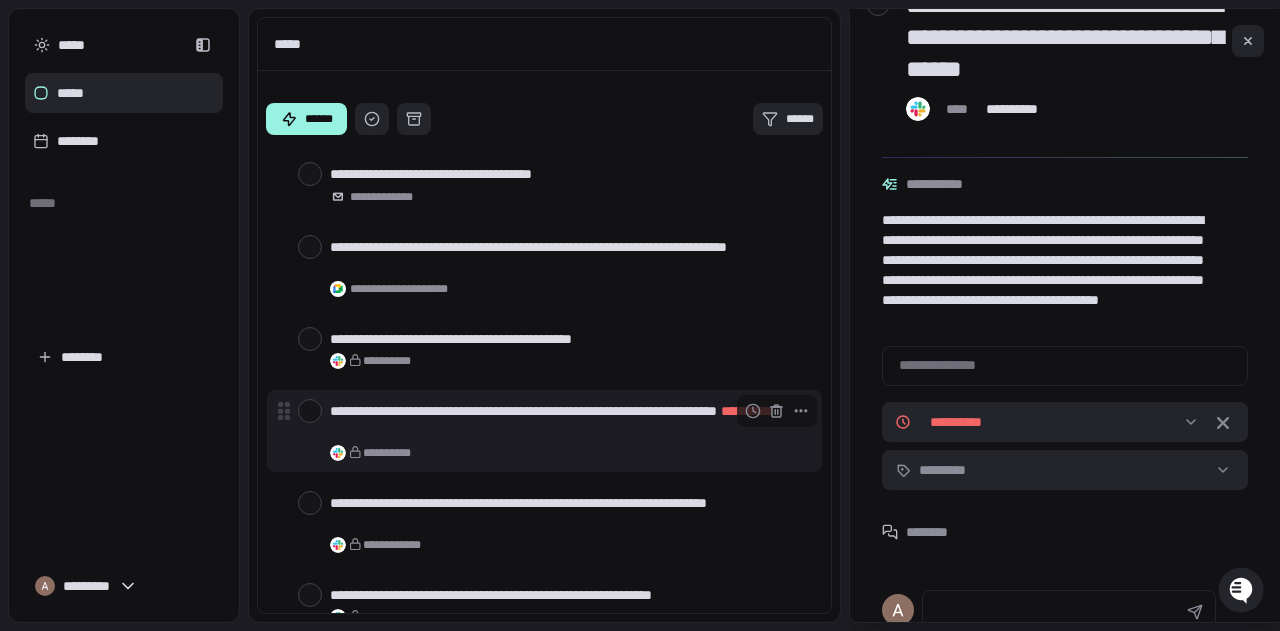 scroll, scrollTop: 2323, scrollLeft: 0, axis: vertical 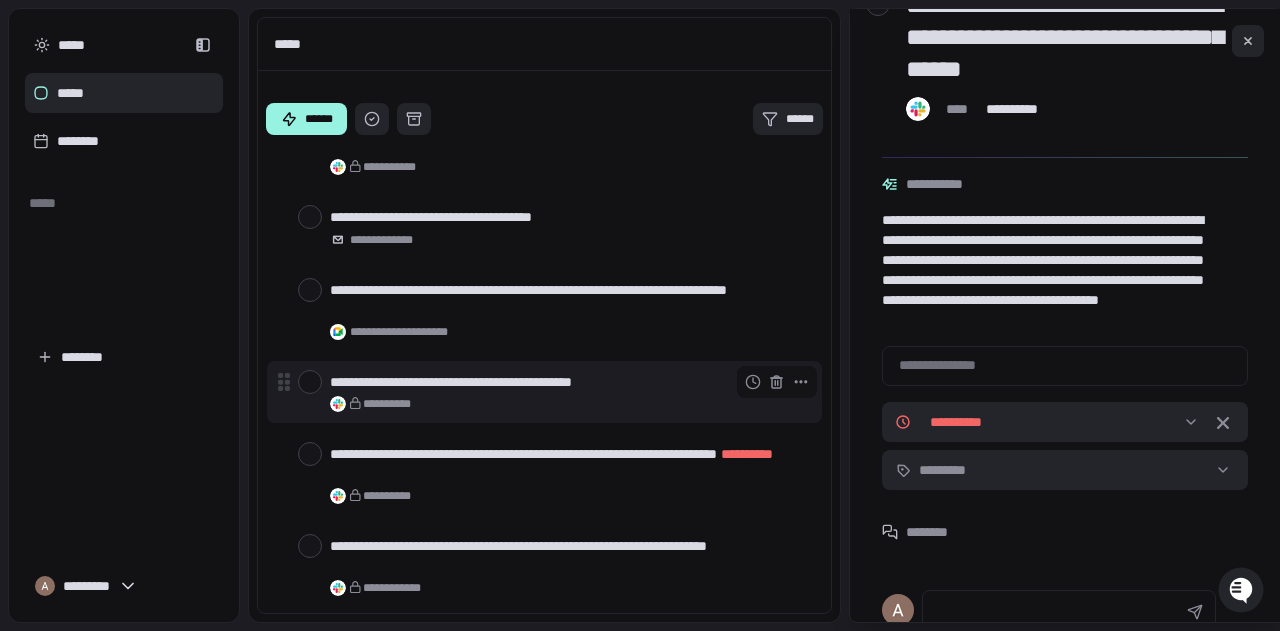 click on "**********" at bounding box center [568, 382] 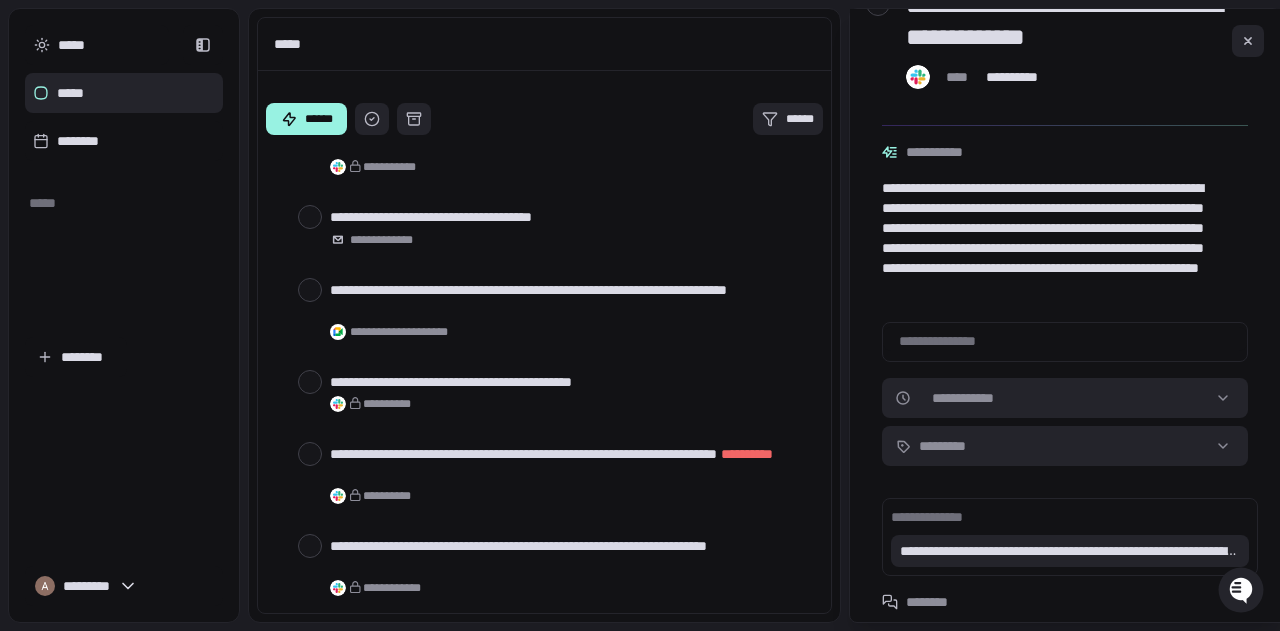 scroll, scrollTop: 12, scrollLeft: 0, axis: vertical 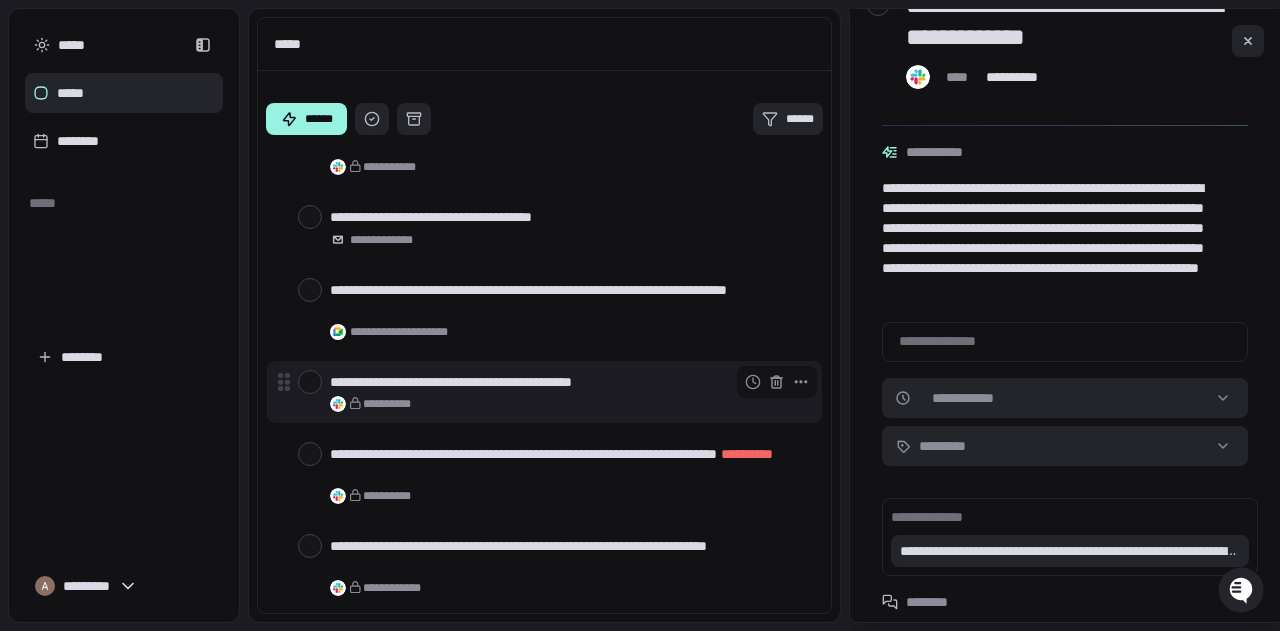 click at bounding box center [310, 382] 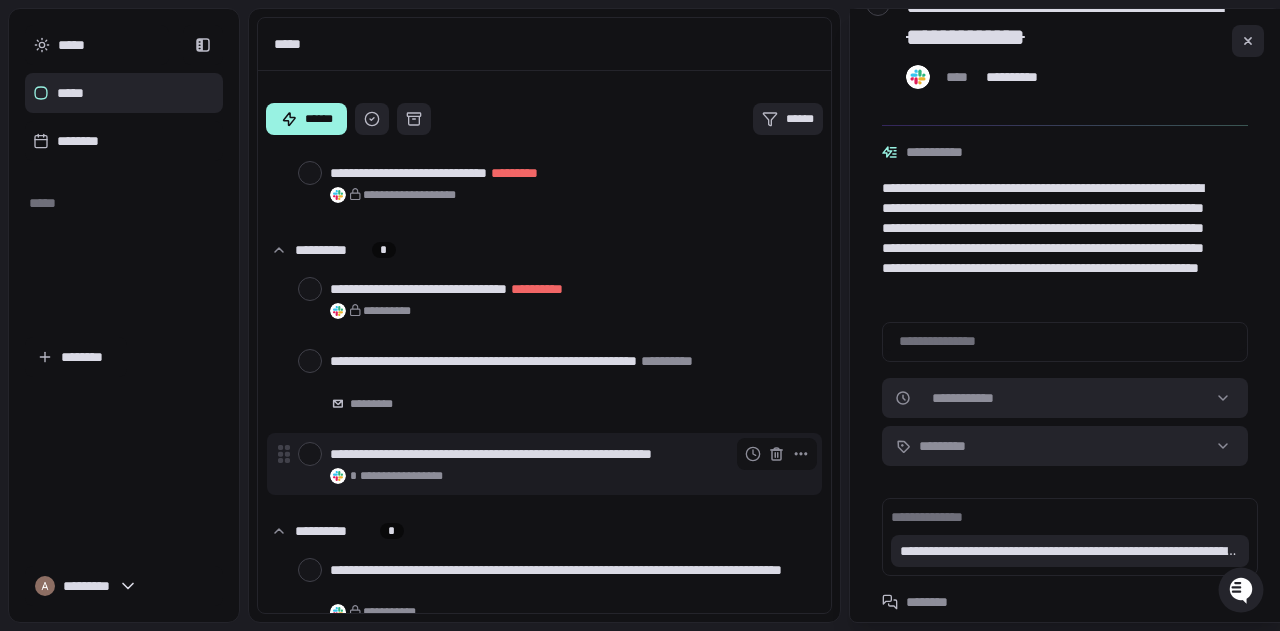 scroll, scrollTop: 1323, scrollLeft: 0, axis: vertical 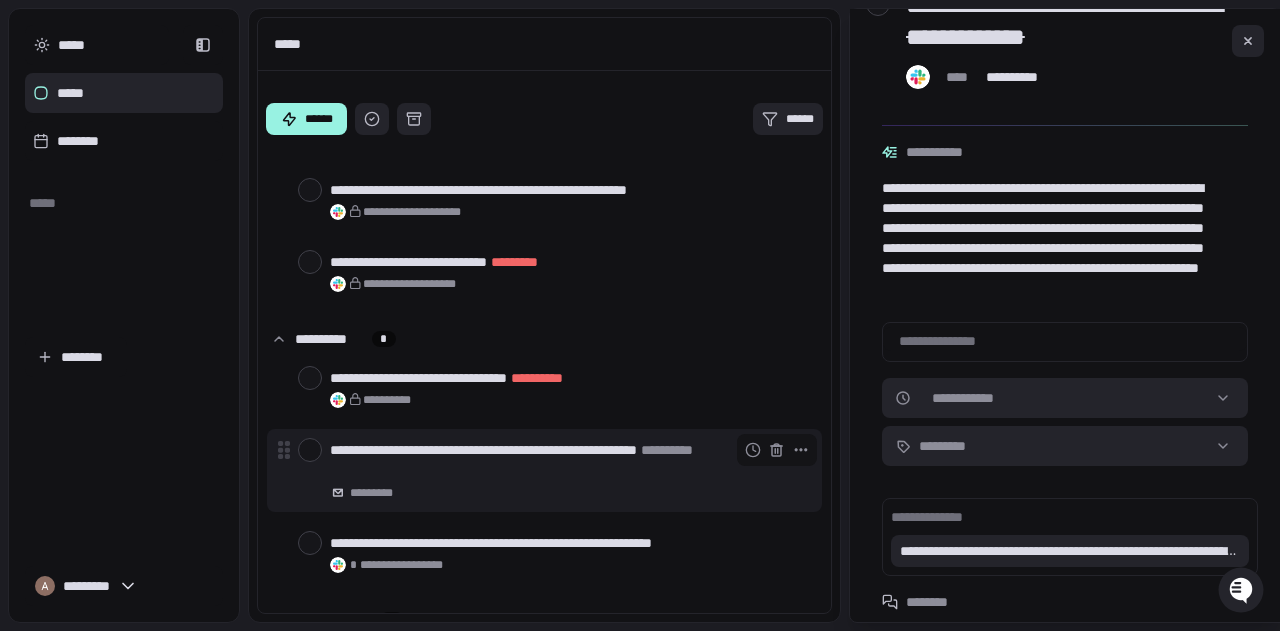 click on "**********" at bounding box center (568, 460) 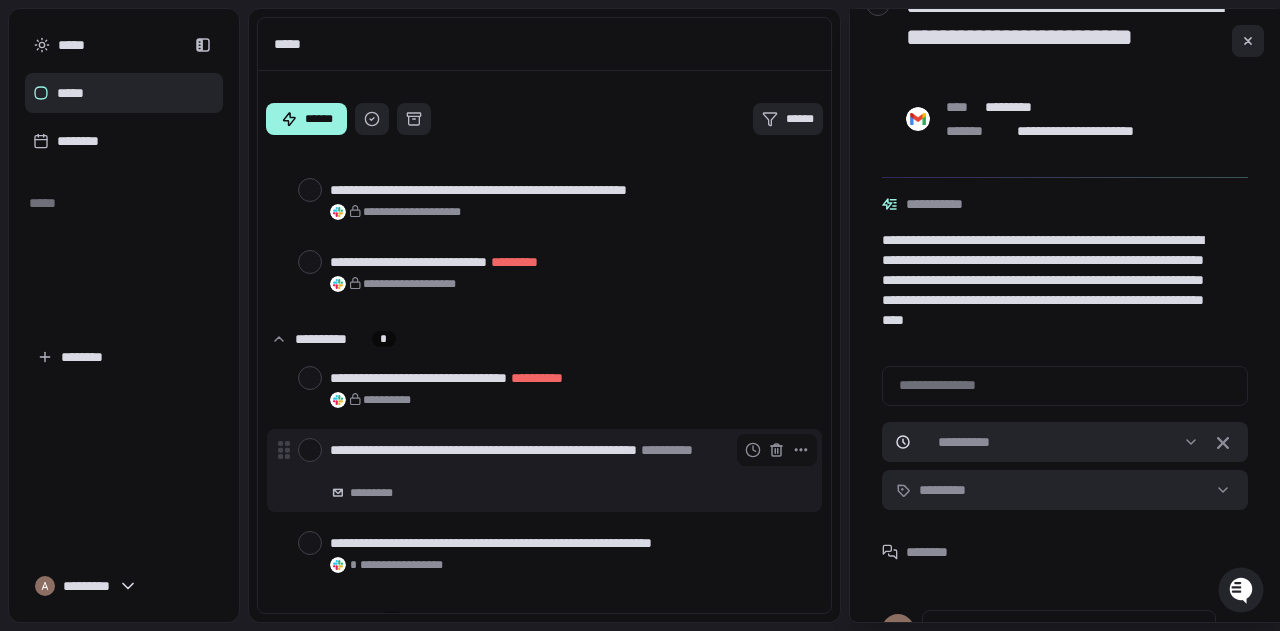 click at bounding box center [310, 450] 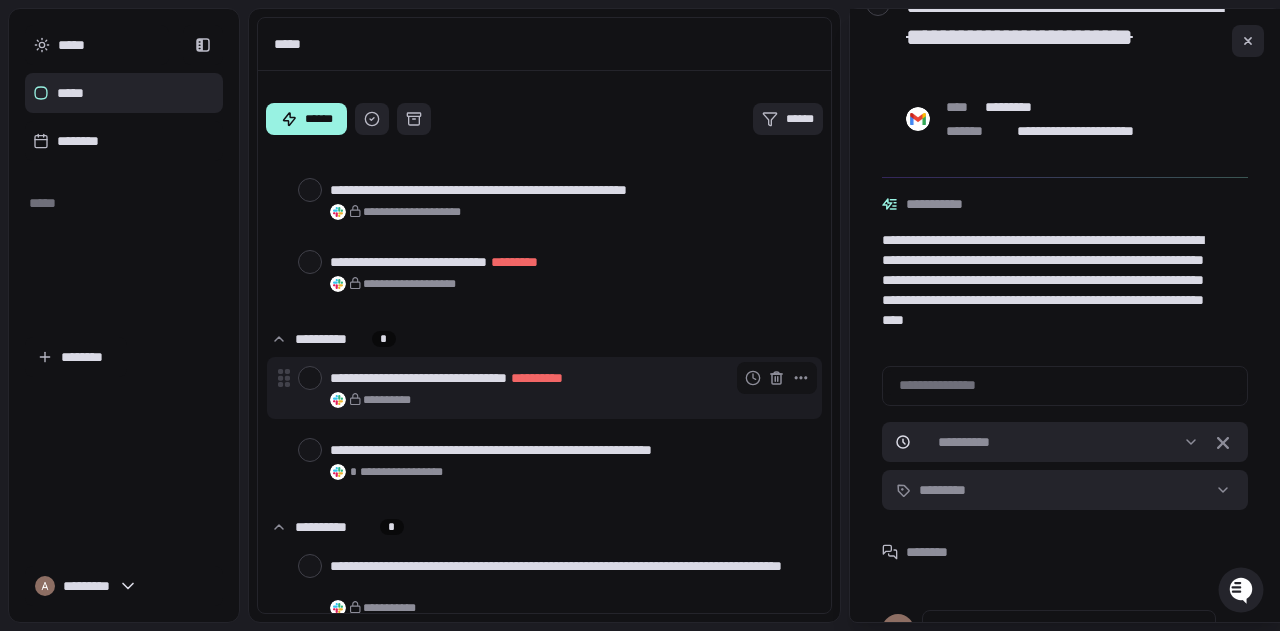 click on "**********" at bounding box center [568, 378] 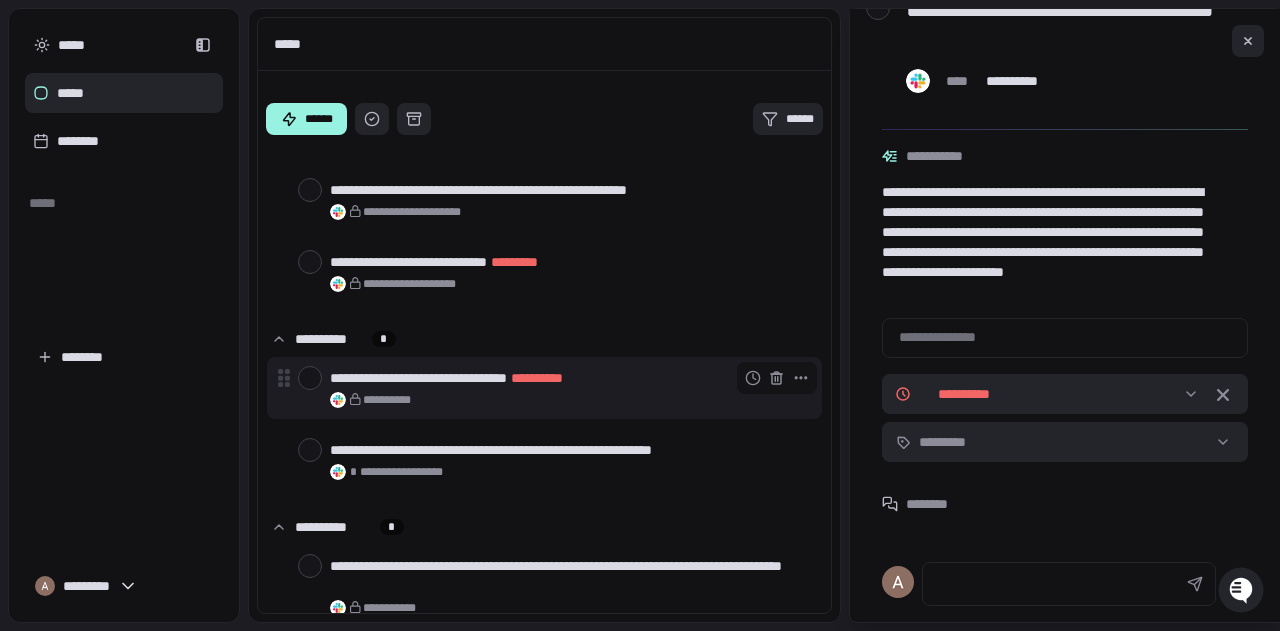 scroll, scrollTop: 94, scrollLeft: 0, axis: vertical 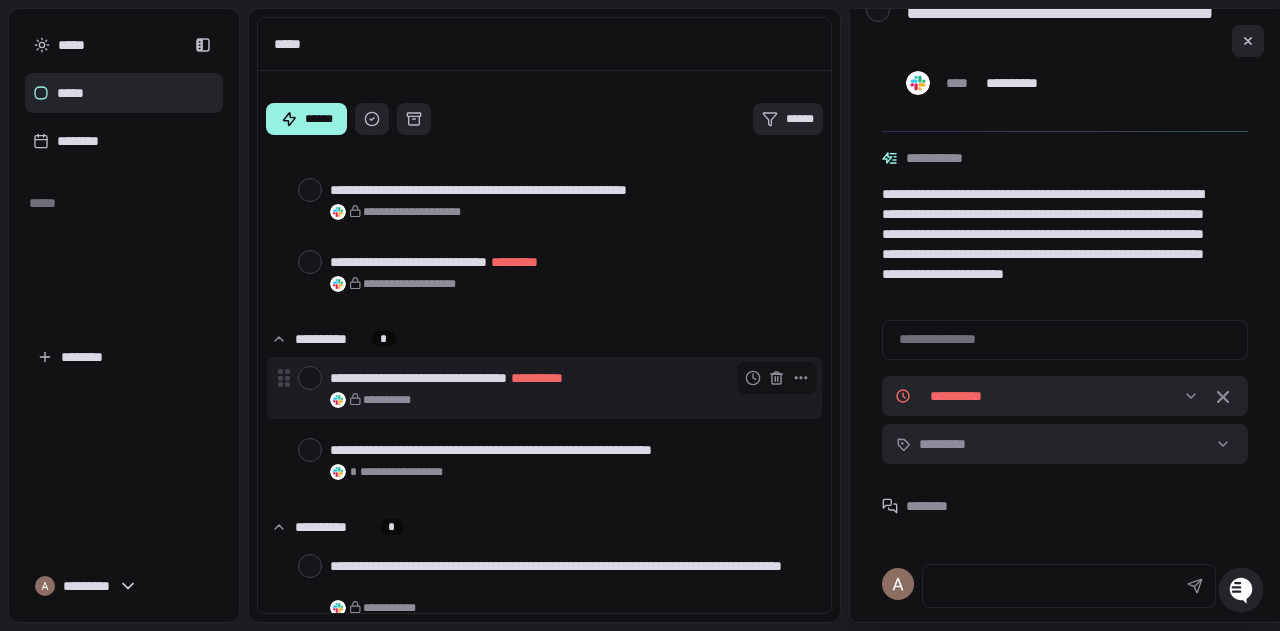 click at bounding box center [310, 378] 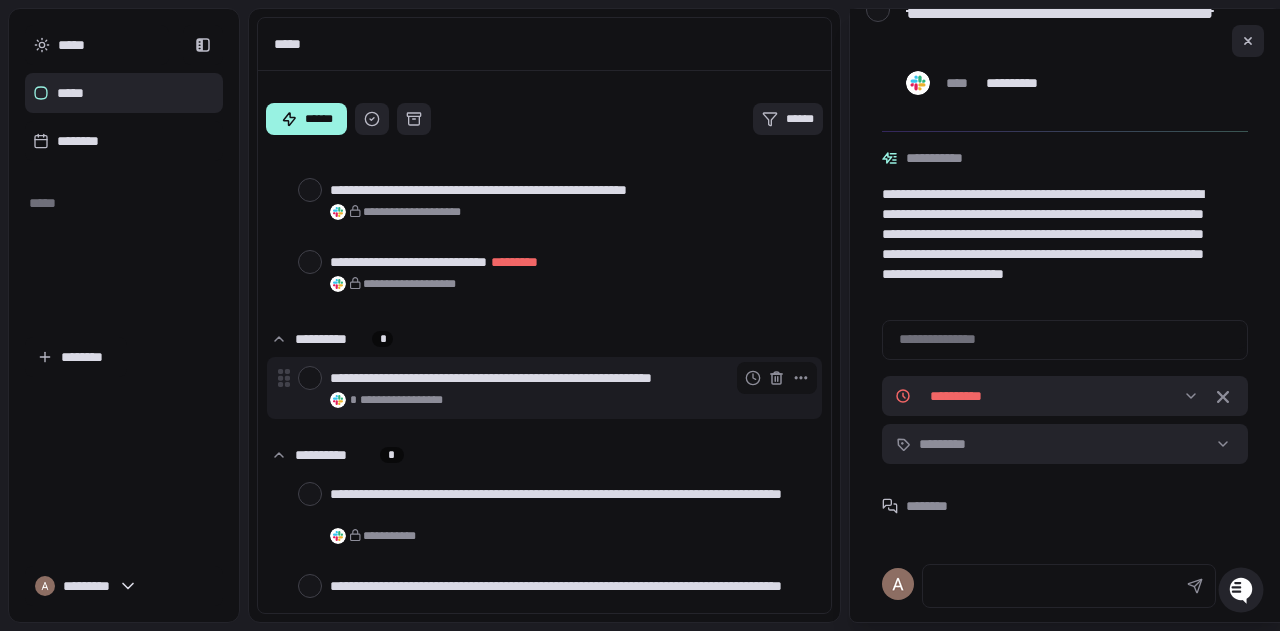 scroll, scrollTop: 1223, scrollLeft: 0, axis: vertical 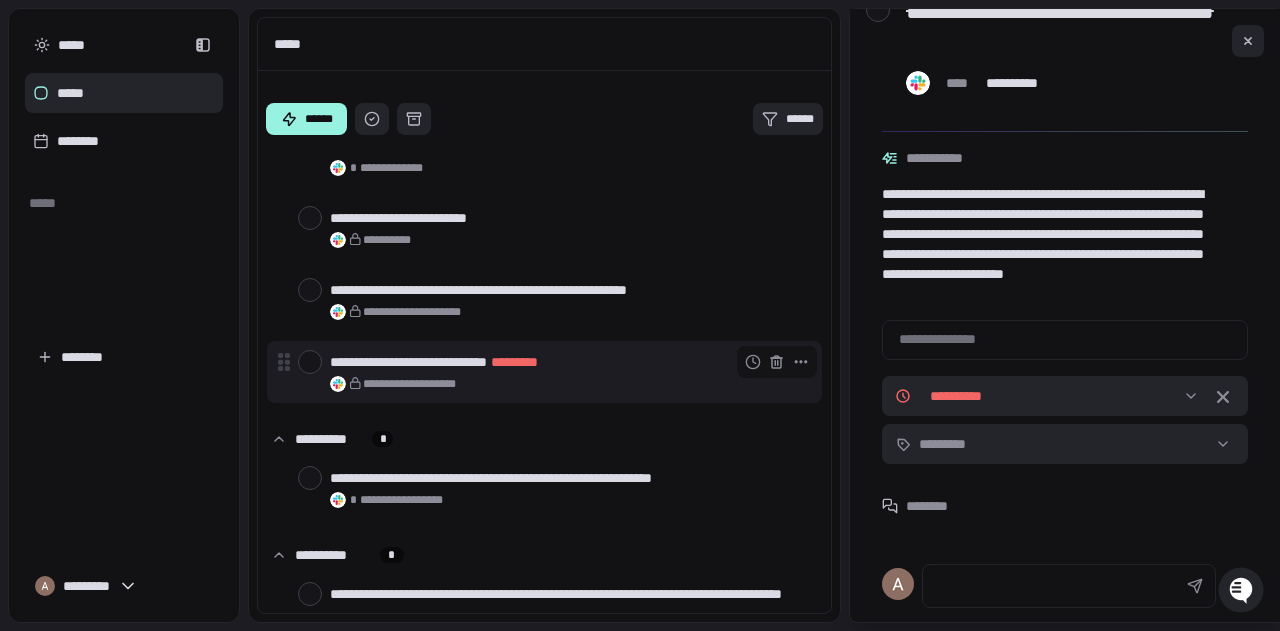 click on "**********" at bounding box center (568, 362) 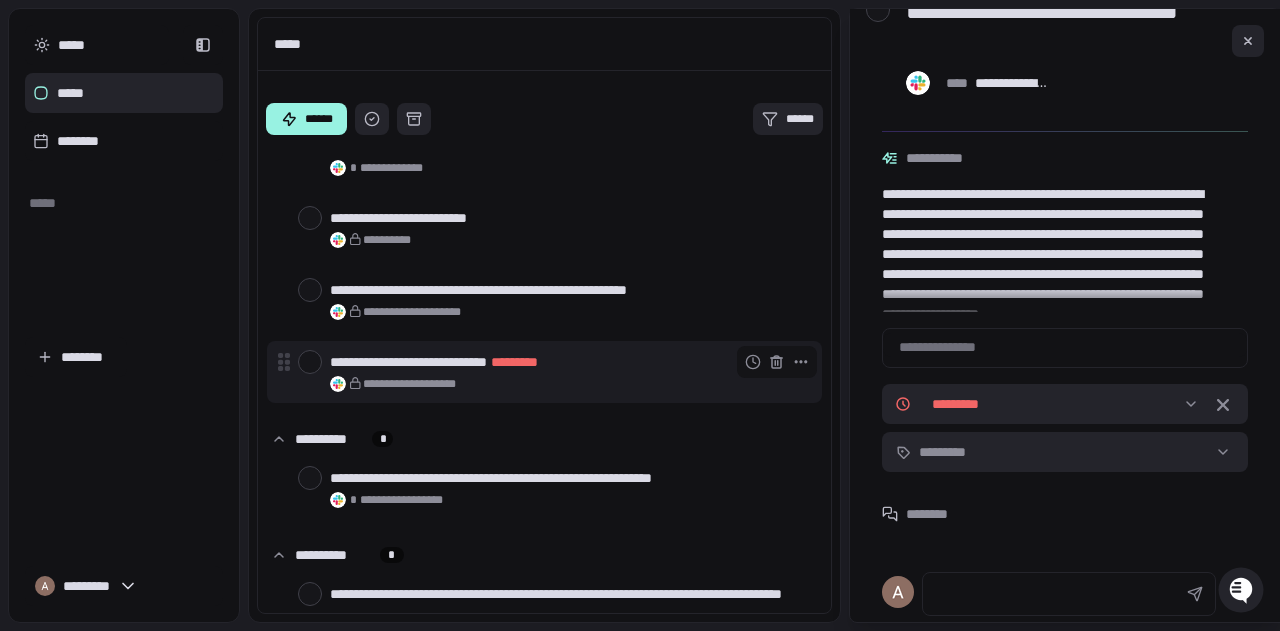 scroll, scrollTop: 100, scrollLeft: 0, axis: vertical 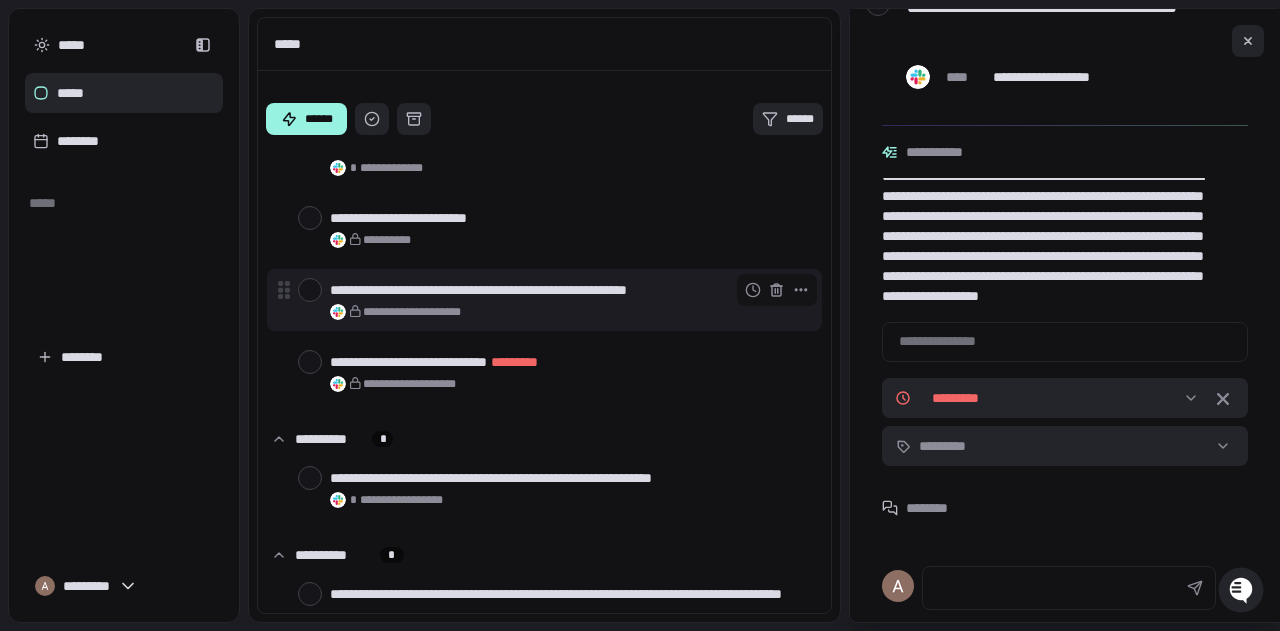 click on "**********" at bounding box center [568, 290] 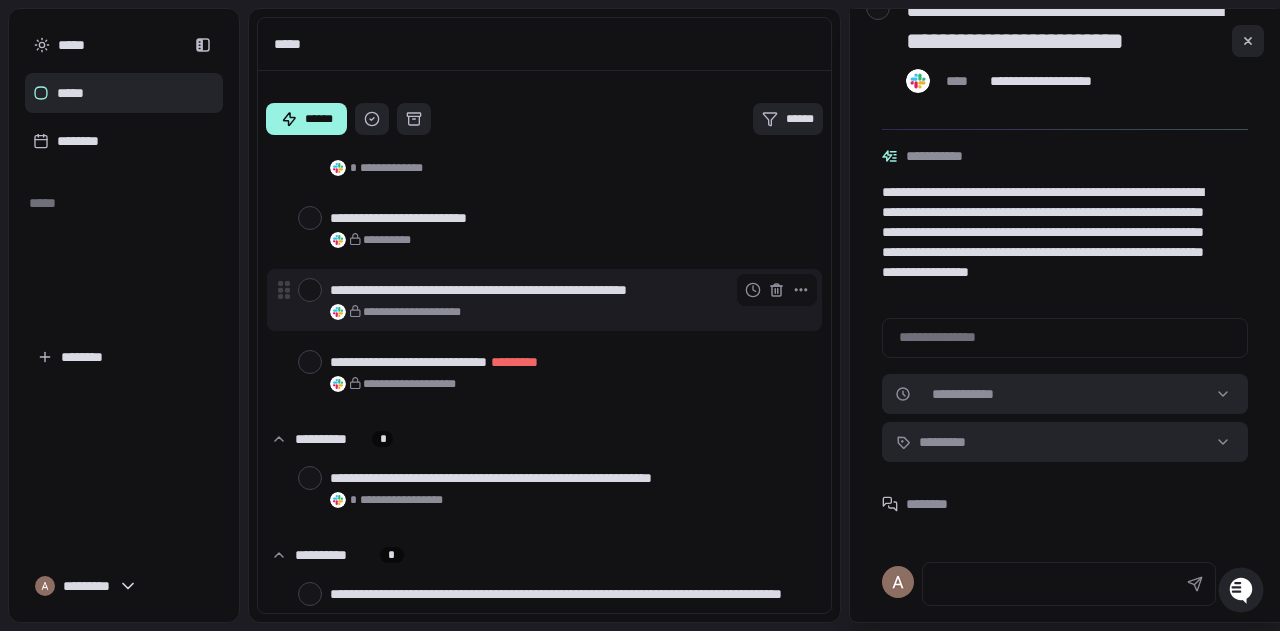 scroll, scrollTop: 94, scrollLeft: 0, axis: vertical 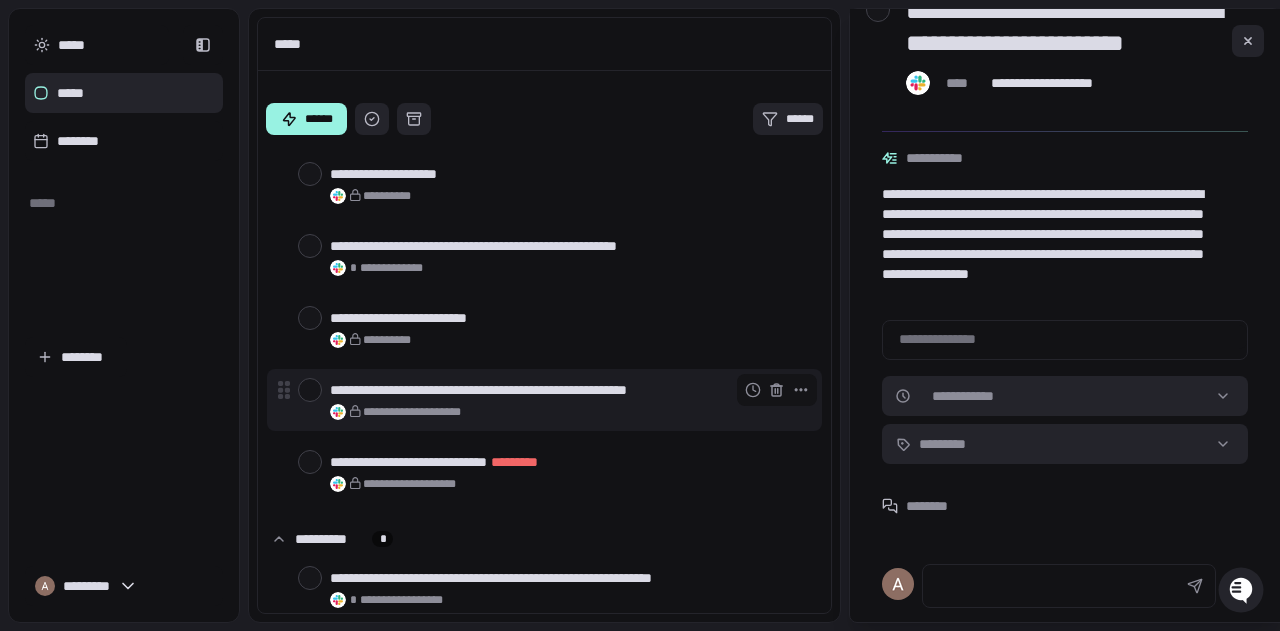 click on "**********" at bounding box center [568, 390] 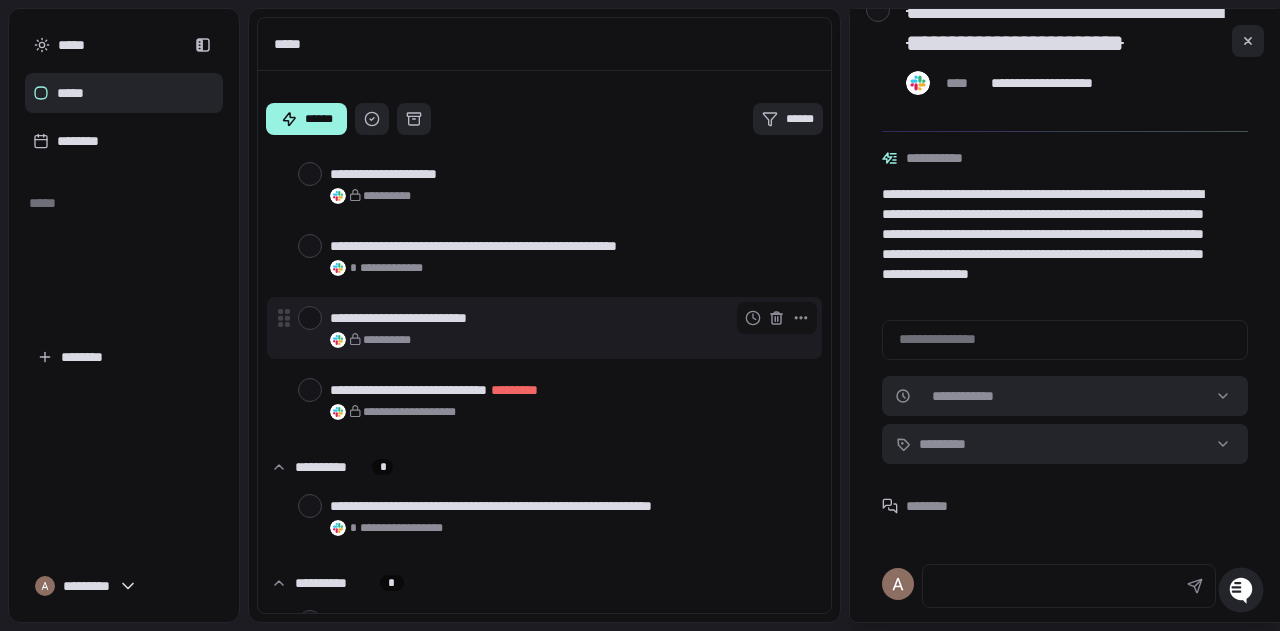 click on "**********" at bounding box center (568, 318) 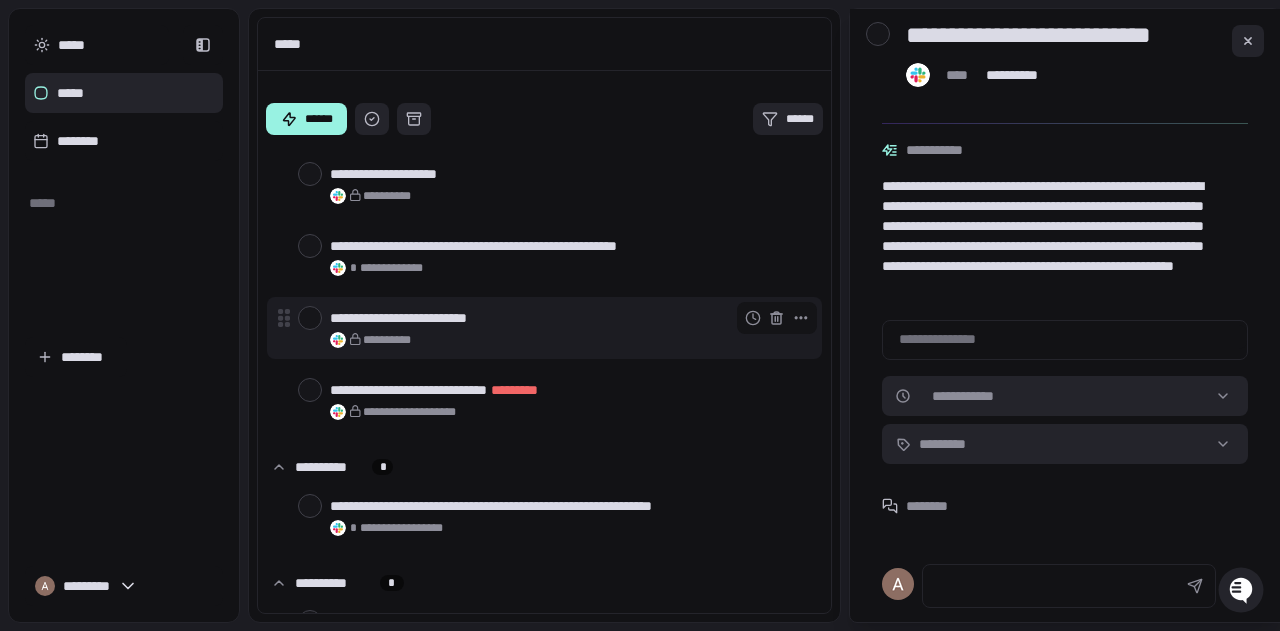 scroll, scrollTop: 100, scrollLeft: 0, axis: vertical 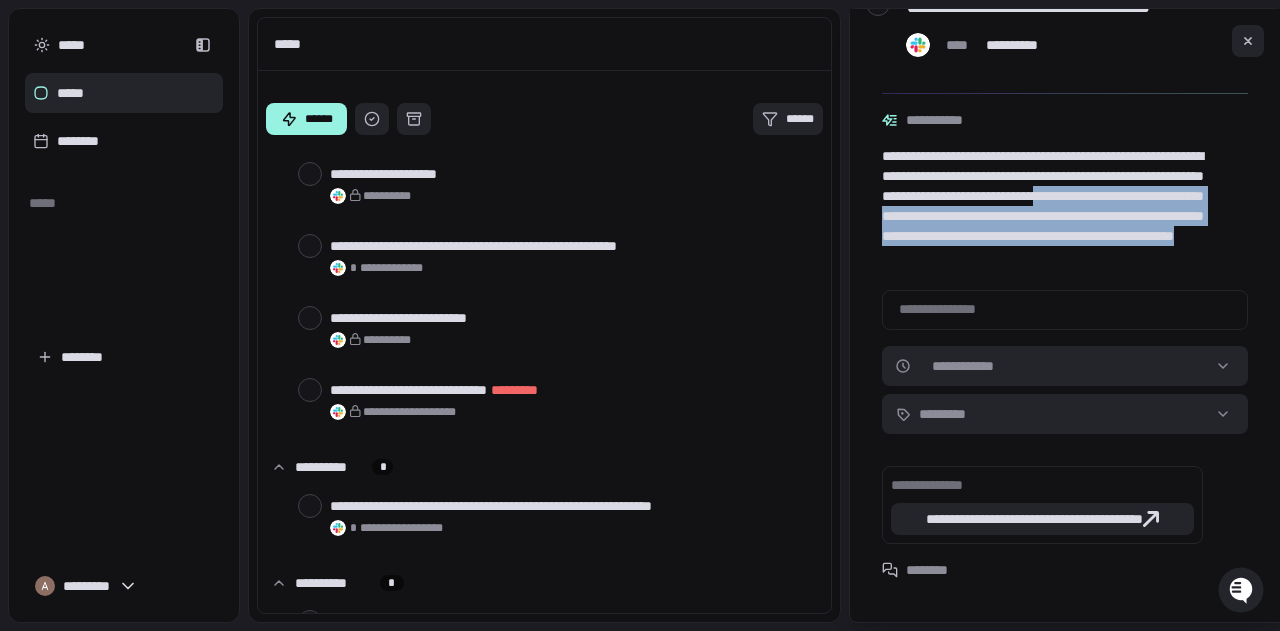drag, startPoint x: 1004, startPoint y: 204, endPoint x: 1121, endPoint y: 257, distance: 128.44453 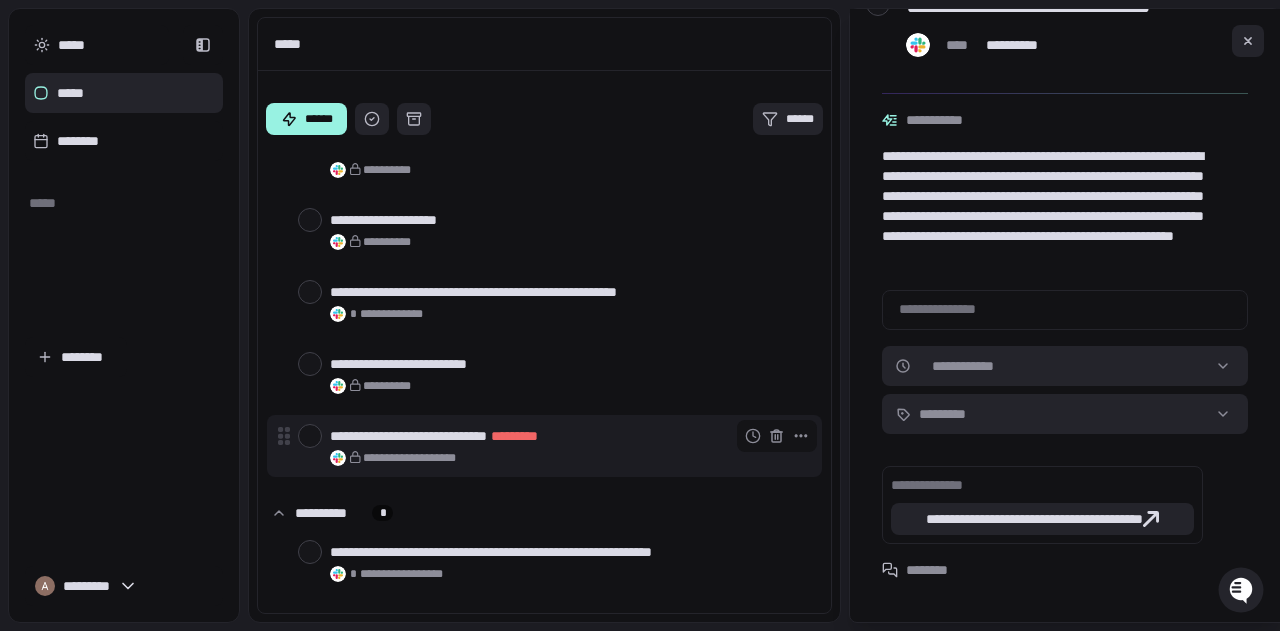 scroll, scrollTop: 1023, scrollLeft: 0, axis: vertical 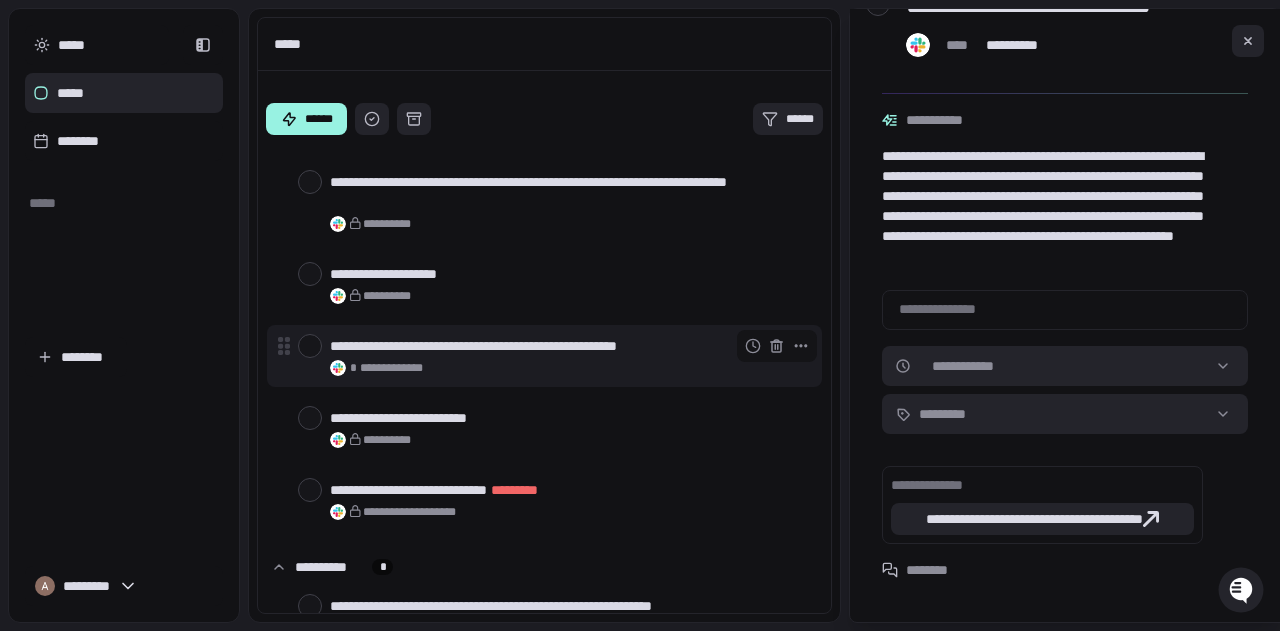 click on "**********" at bounding box center (571, 368) 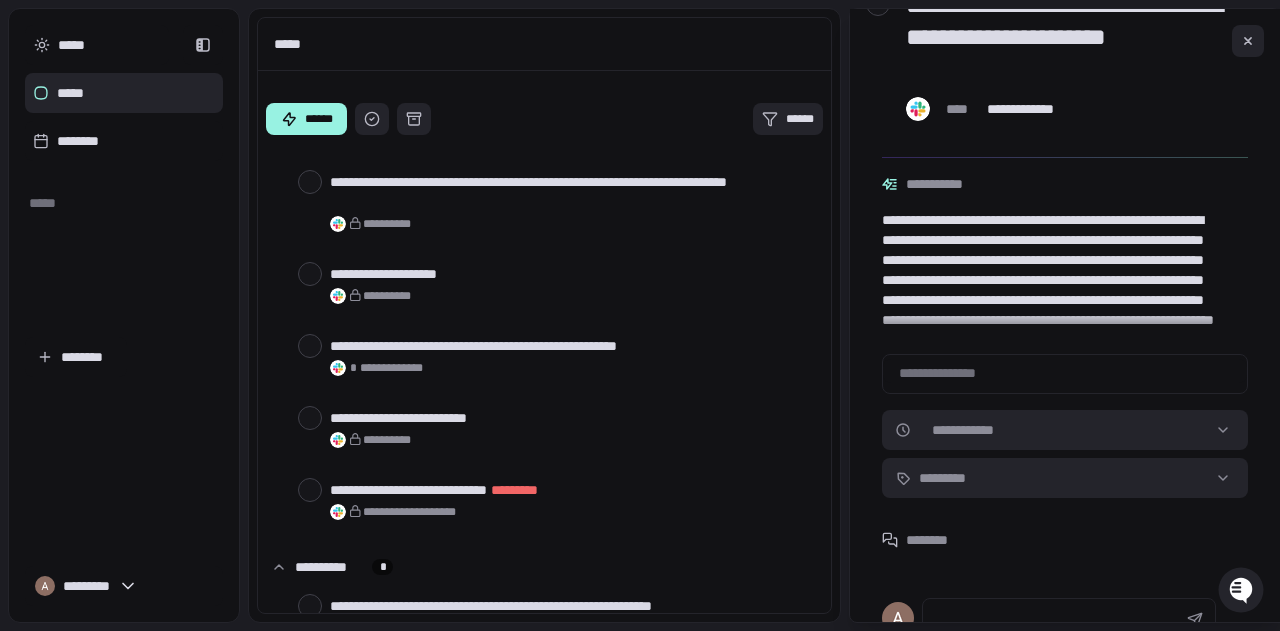 scroll, scrollTop: 52, scrollLeft: 0, axis: vertical 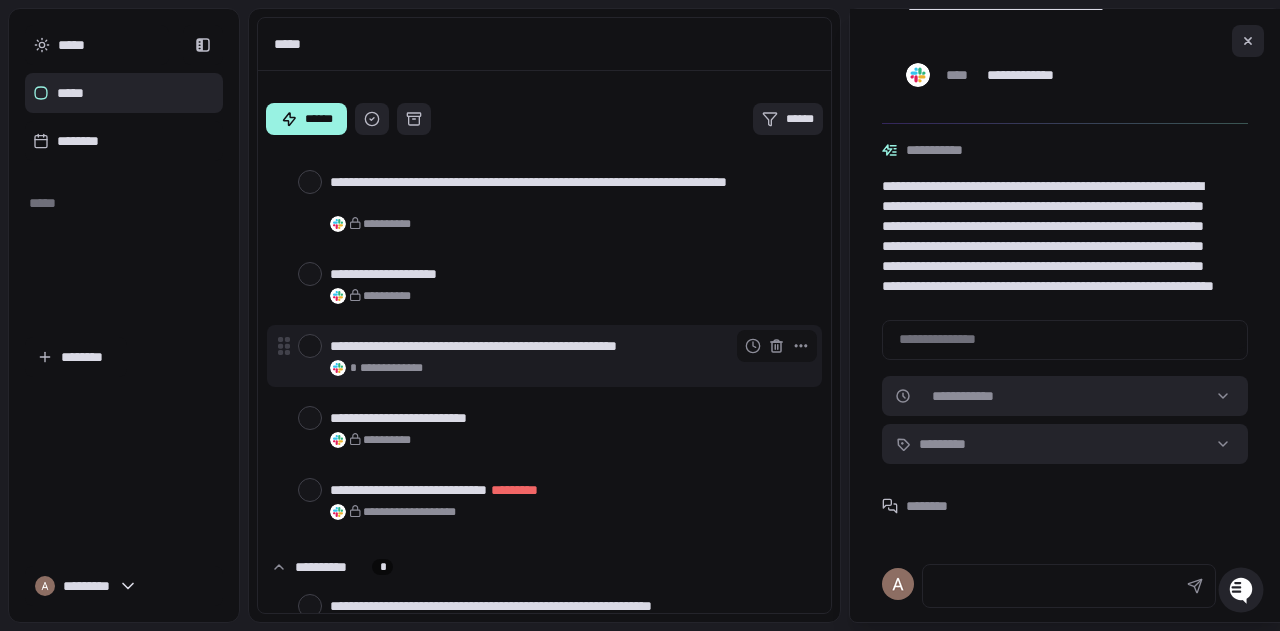 click at bounding box center (310, 346) 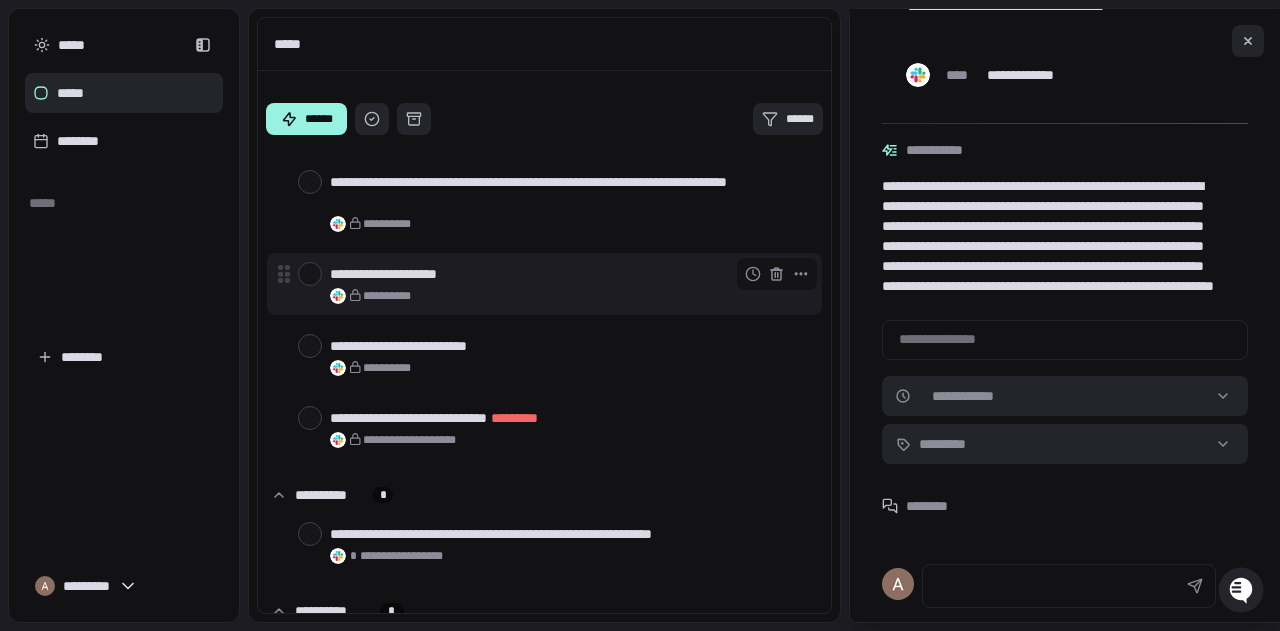 click on "**********" at bounding box center [568, 274] 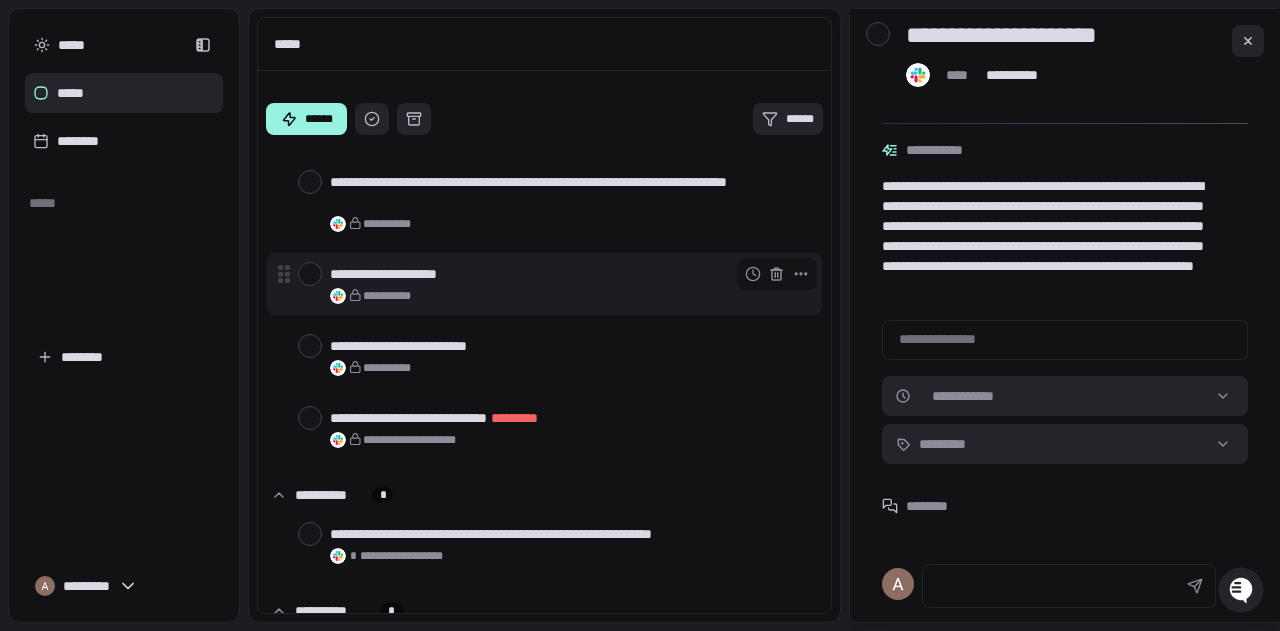 scroll, scrollTop: 134, scrollLeft: 0, axis: vertical 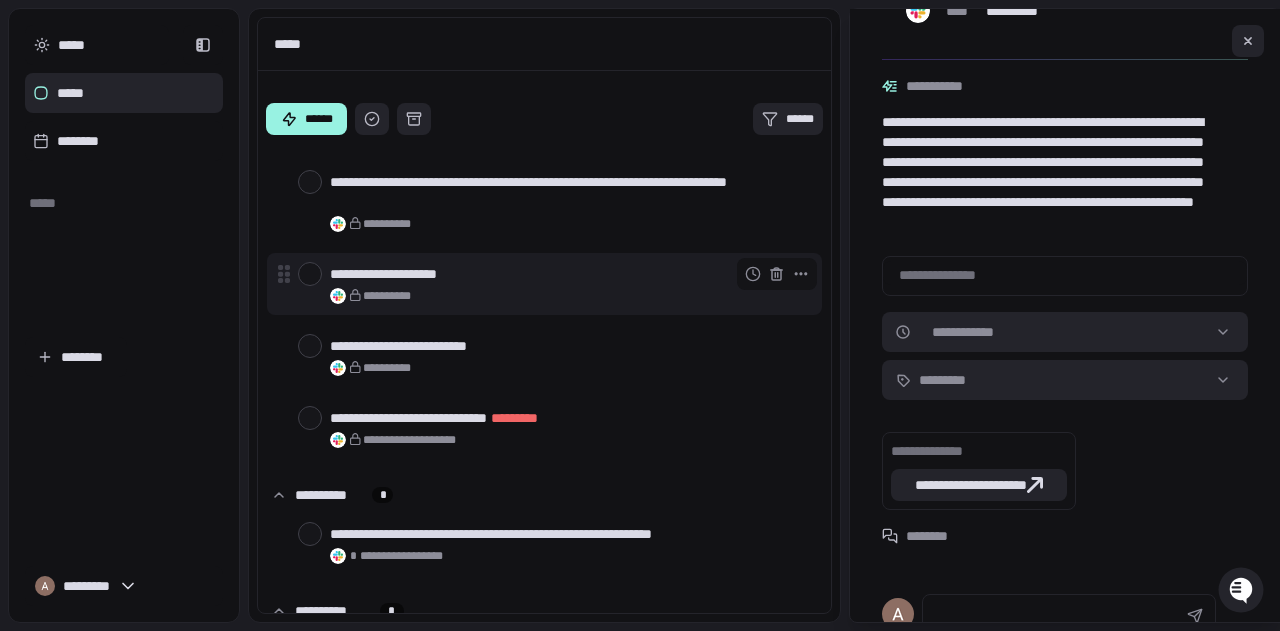 click at bounding box center (310, 274) 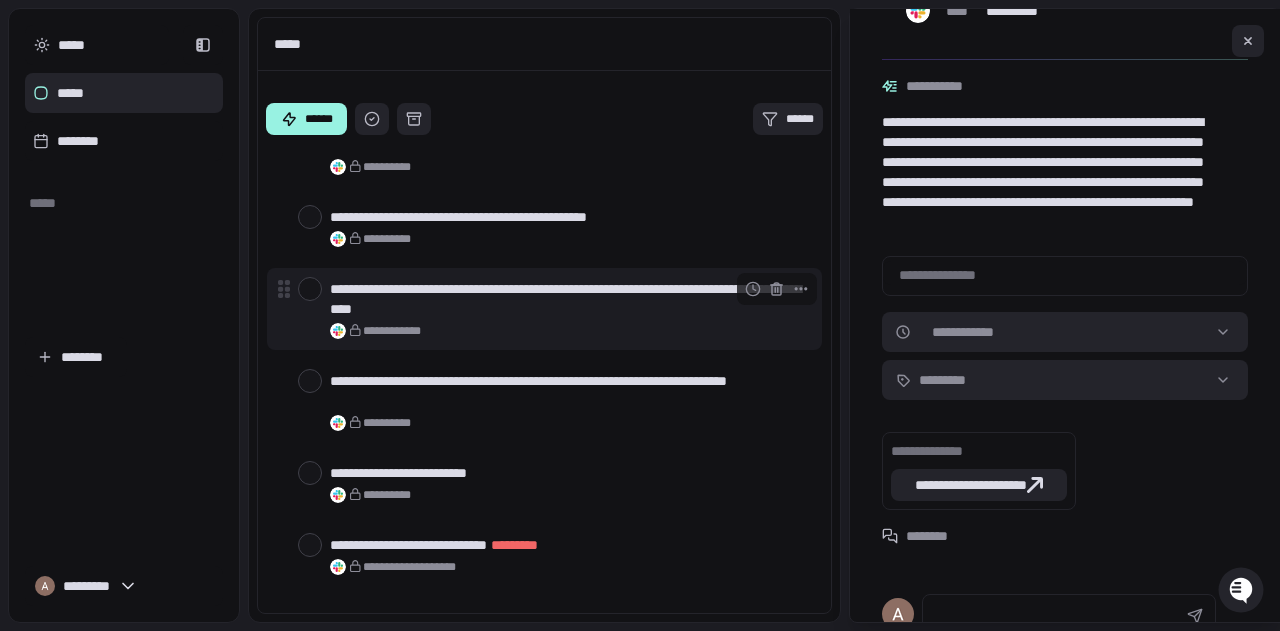 scroll, scrollTop: 823, scrollLeft: 0, axis: vertical 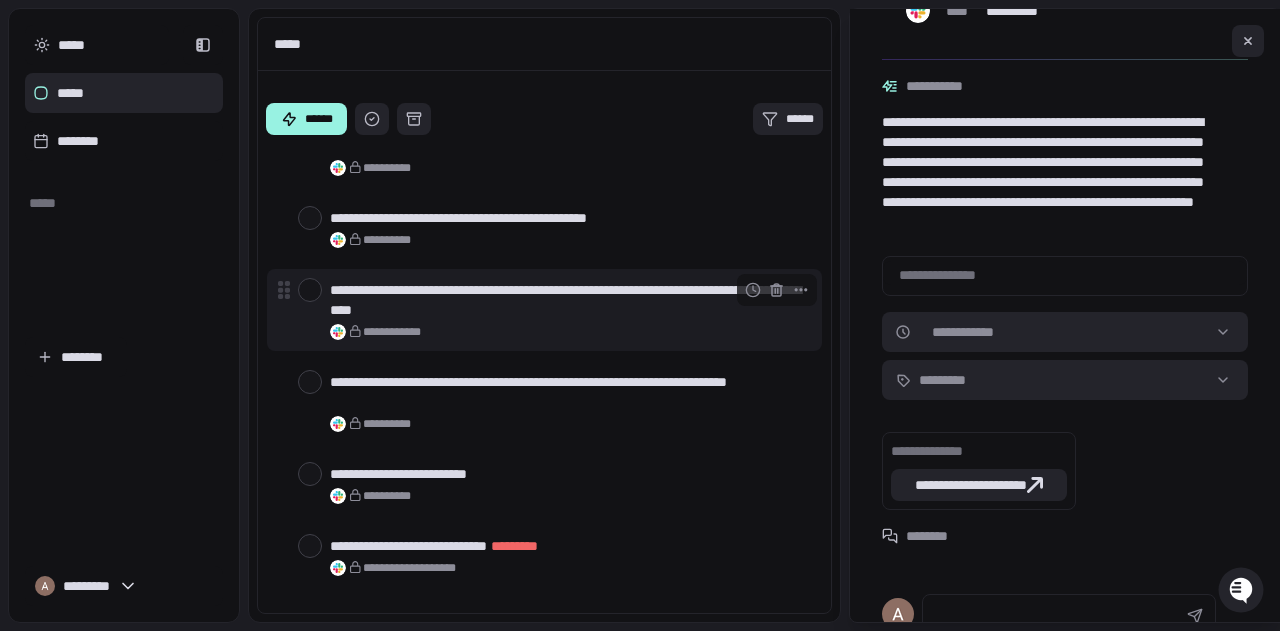 click on "**********" at bounding box center [568, 300] 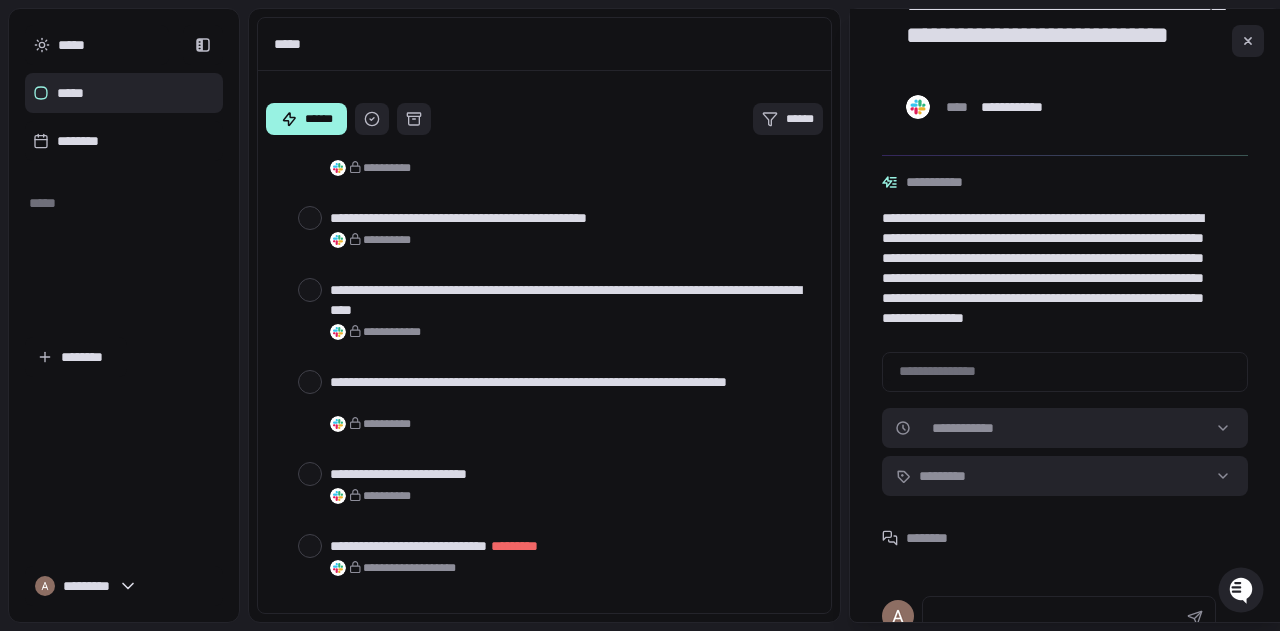 scroll, scrollTop: 32, scrollLeft: 0, axis: vertical 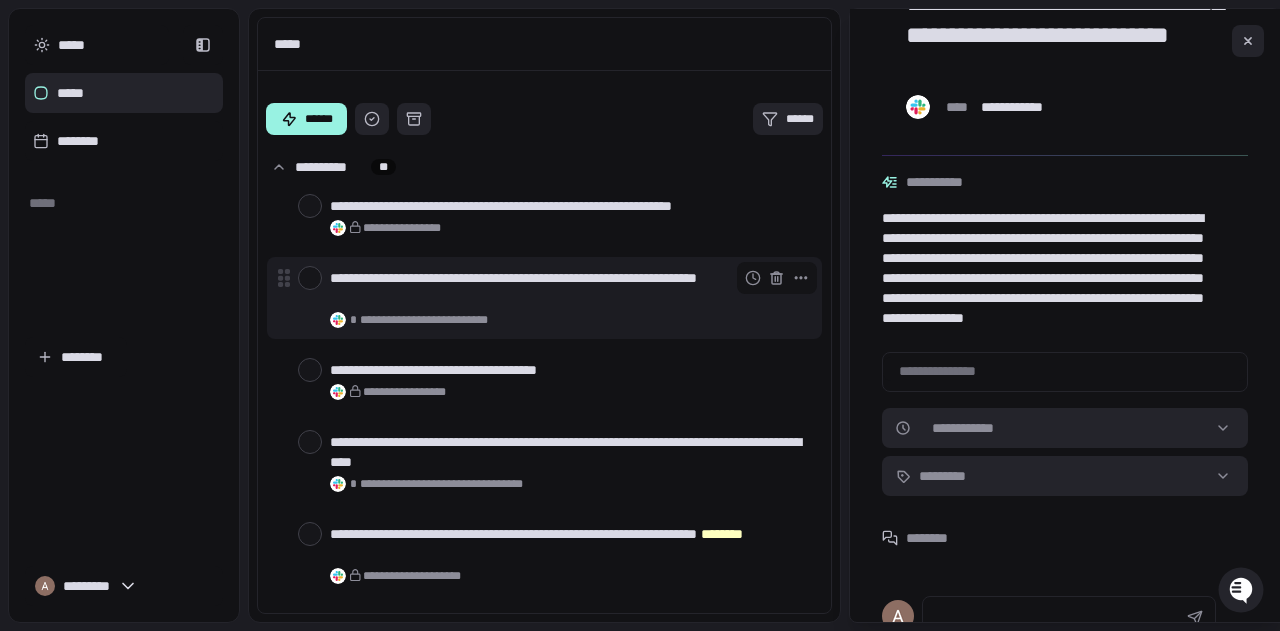 click on "**********" at bounding box center [568, 288] 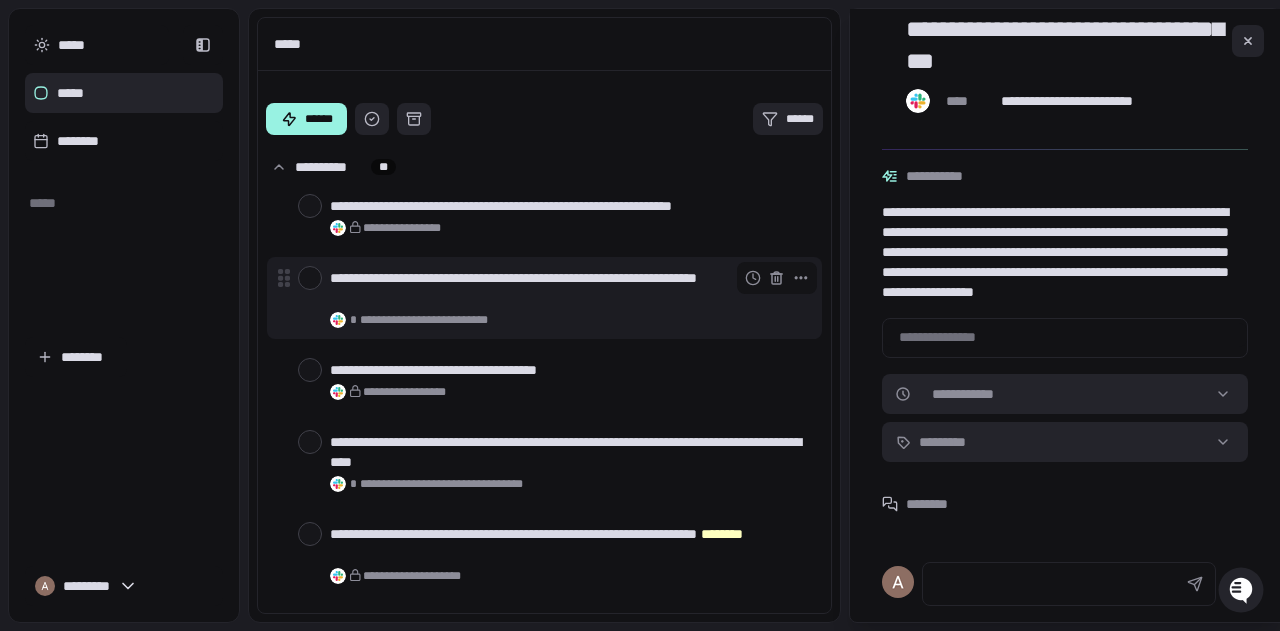 scroll, scrollTop: 126, scrollLeft: 0, axis: vertical 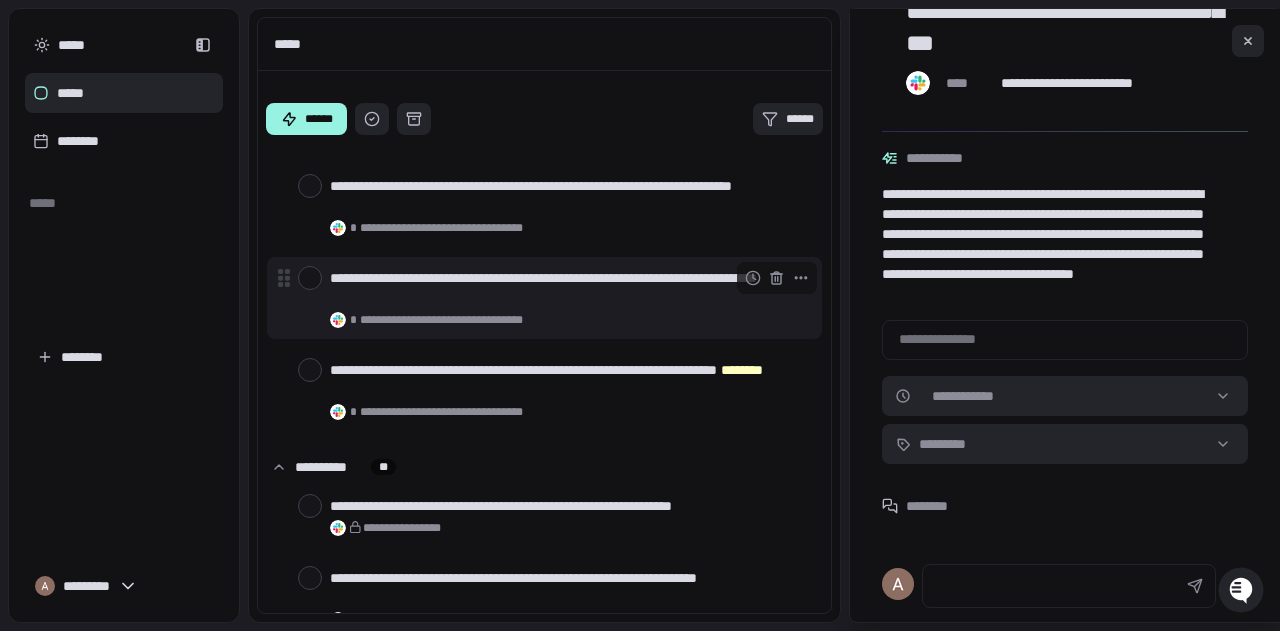 click on "**********" at bounding box center [568, 288] 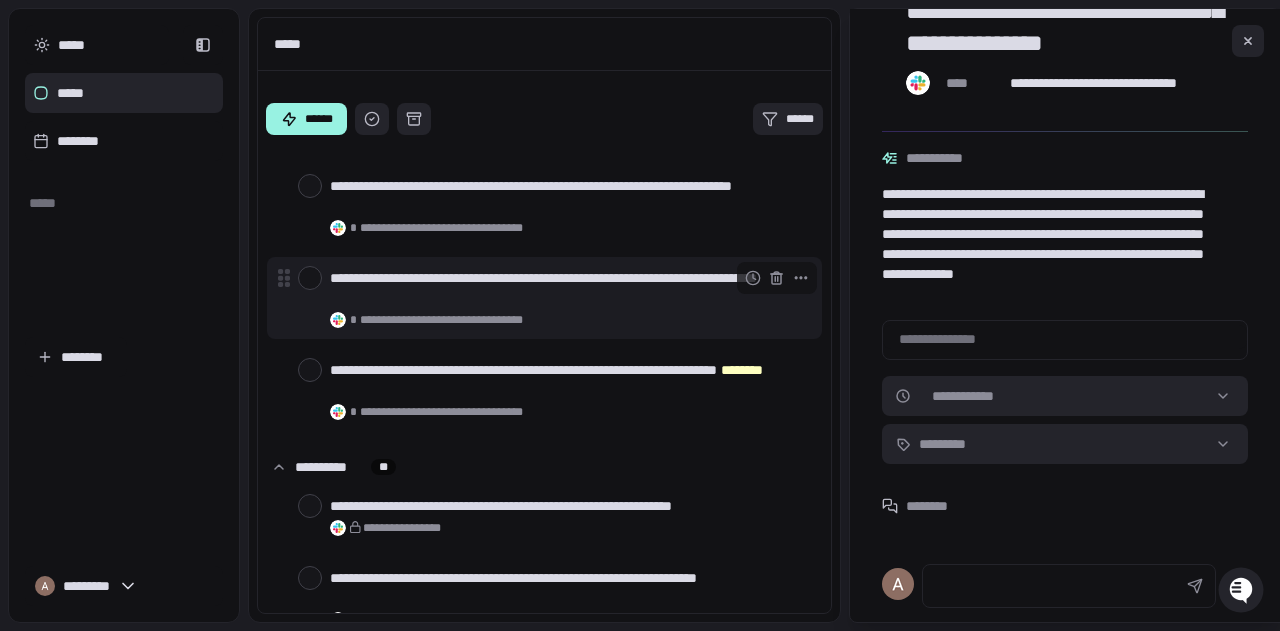 click at bounding box center (310, 278) 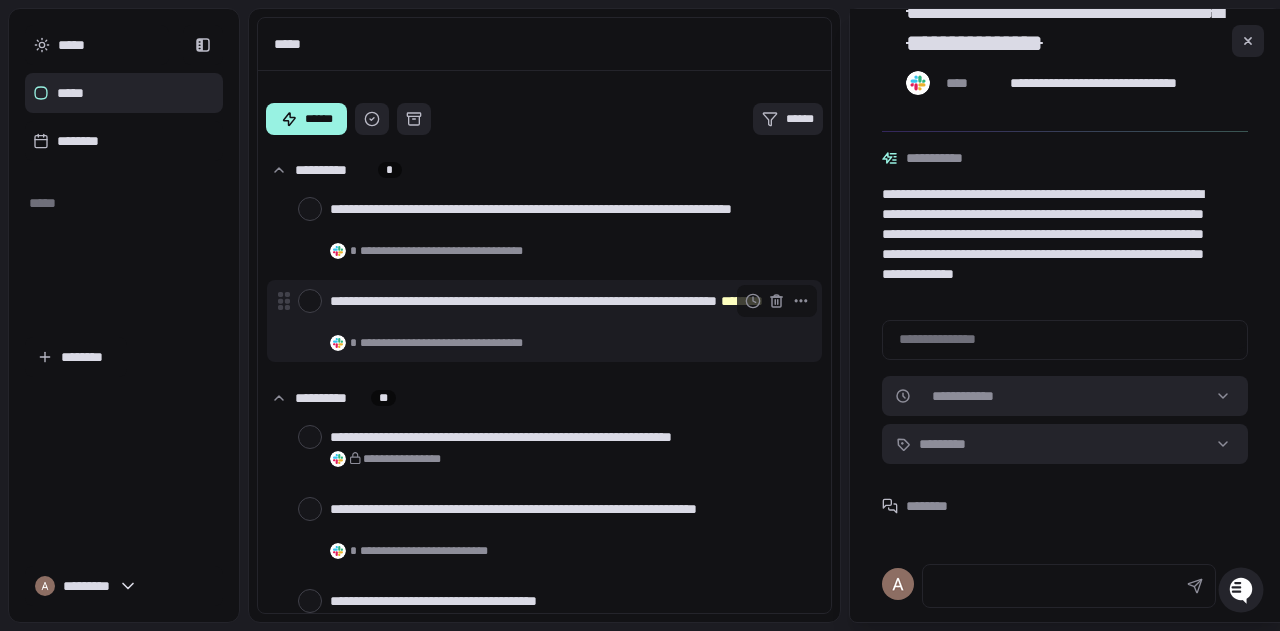 scroll, scrollTop: 0, scrollLeft: 0, axis: both 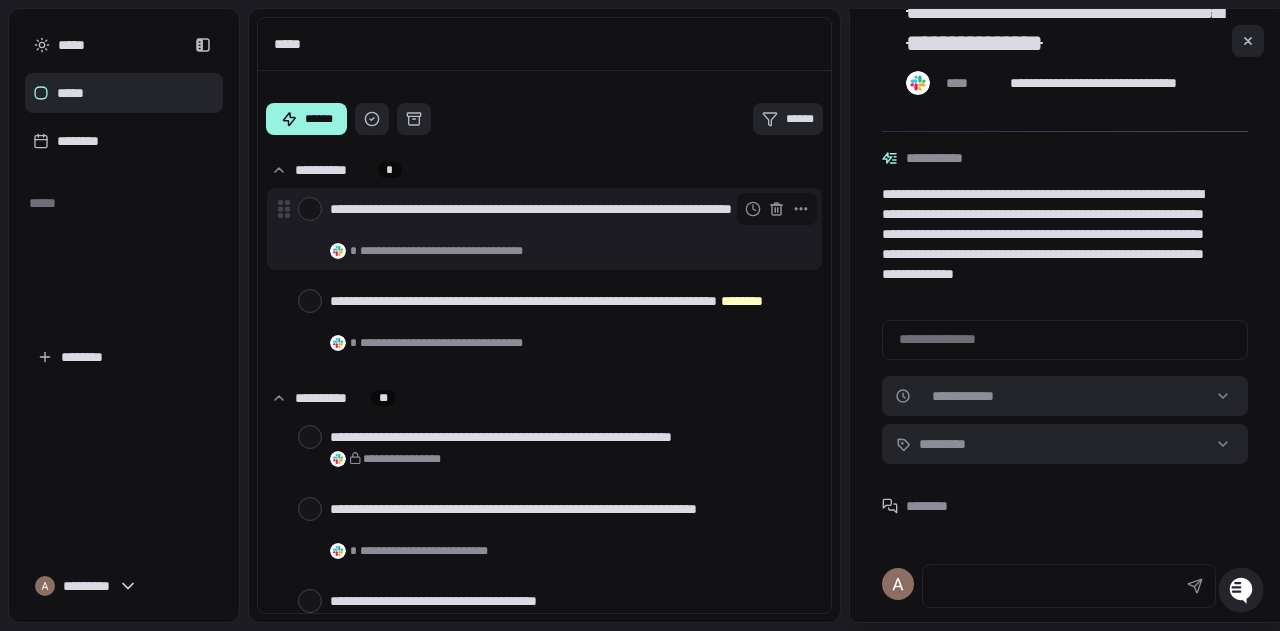 click at bounding box center (310, 209) 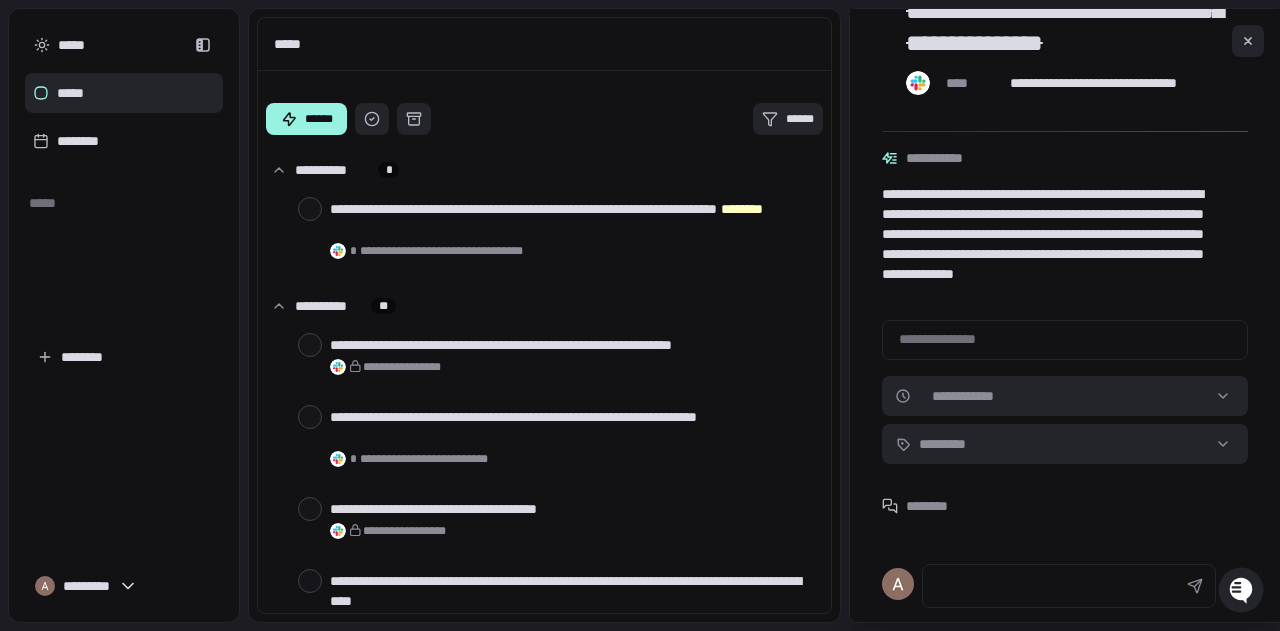 click on "*****" at bounding box center (124, 93) 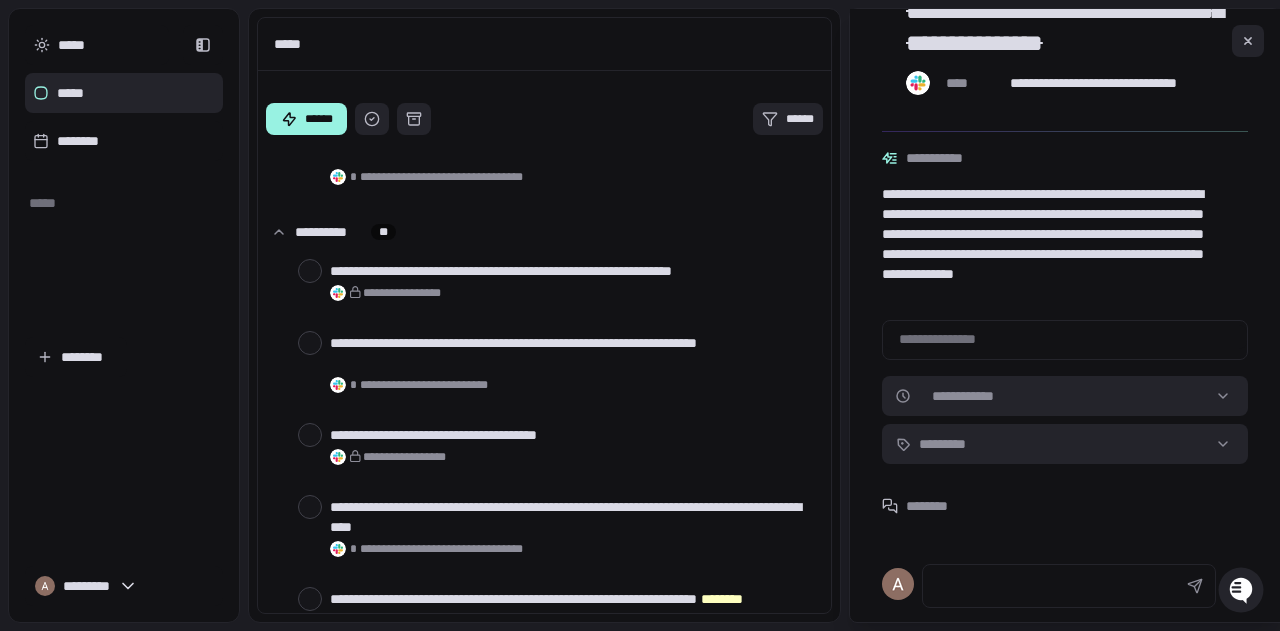 scroll, scrollTop: 0, scrollLeft: 0, axis: both 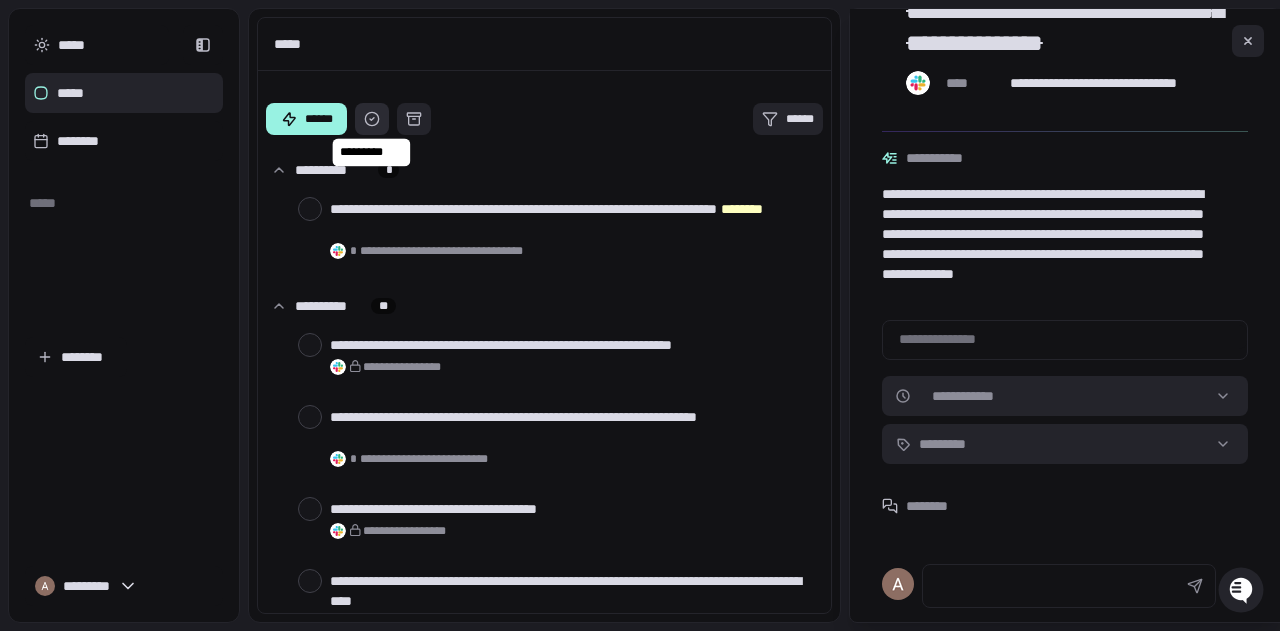 click at bounding box center [372, 119] 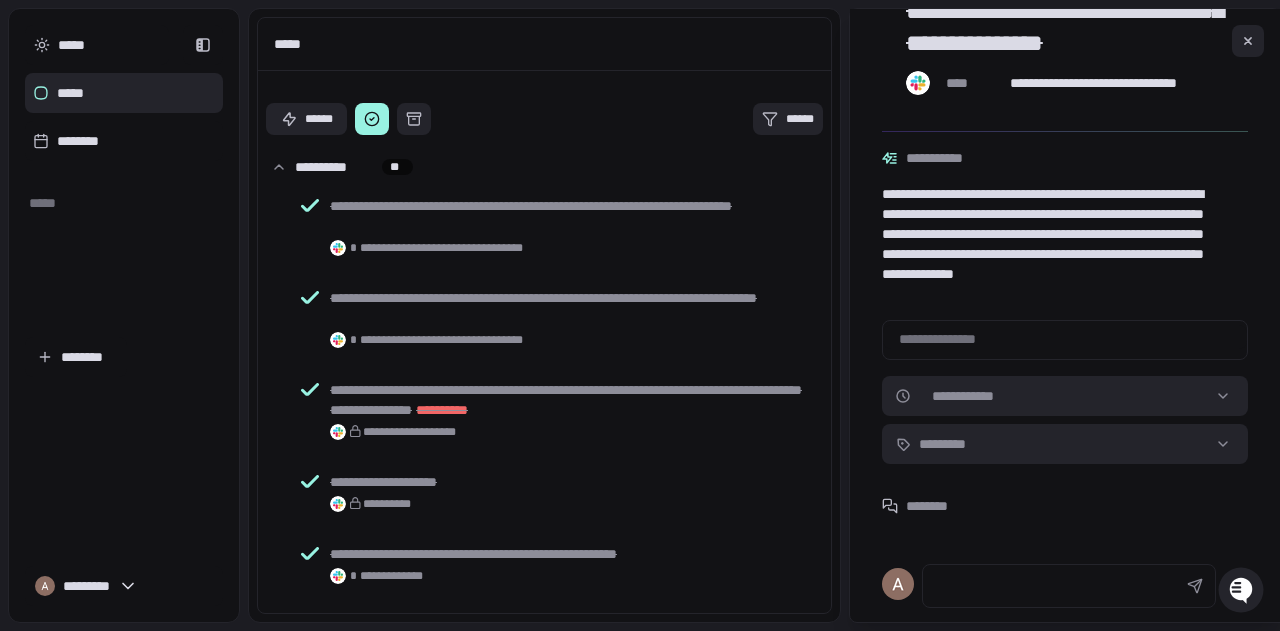scroll, scrollTop: 0, scrollLeft: 0, axis: both 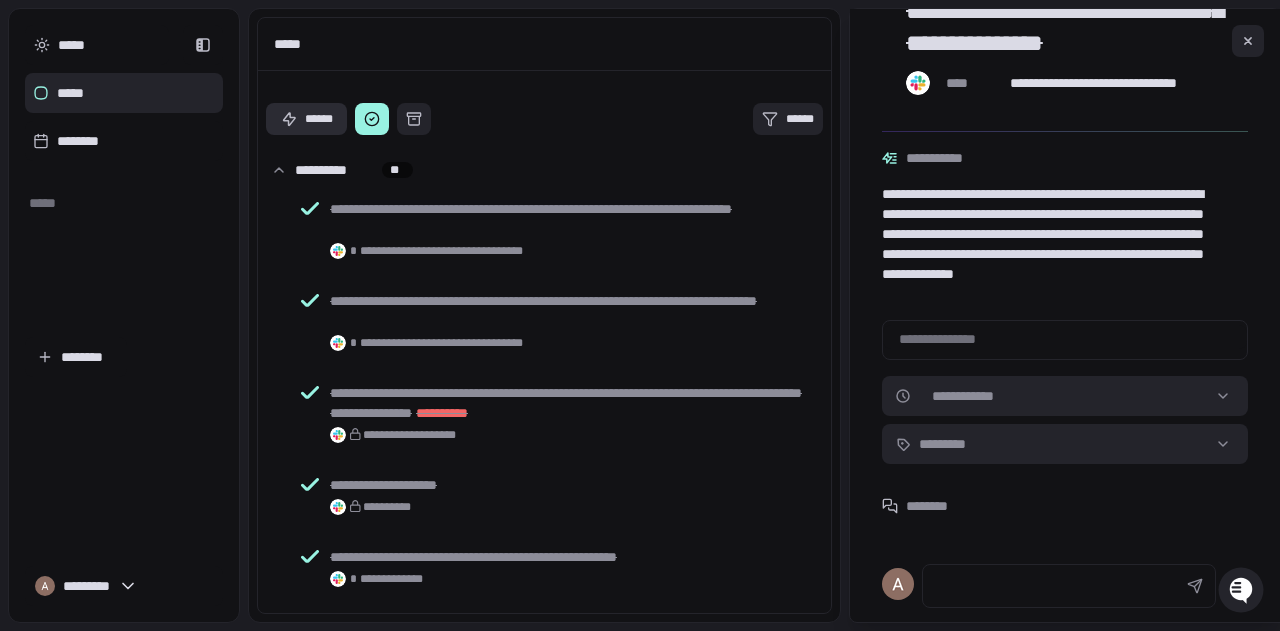 click on "******" at bounding box center (306, 119) 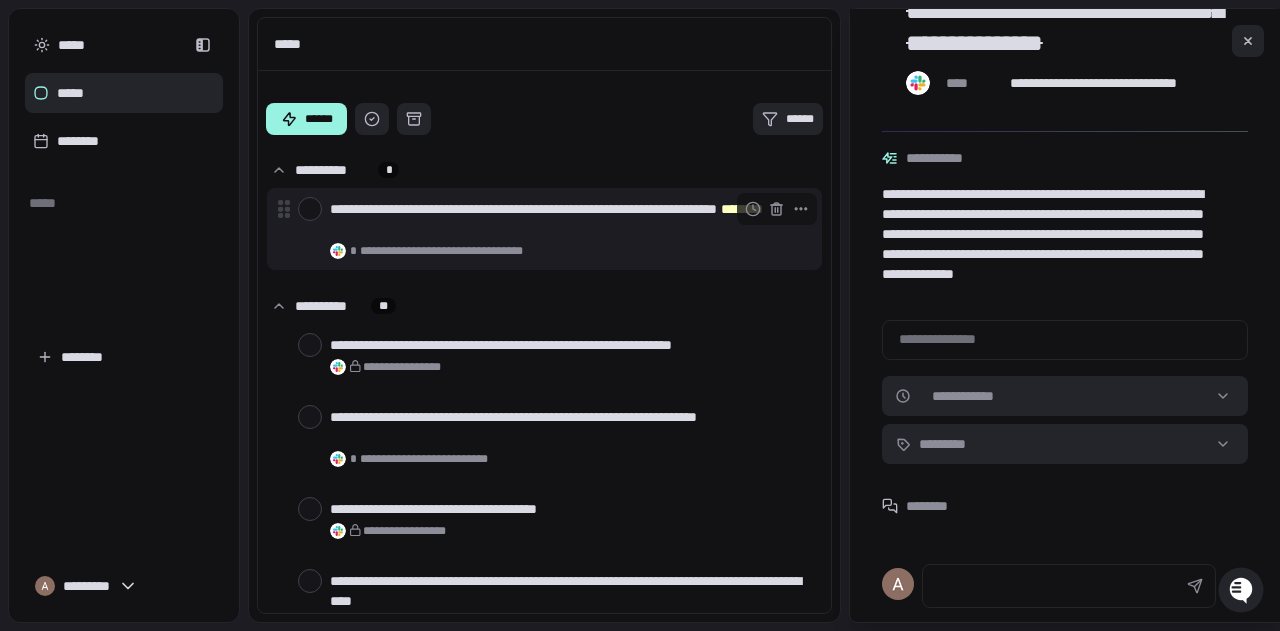 type on "*" 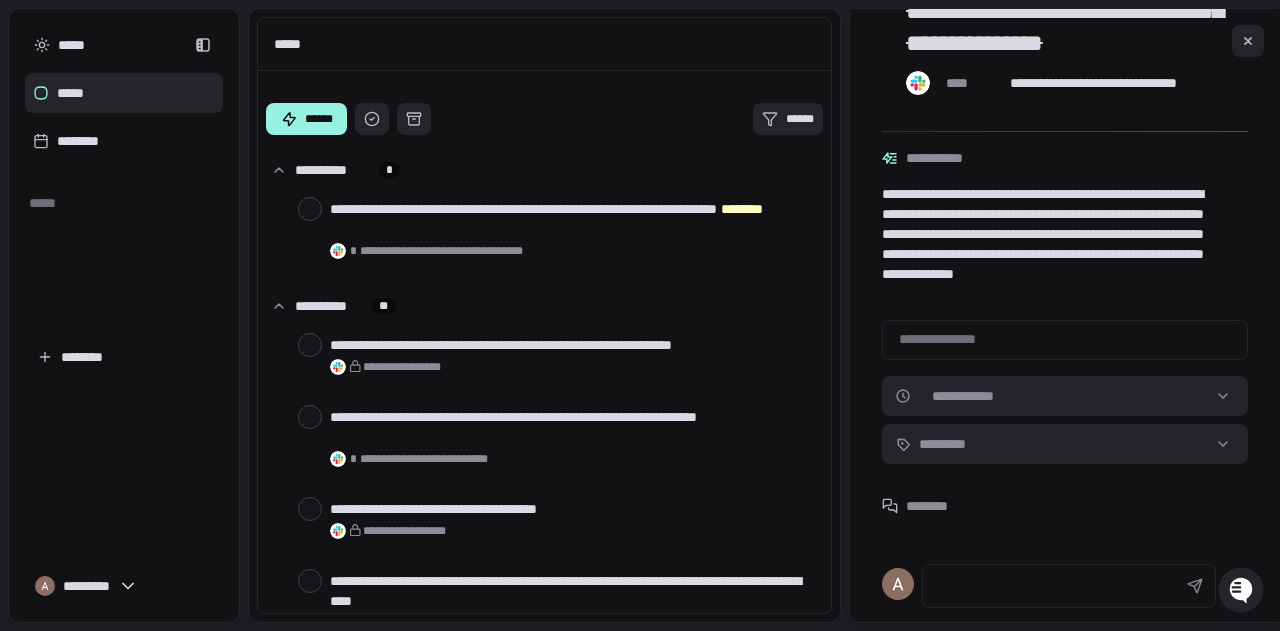 scroll, scrollTop: 395, scrollLeft: 0, axis: vertical 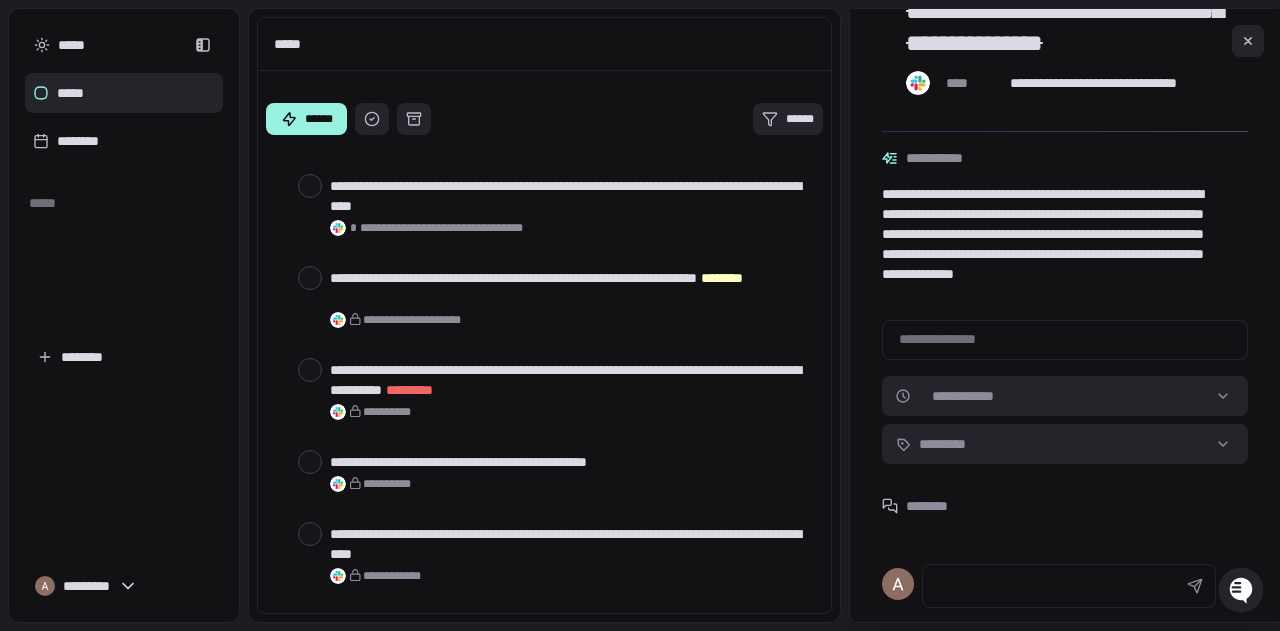 type on "*" 